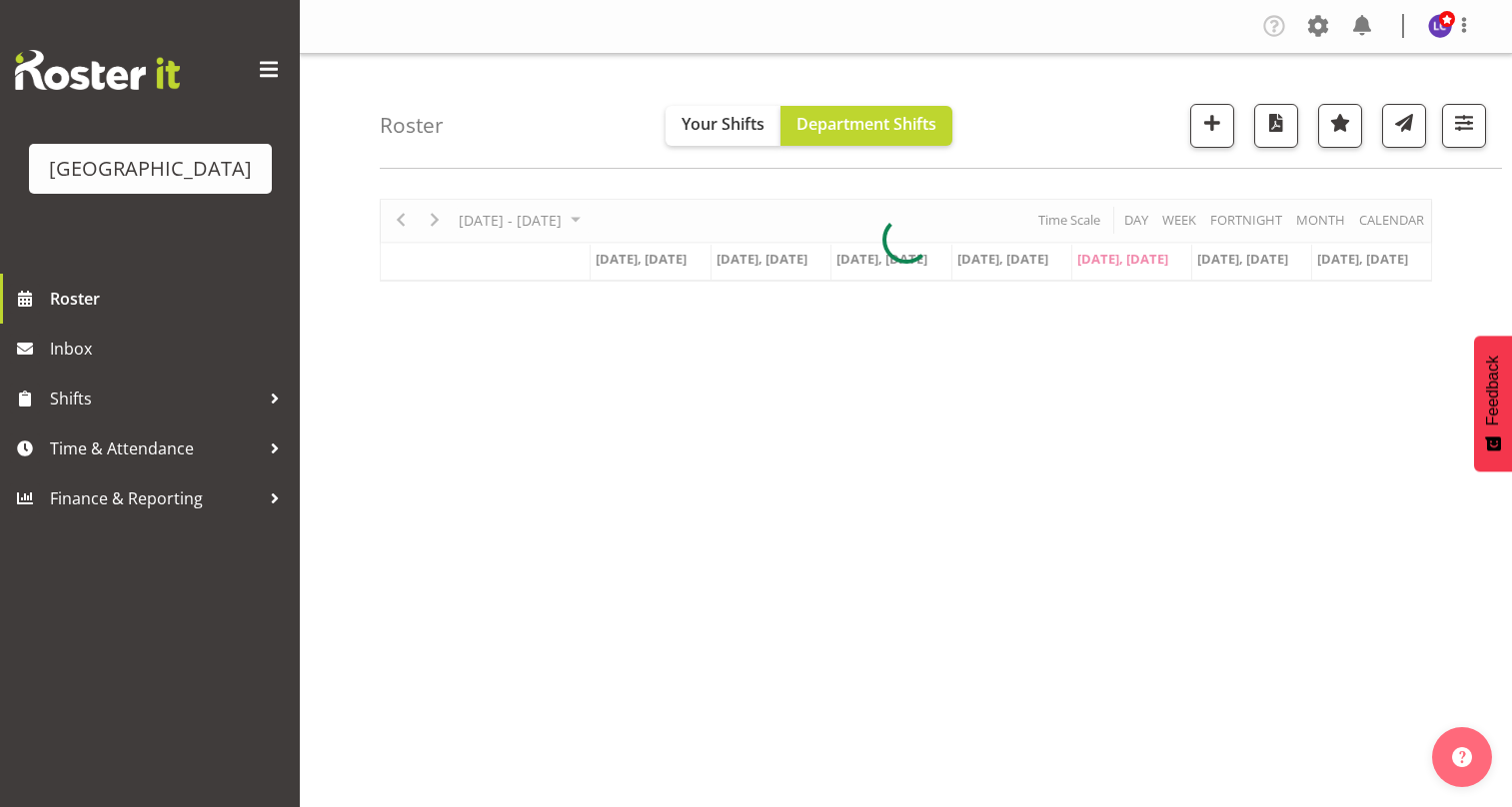 scroll, scrollTop: 0, scrollLeft: 0, axis: both 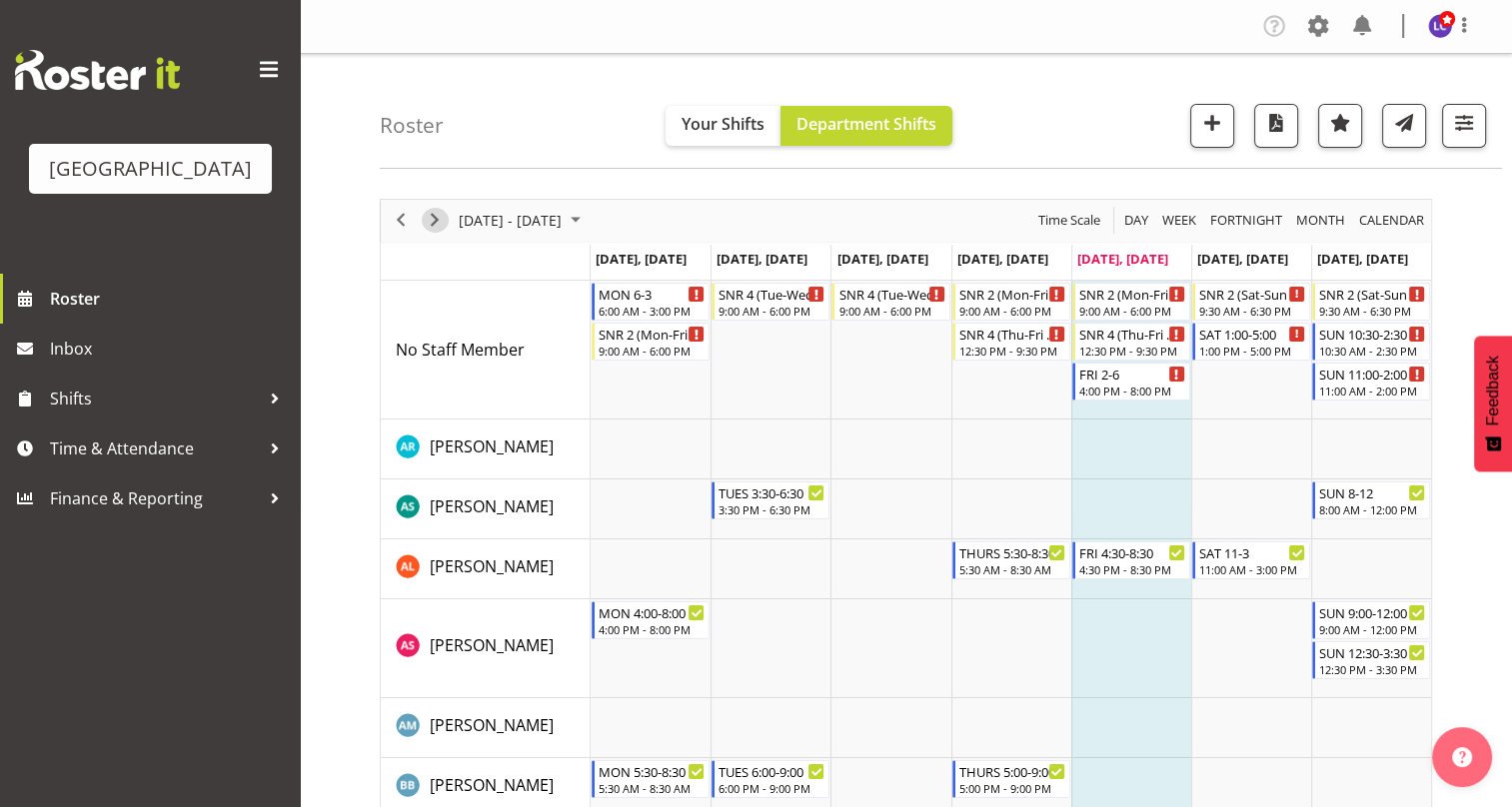 click at bounding box center (435, 220) 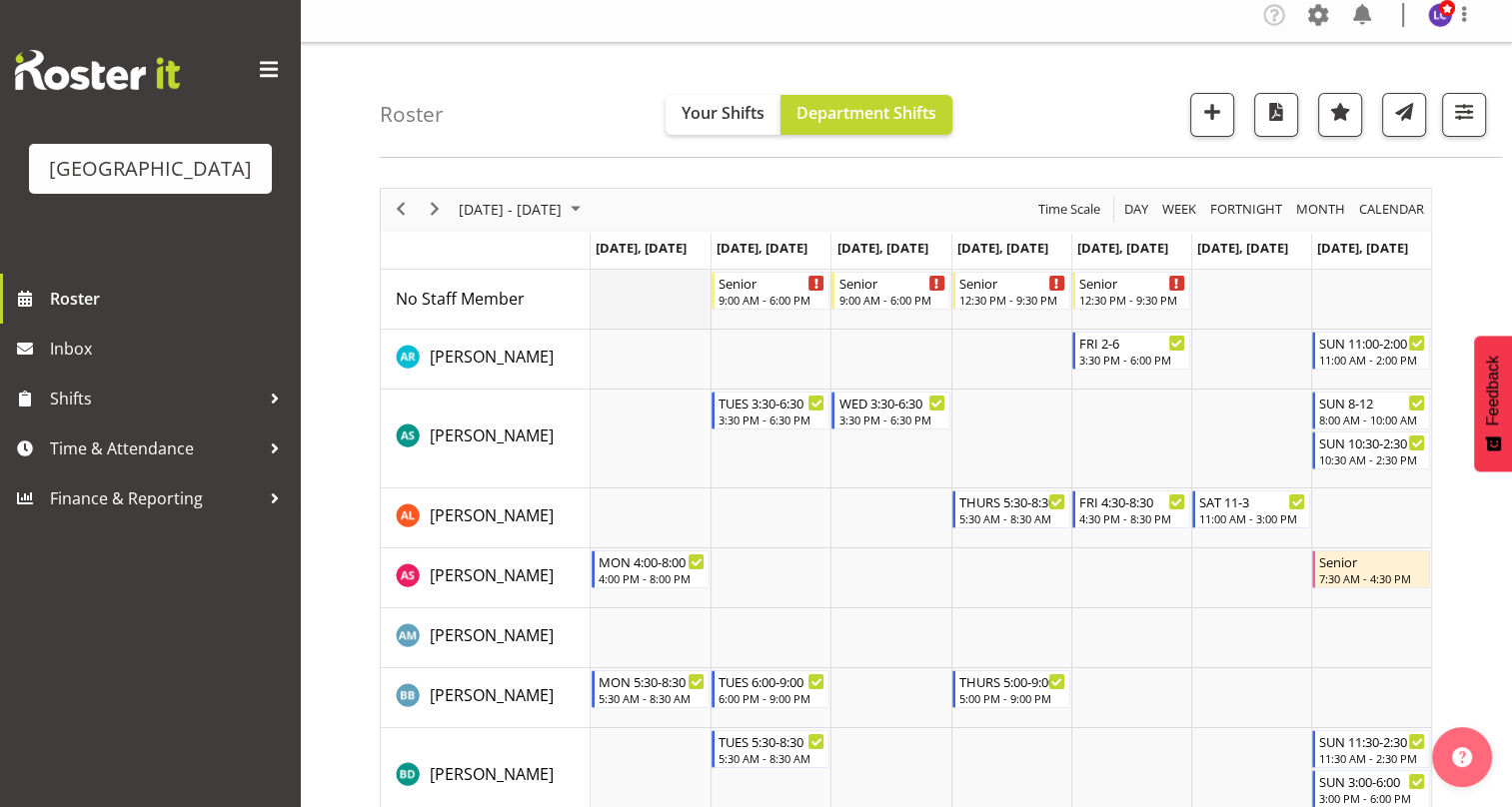scroll, scrollTop: 0, scrollLeft: 0, axis: both 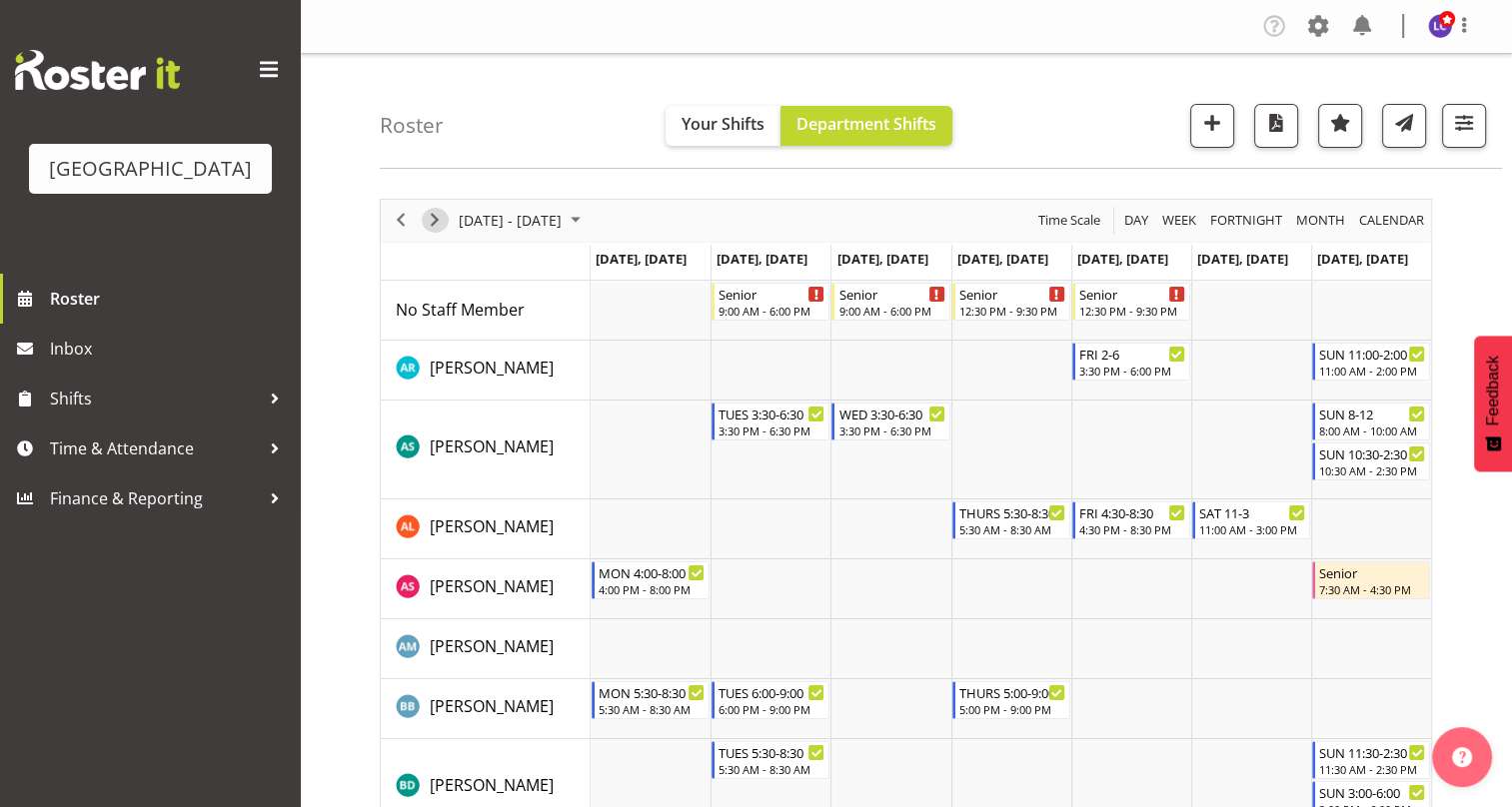 click at bounding box center [435, 220] 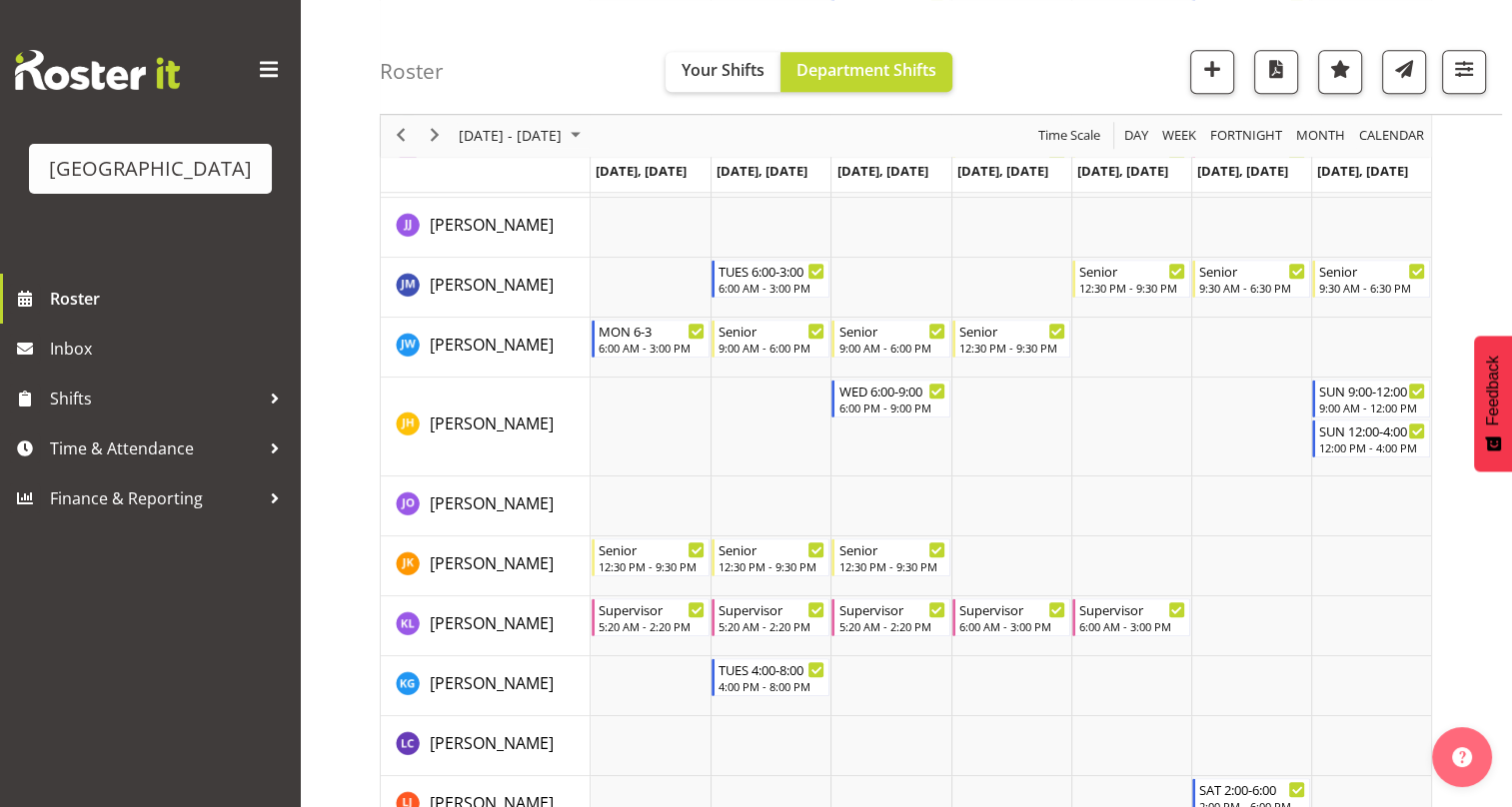 scroll, scrollTop: 1731, scrollLeft: 0, axis: vertical 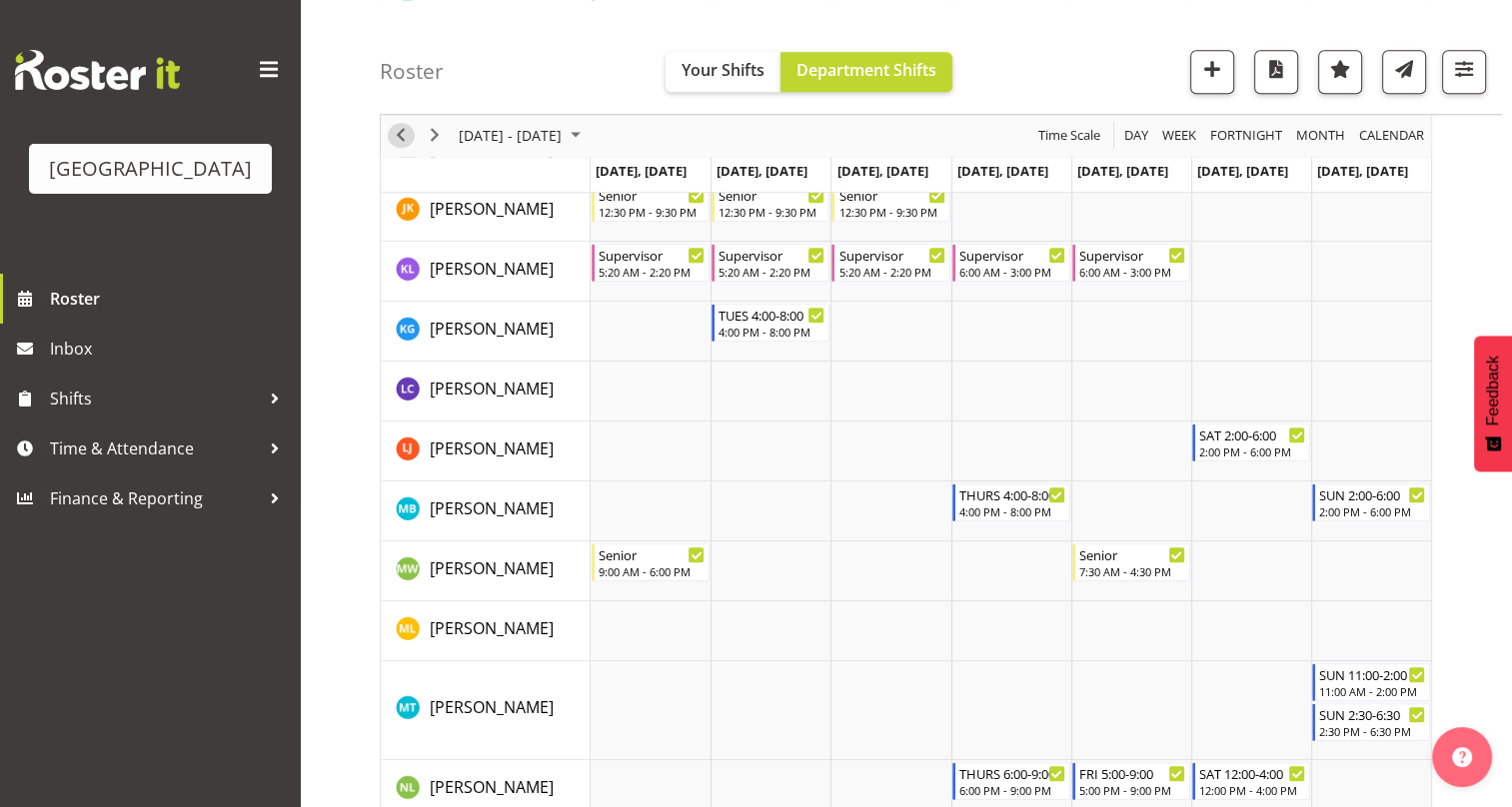 click at bounding box center (401, 136) 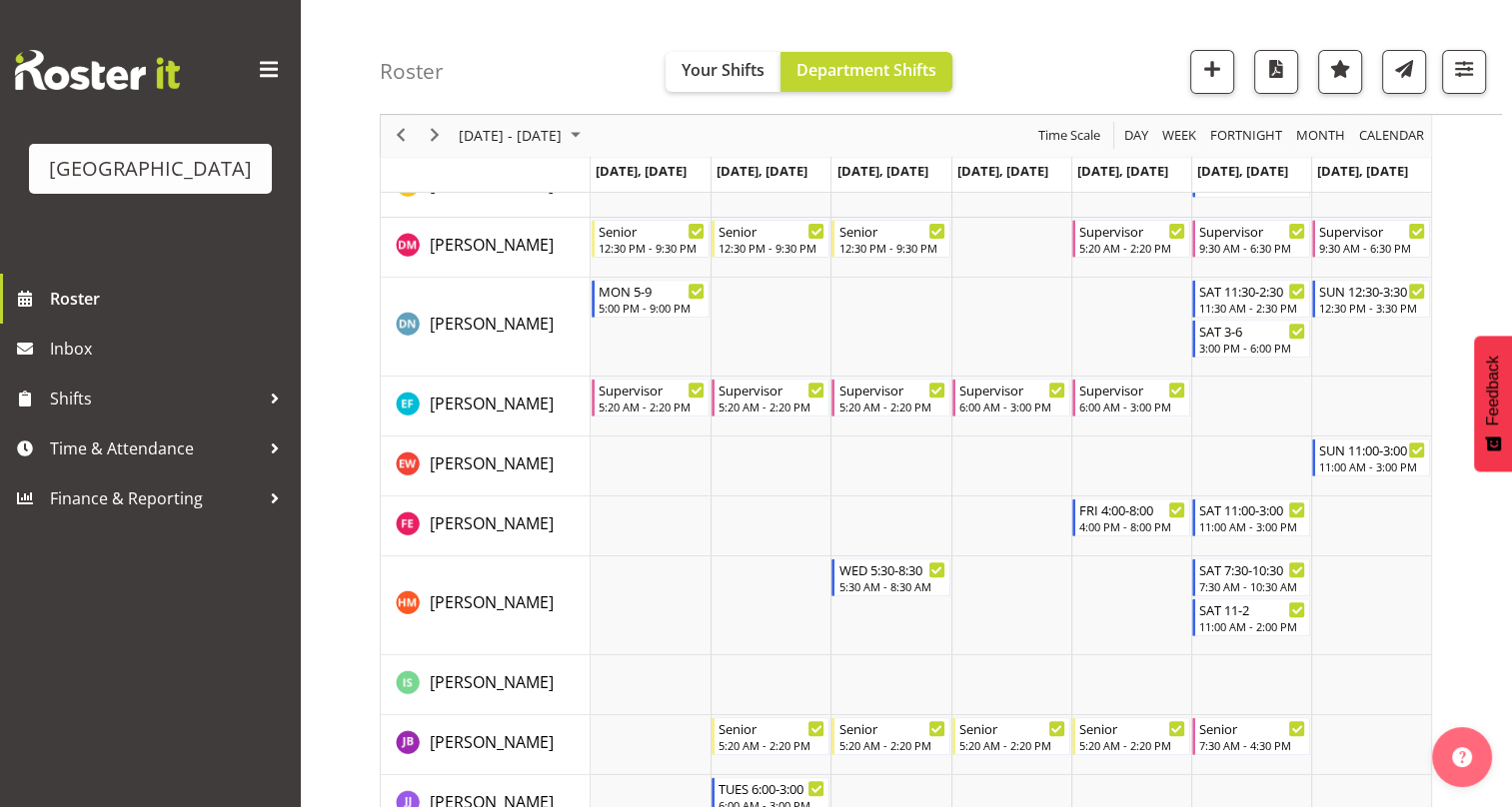 scroll, scrollTop: 0, scrollLeft: 0, axis: both 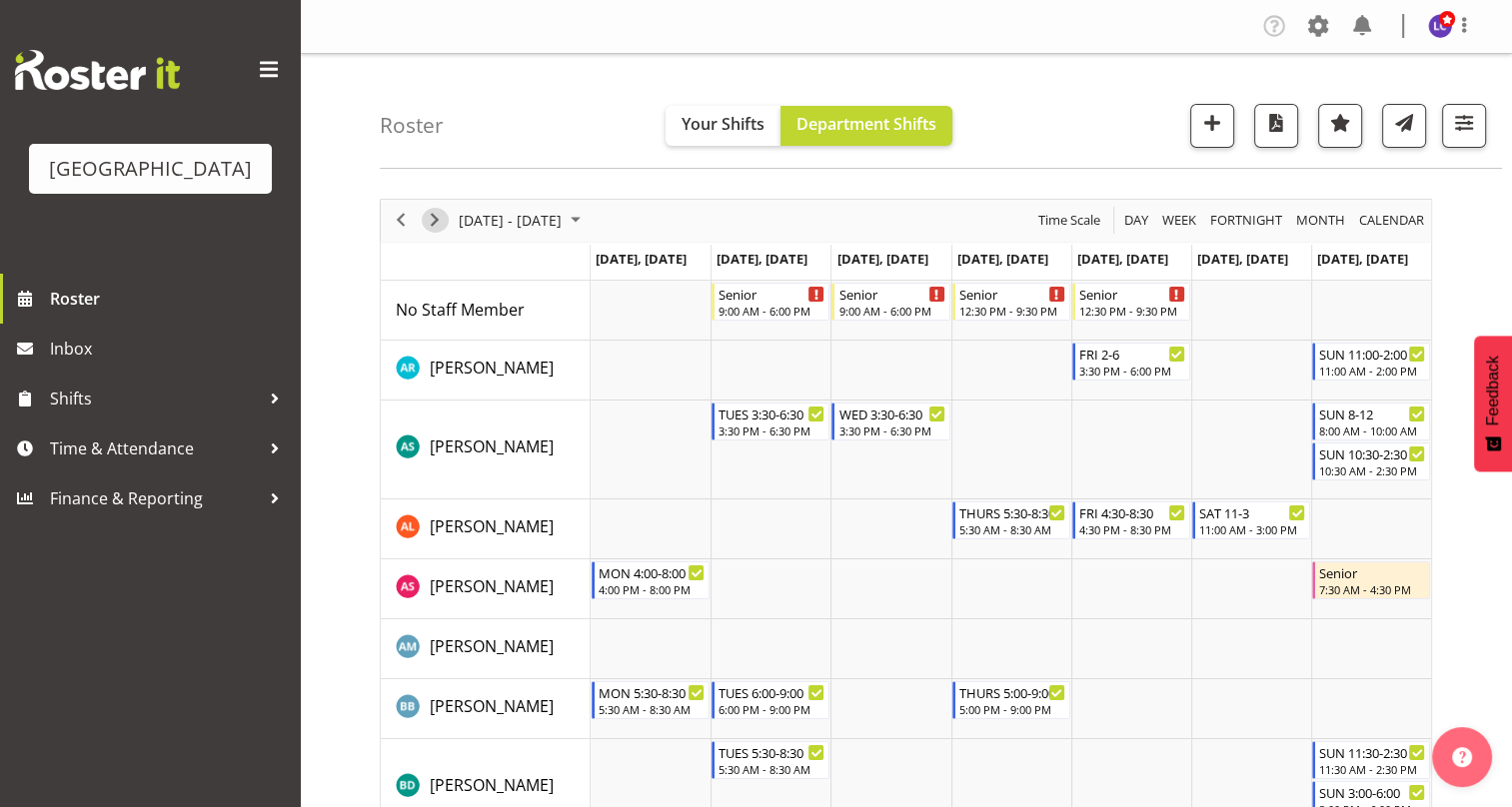 click at bounding box center [435, 220] 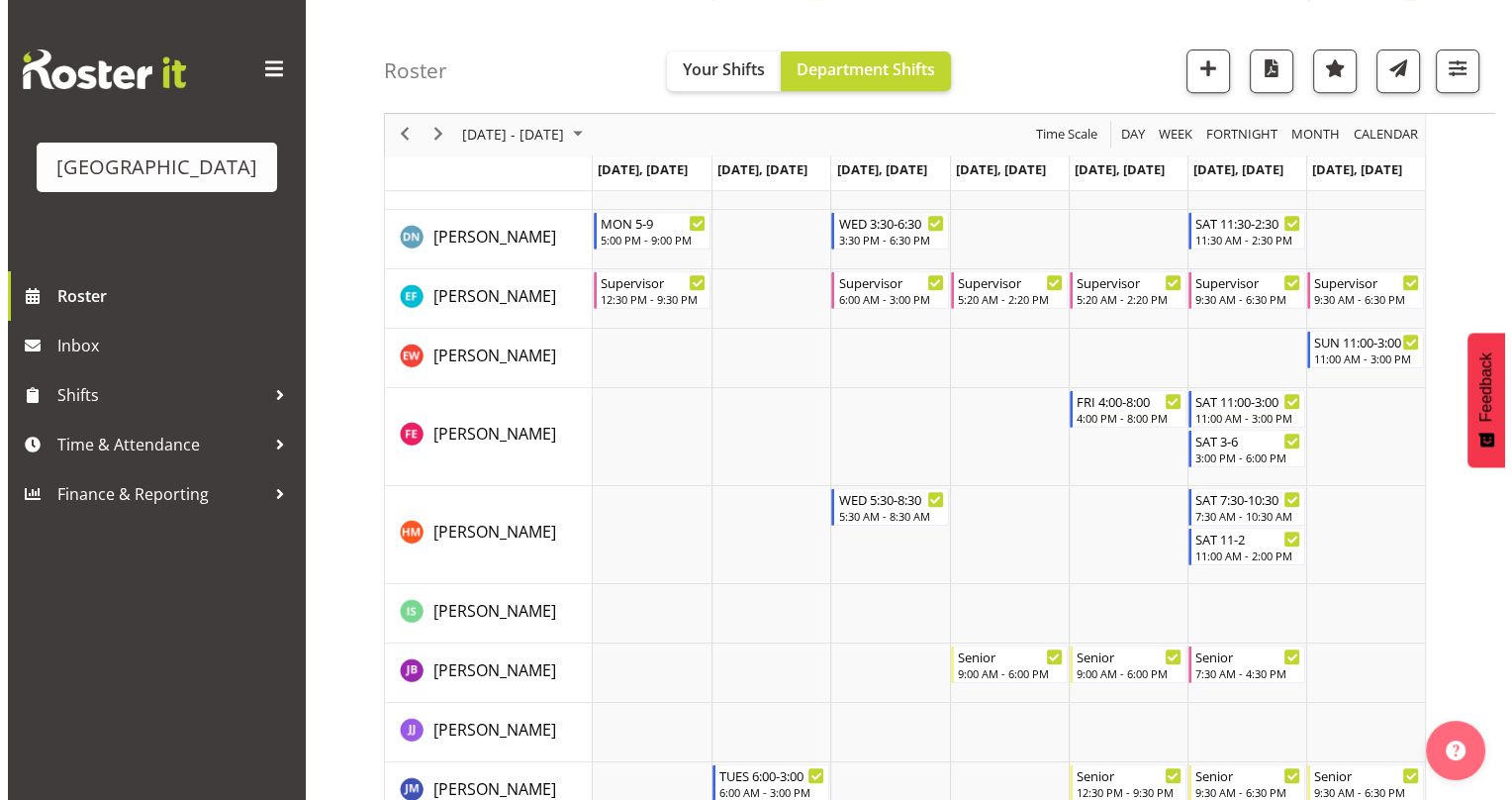 scroll, scrollTop: 1287, scrollLeft: 0, axis: vertical 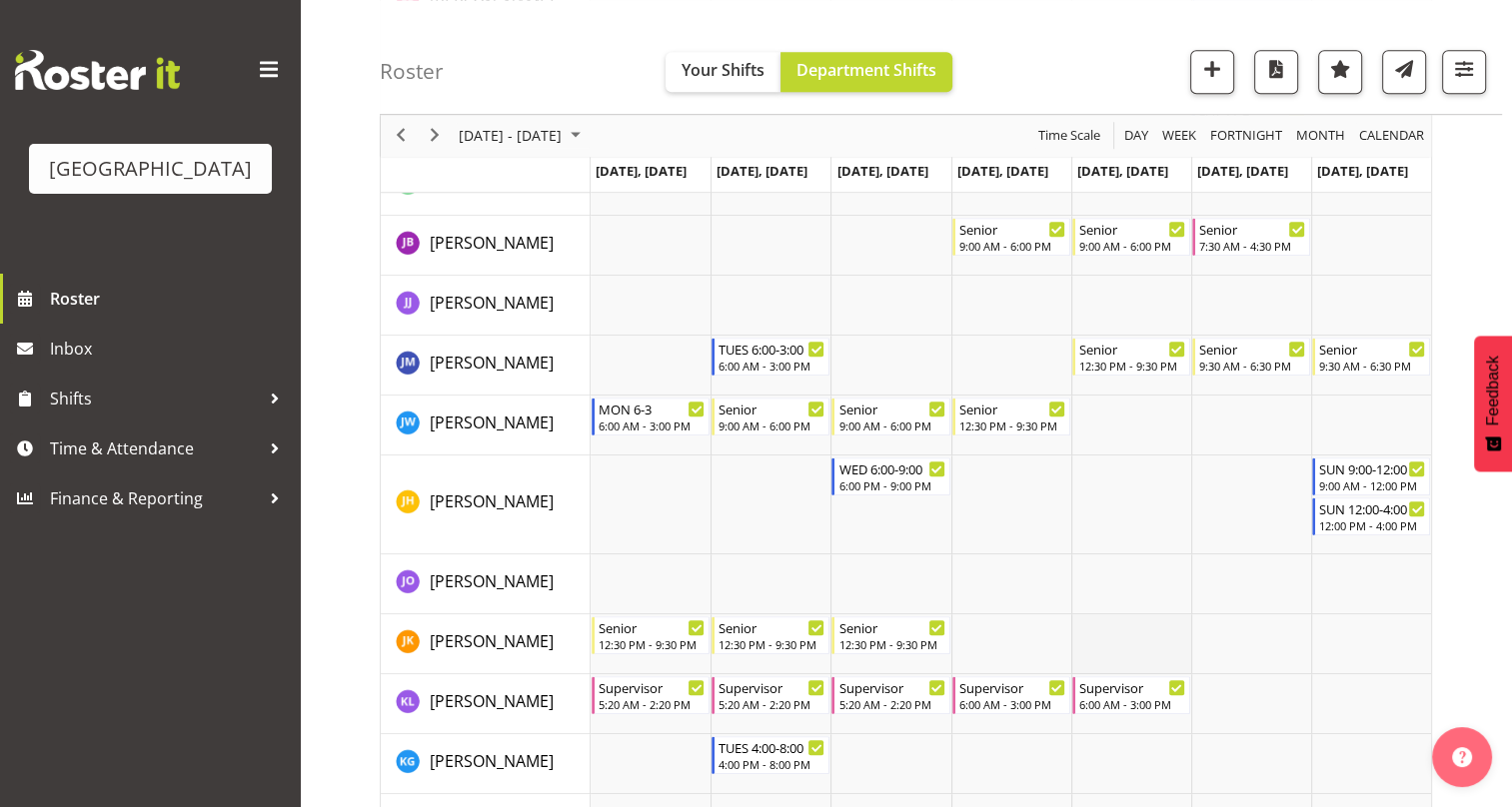 click at bounding box center [1131, 644] 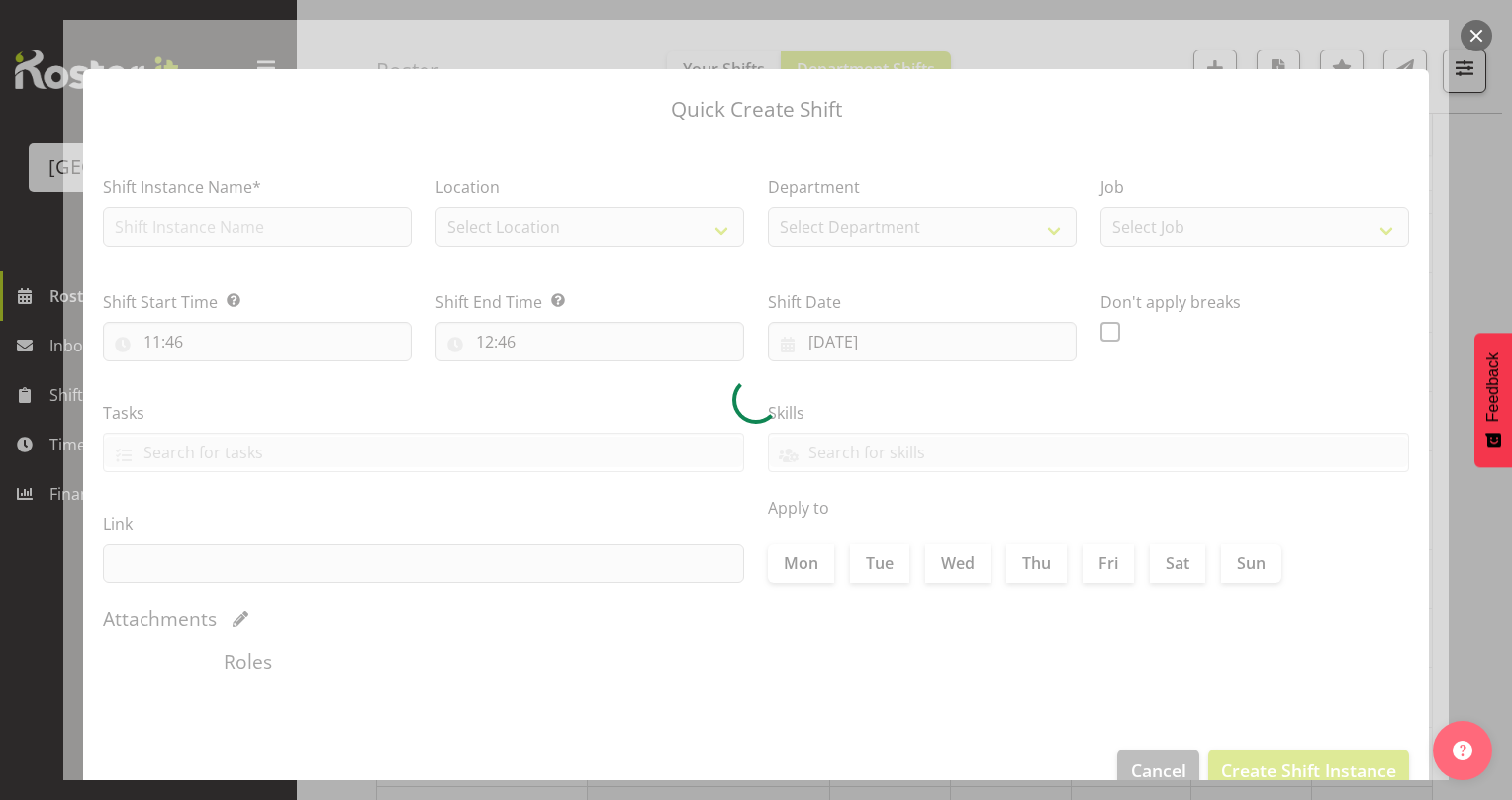 type on "25/07/2025" 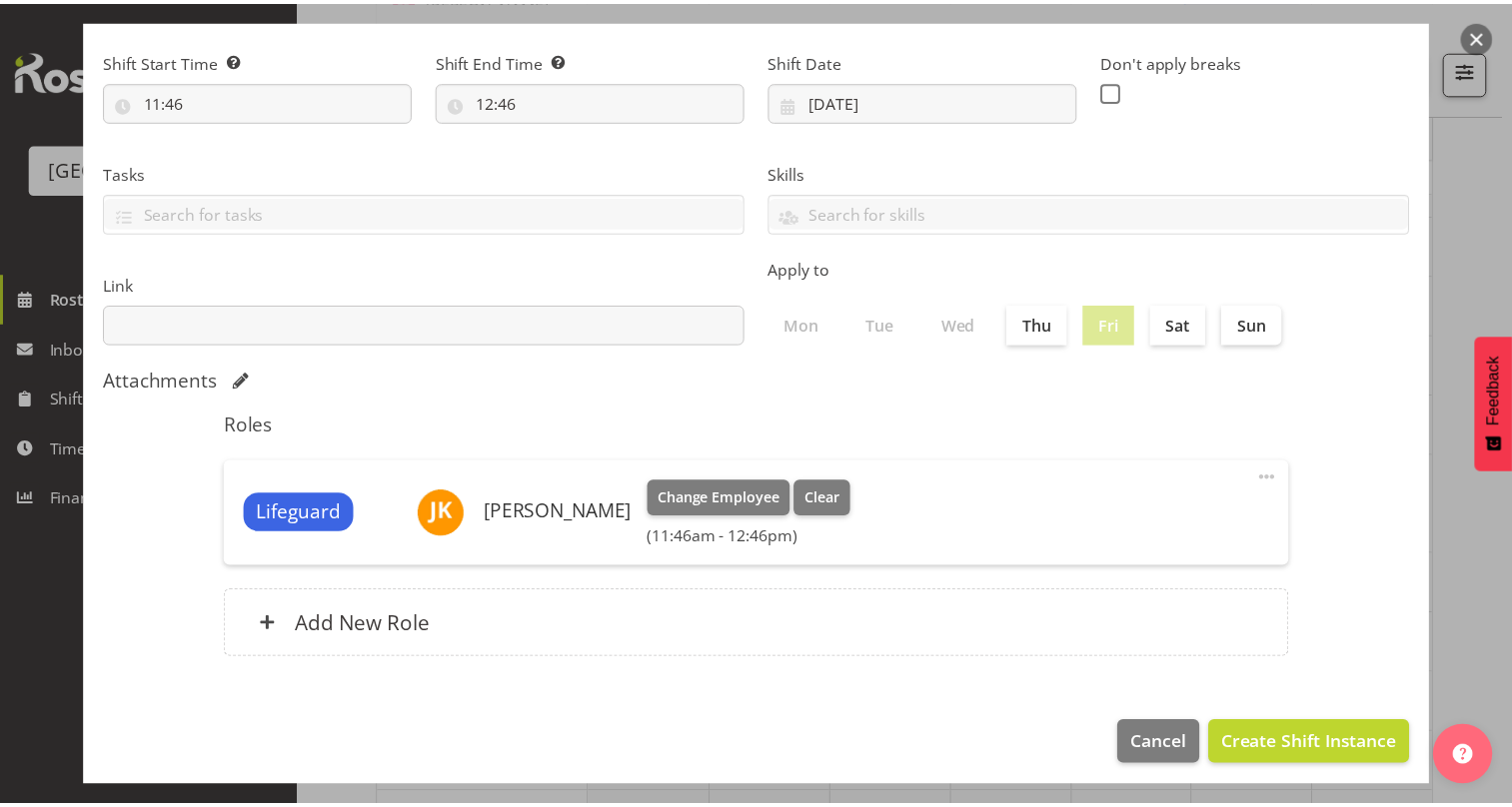 scroll, scrollTop: 252, scrollLeft: 0, axis: vertical 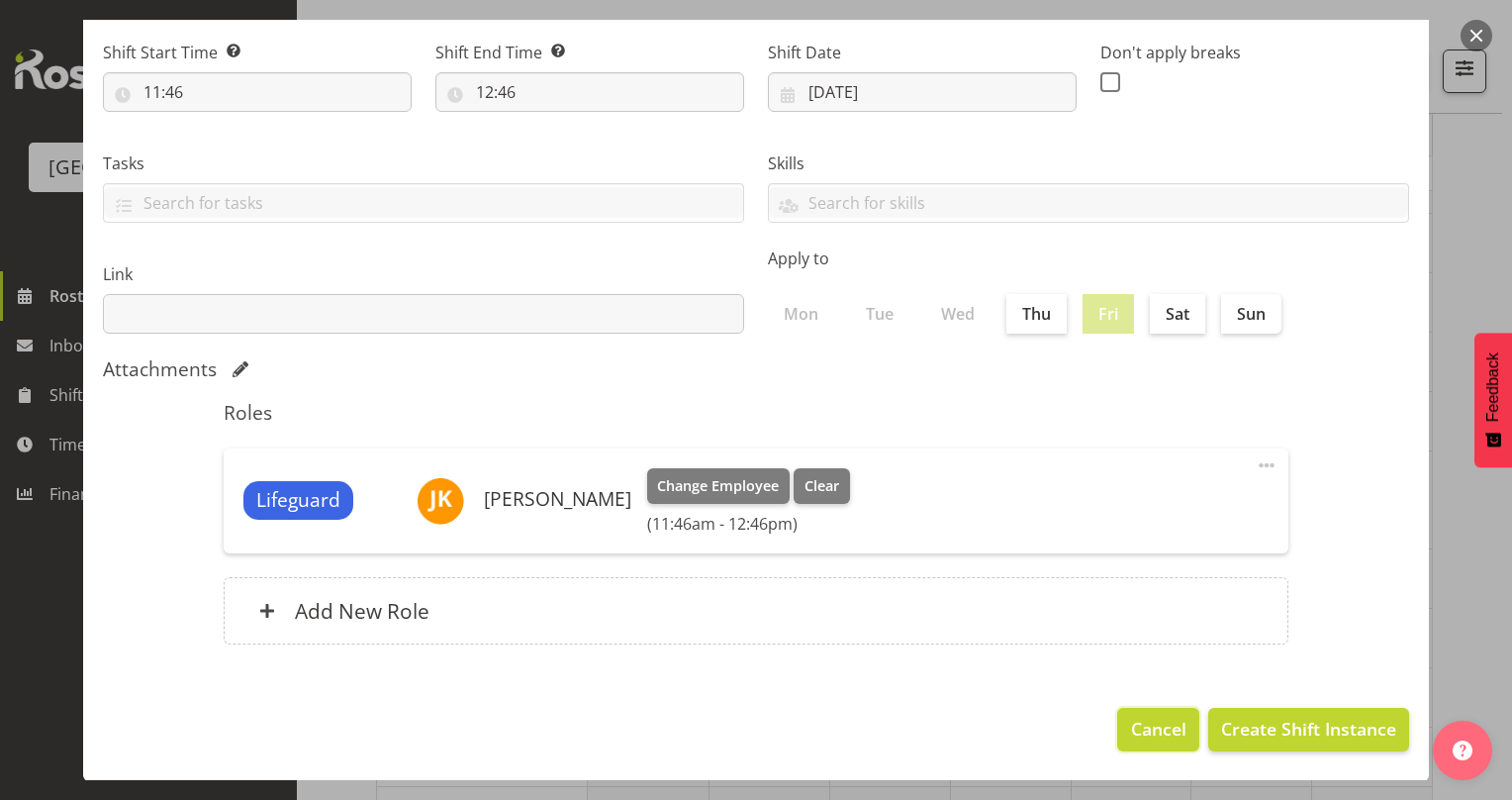 click on "Cancel" at bounding box center [1159, 729] 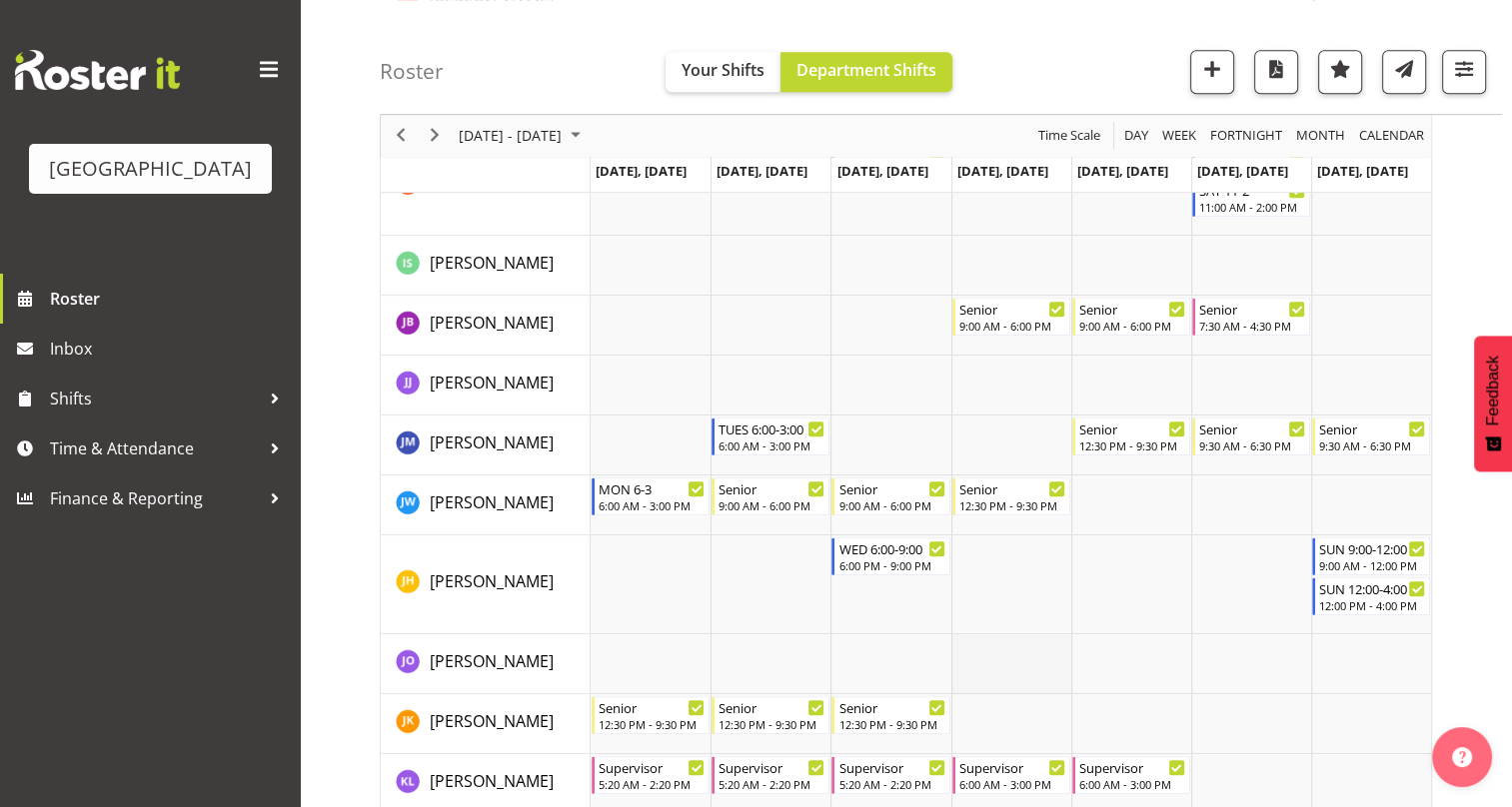 scroll, scrollTop: 0, scrollLeft: 0, axis: both 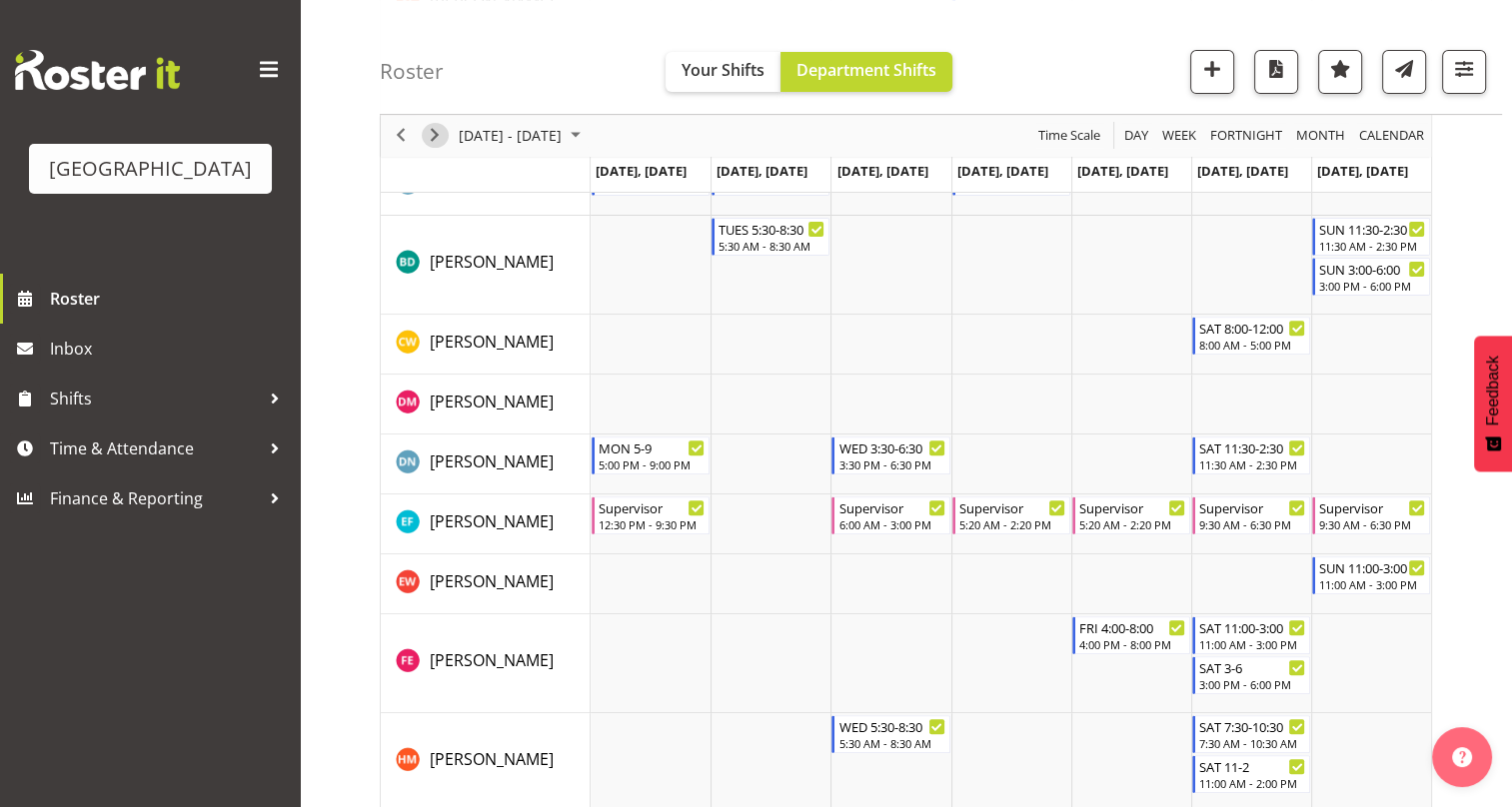 click at bounding box center [435, 136] 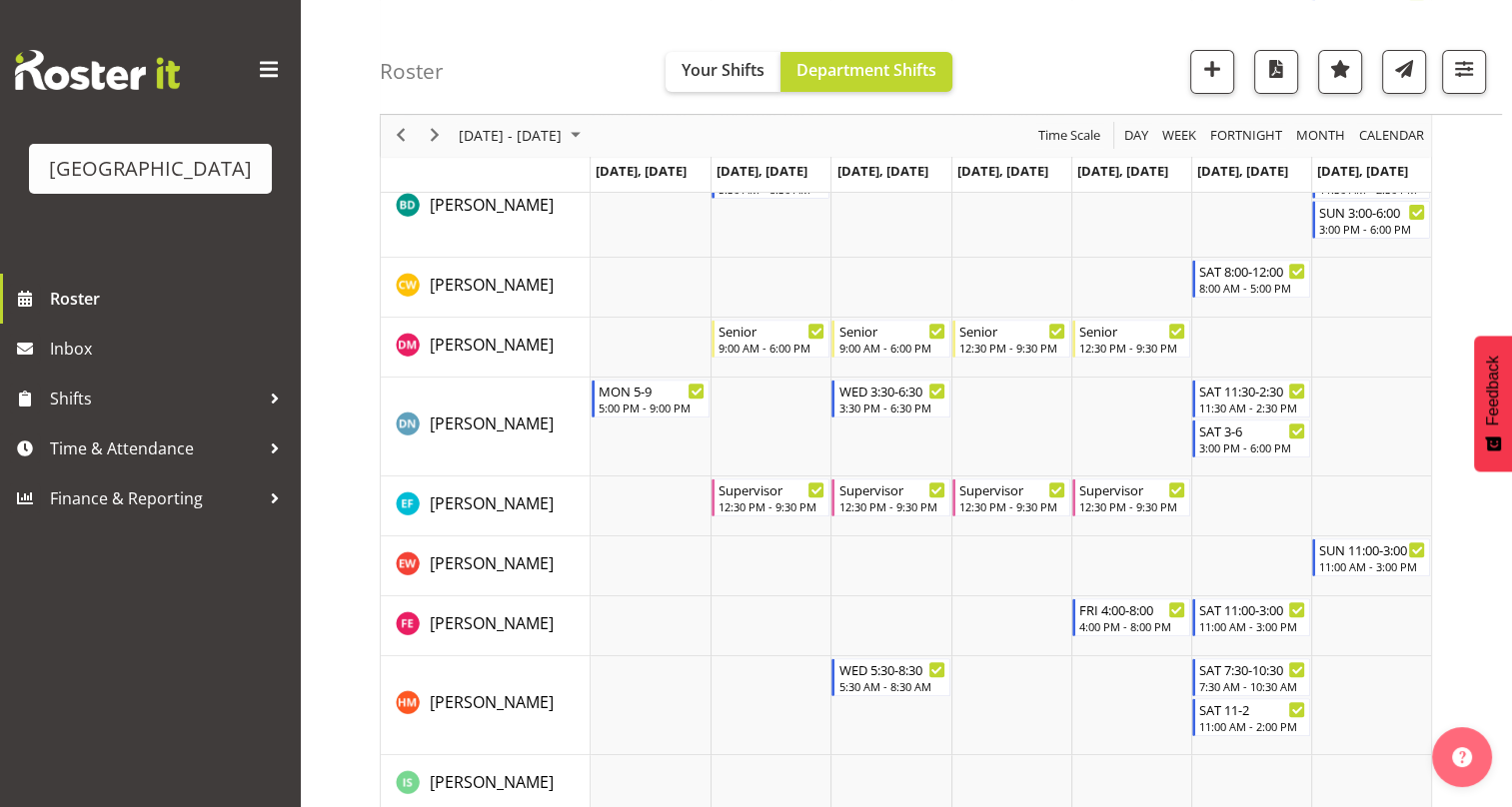 scroll, scrollTop: 865, scrollLeft: 0, axis: vertical 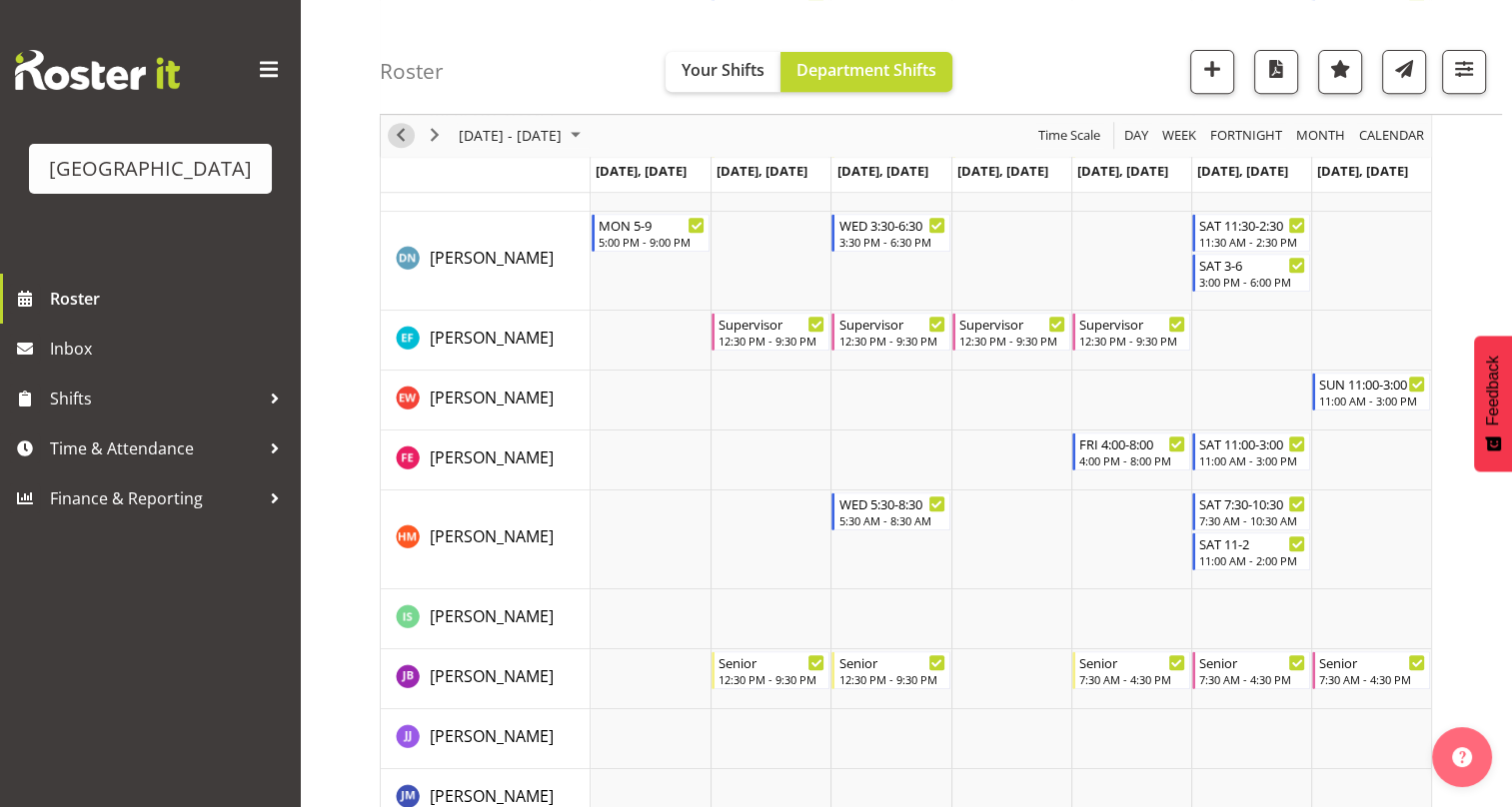 click at bounding box center (401, 136) 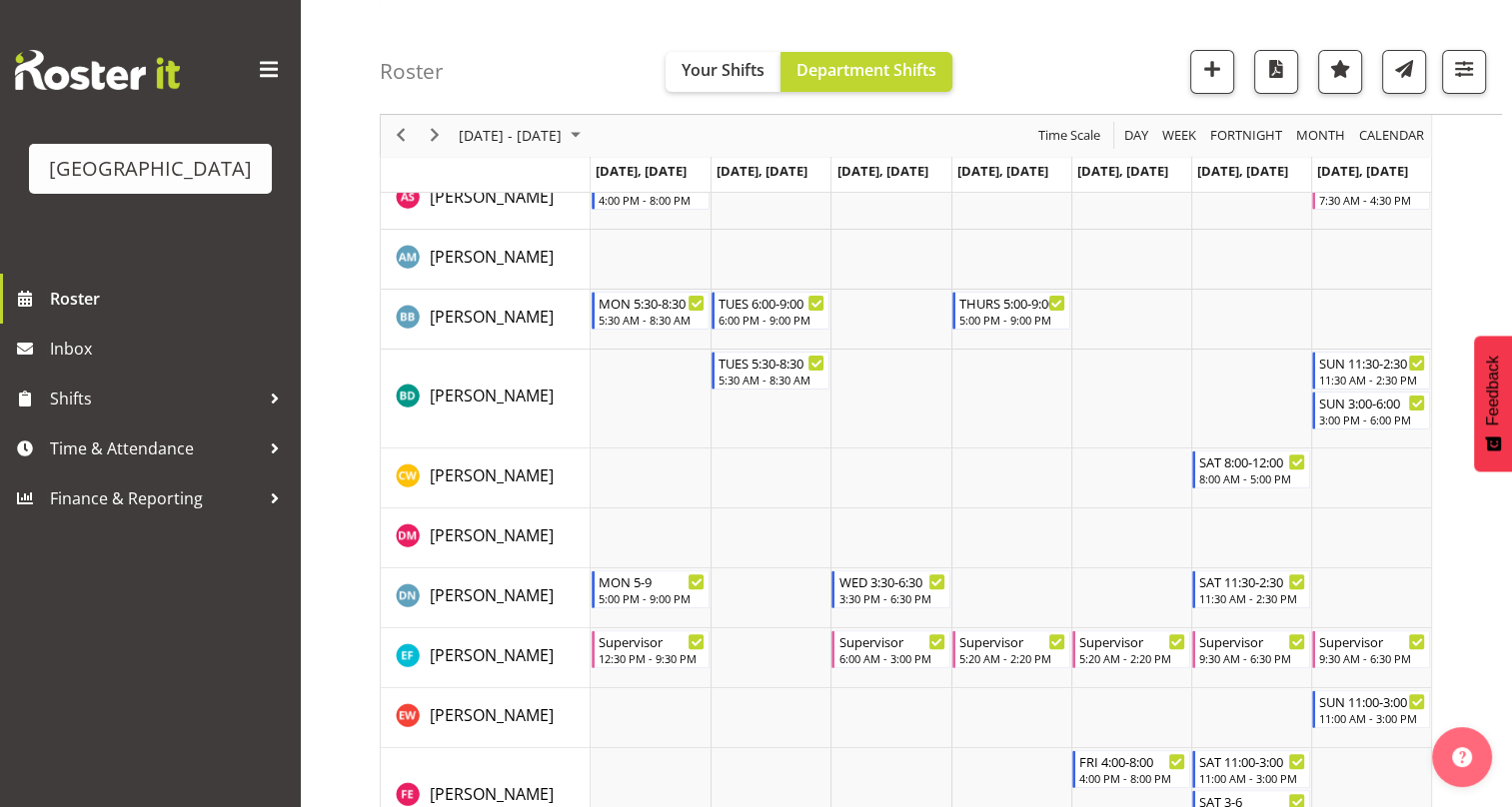 scroll, scrollTop: 866, scrollLeft: 0, axis: vertical 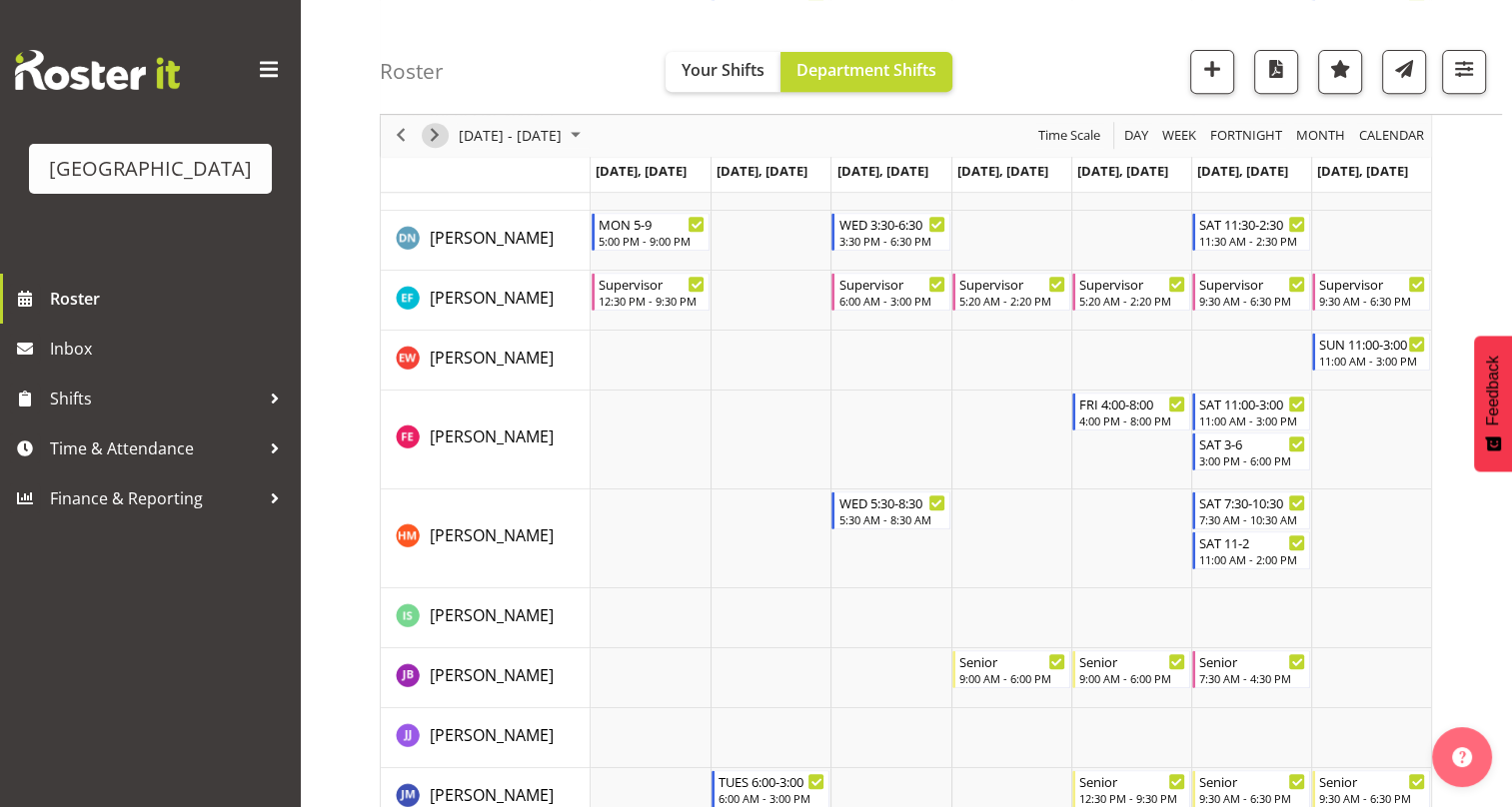 click at bounding box center [435, 136] 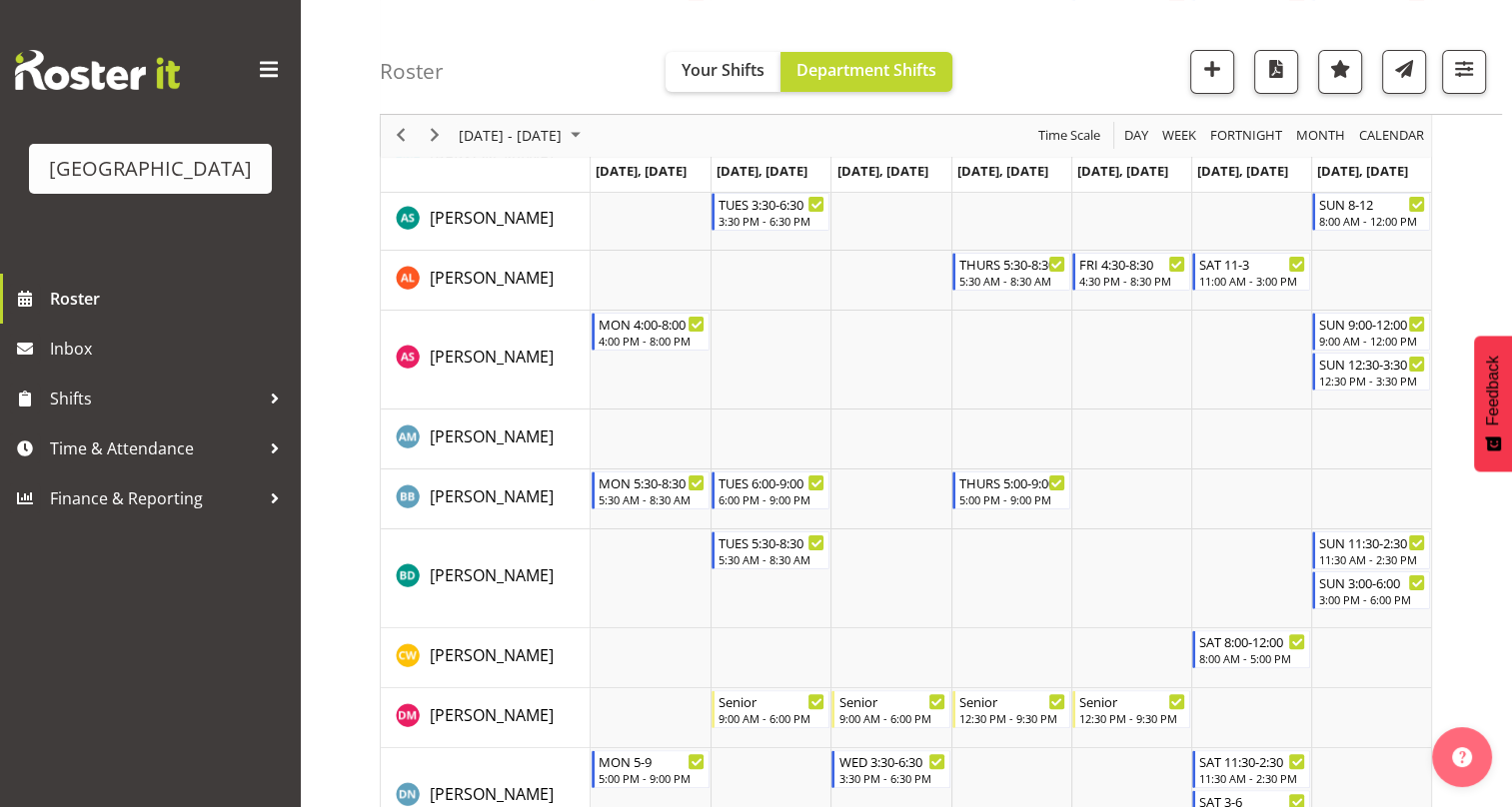 scroll, scrollTop: 0, scrollLeft: 0, axis: both 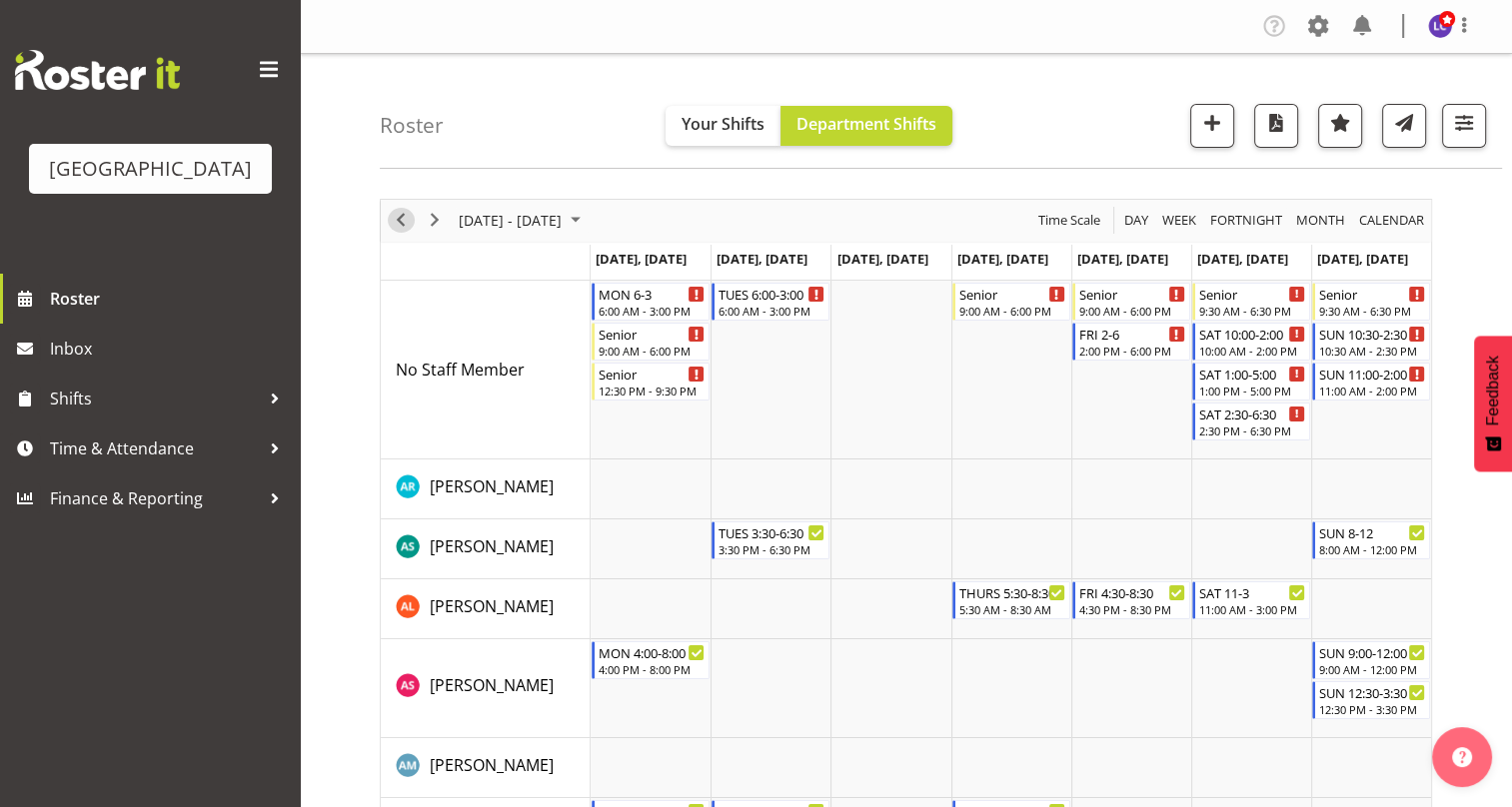 click at bounding box center (401, 220) 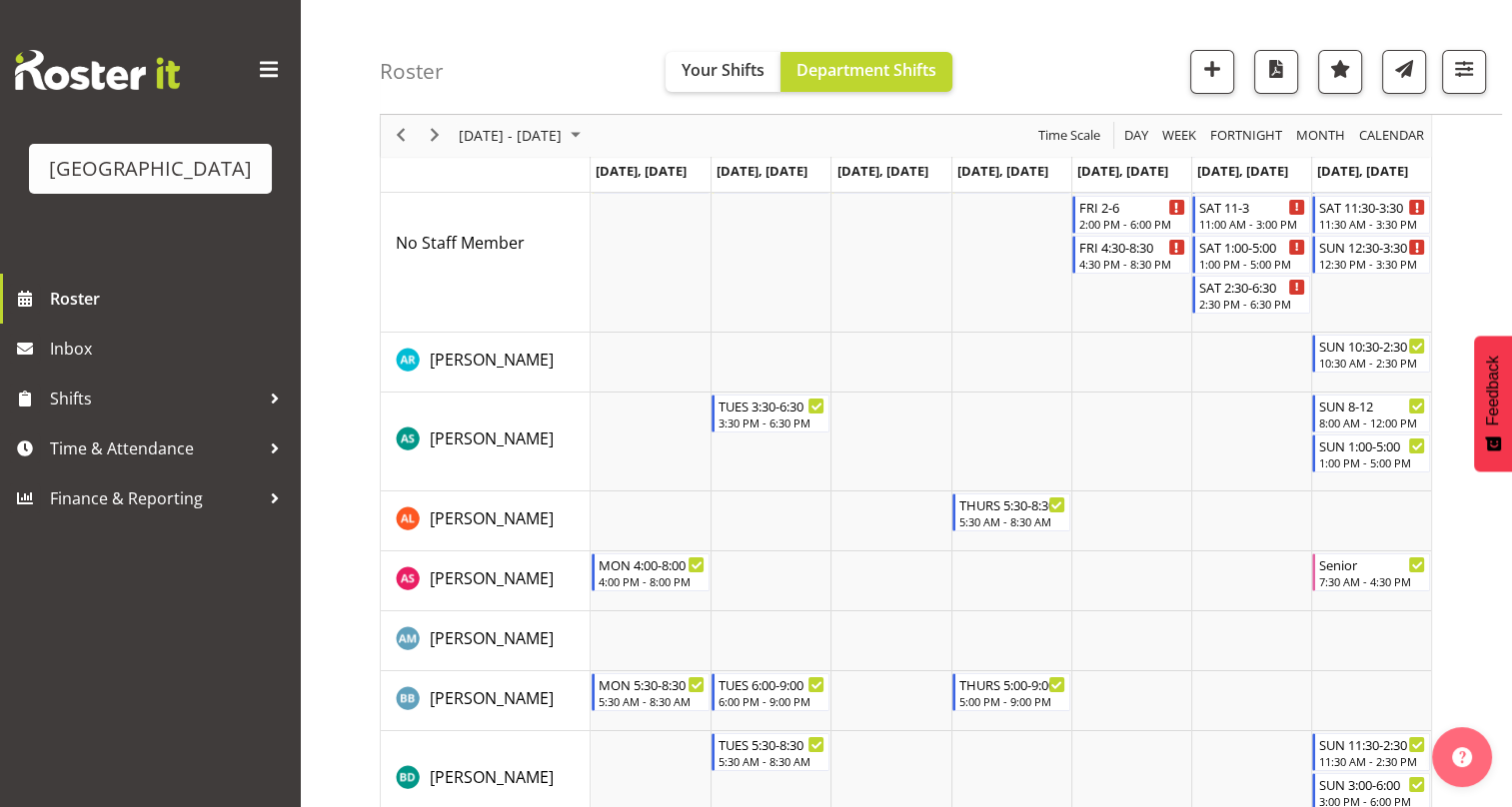 scroll, scrollTop: 0, scrollLeft: 0, axis: both 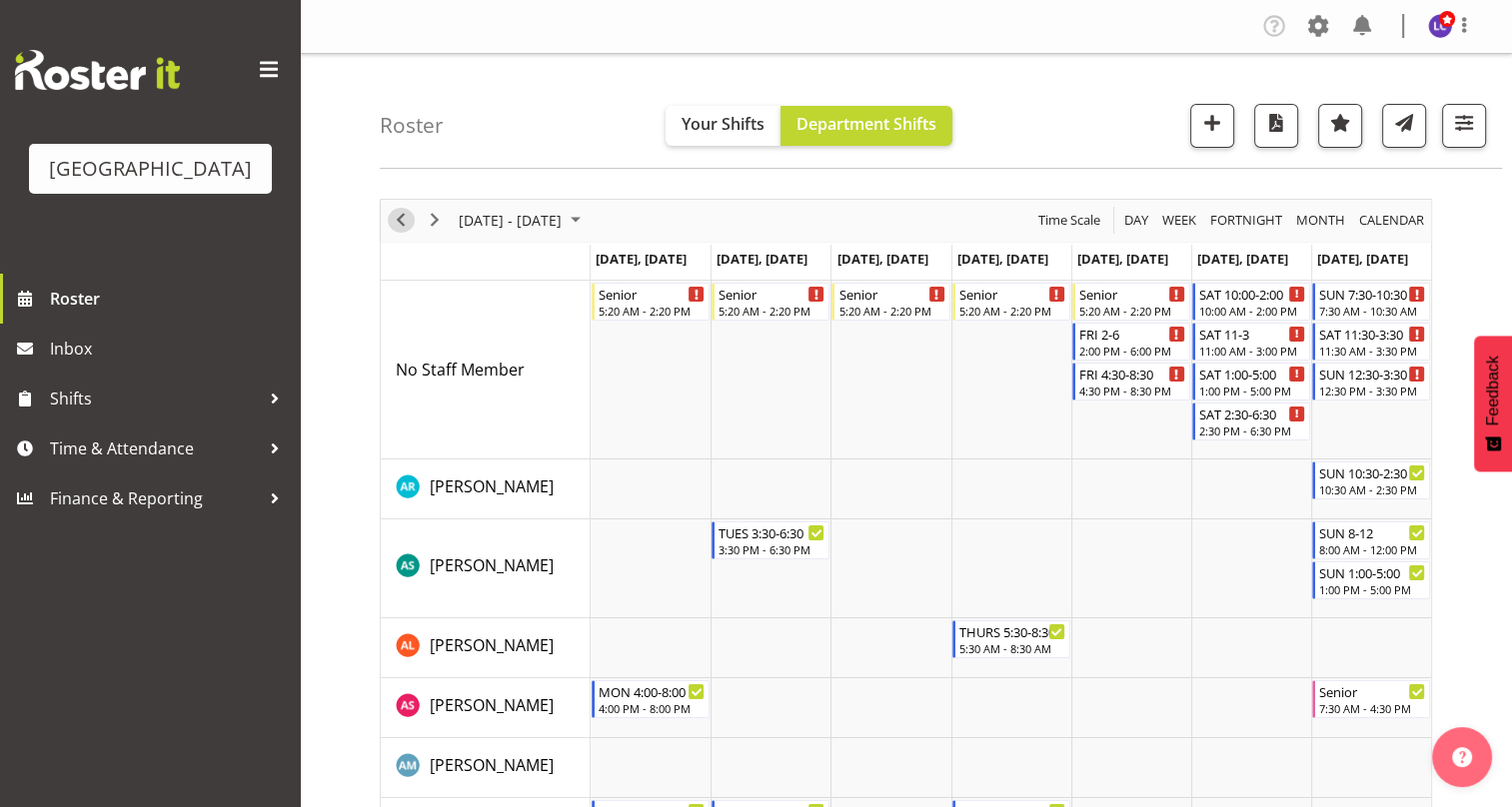 click at bounding box center [401, 220] 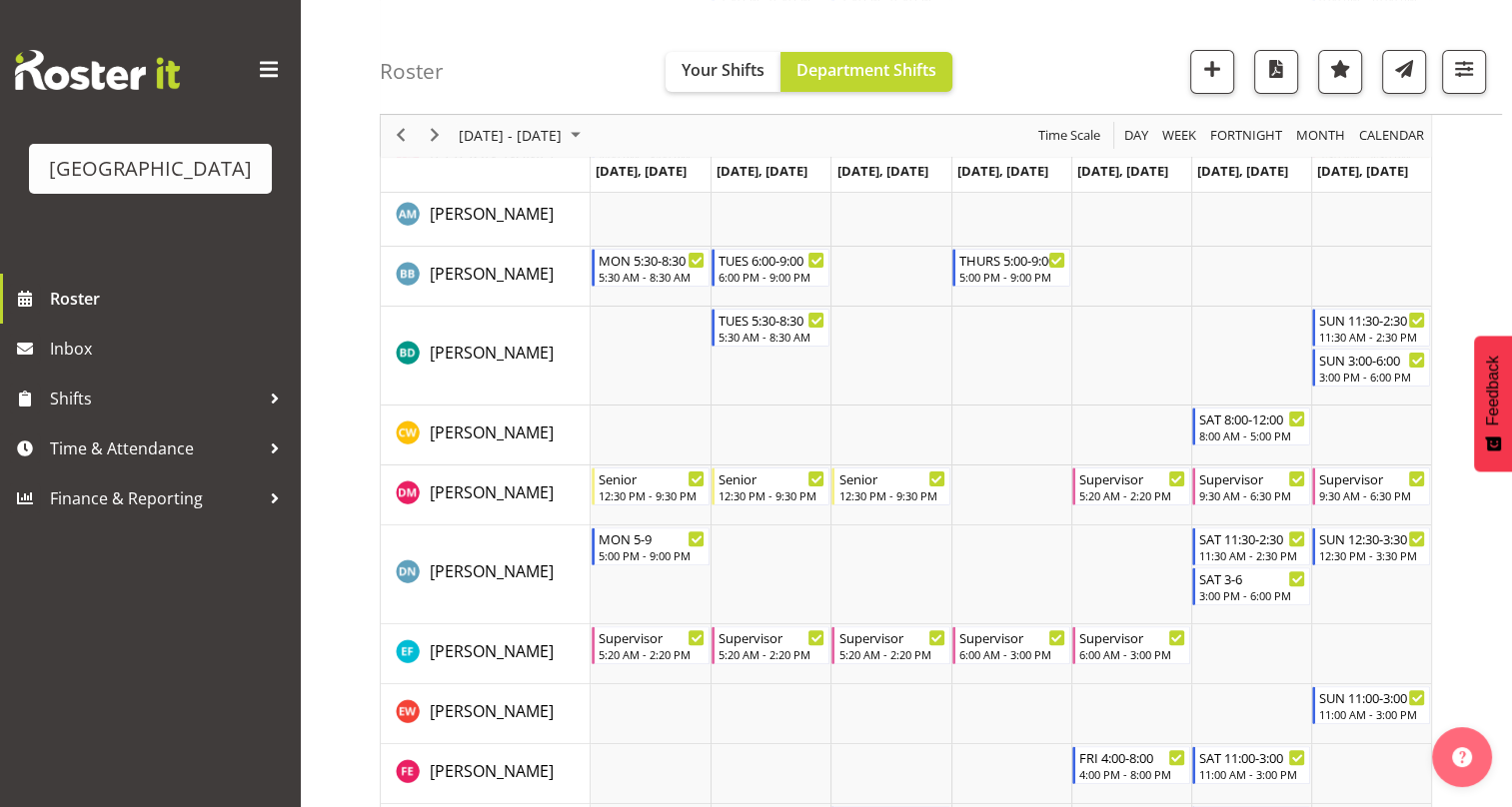 scroll, scrollTop: 0, scrollLeft: 0, axis: both 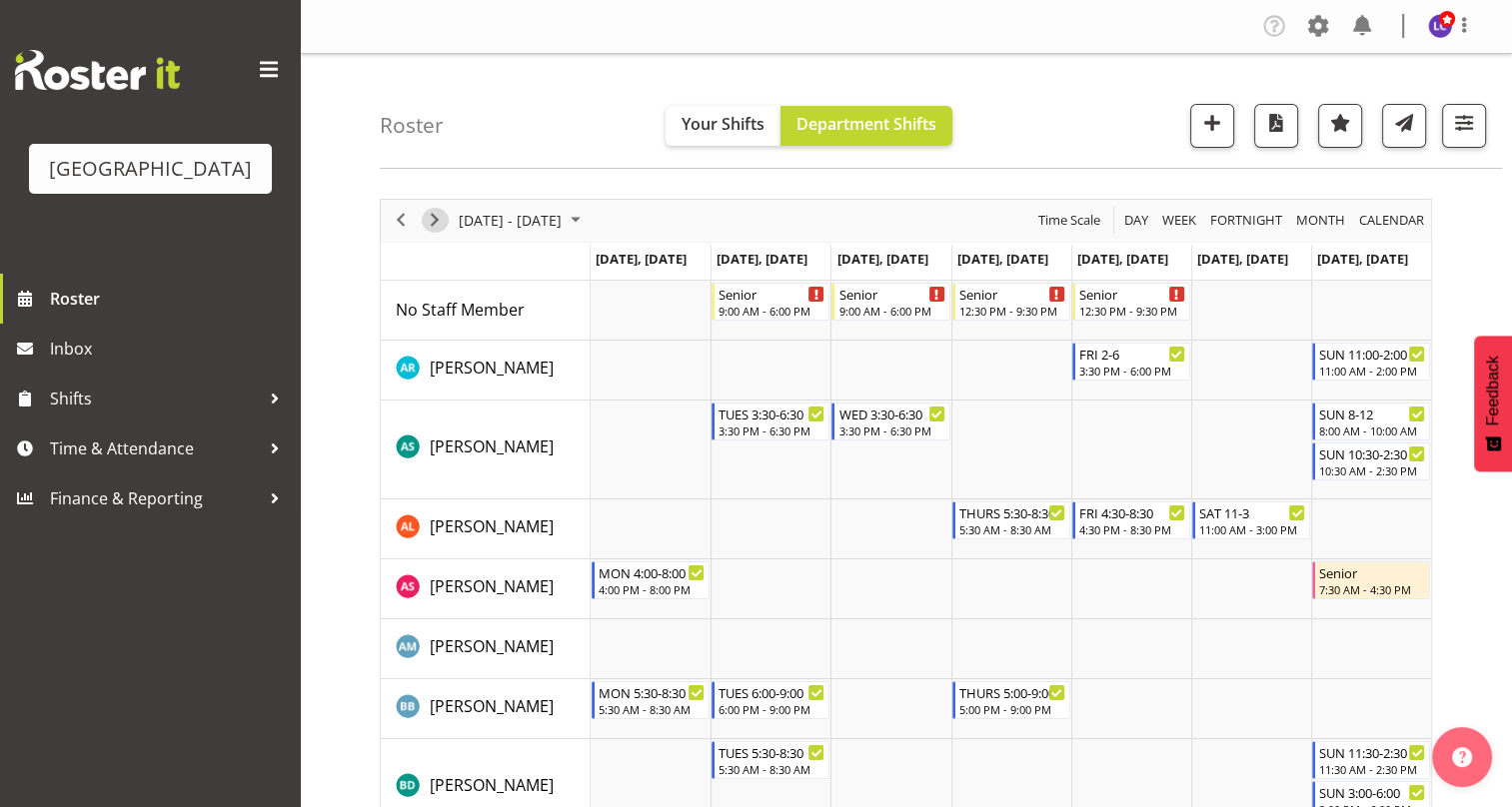 click at bounding box center (435, 220) 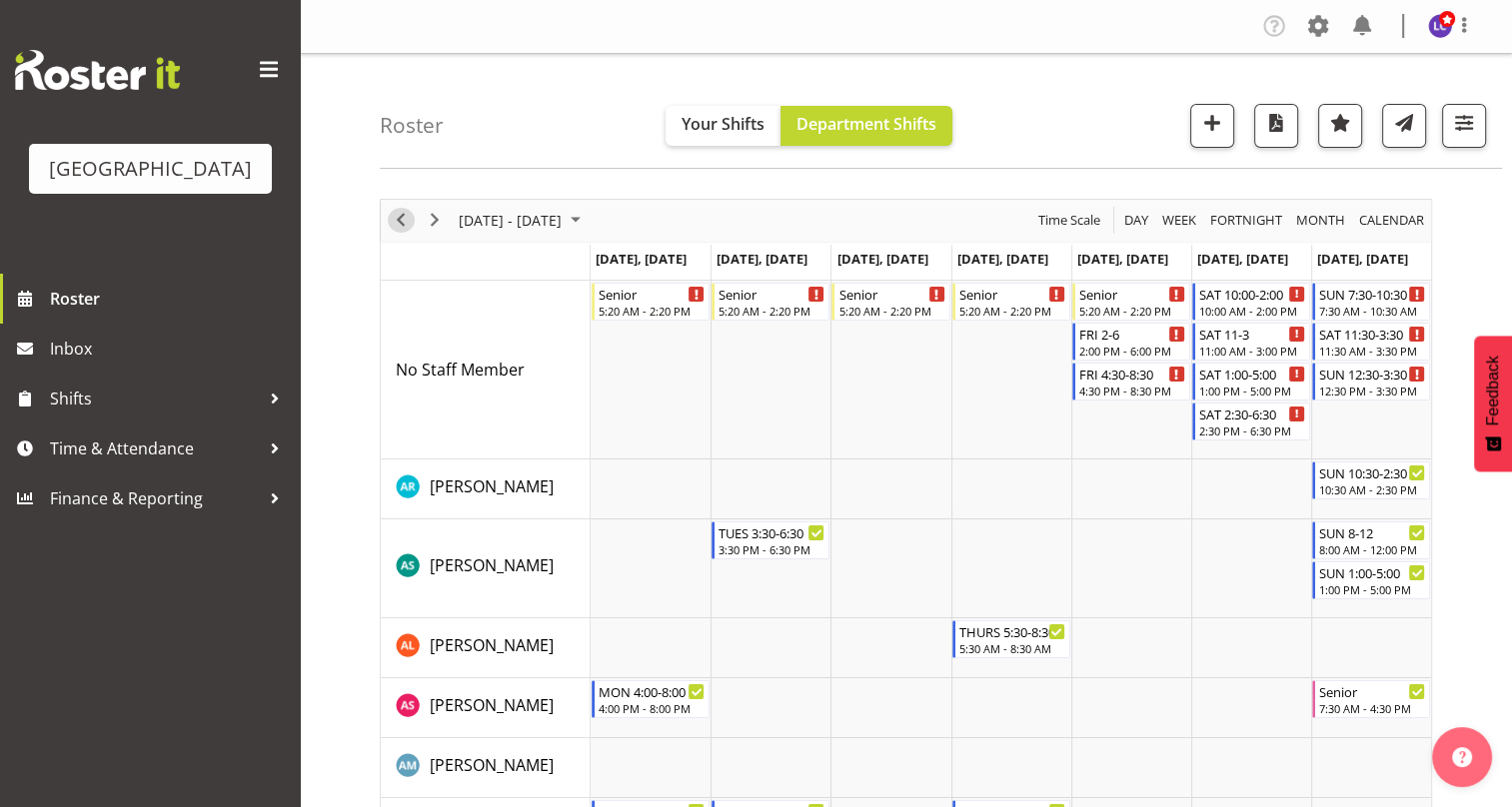 click at bounding box center (401, 220) 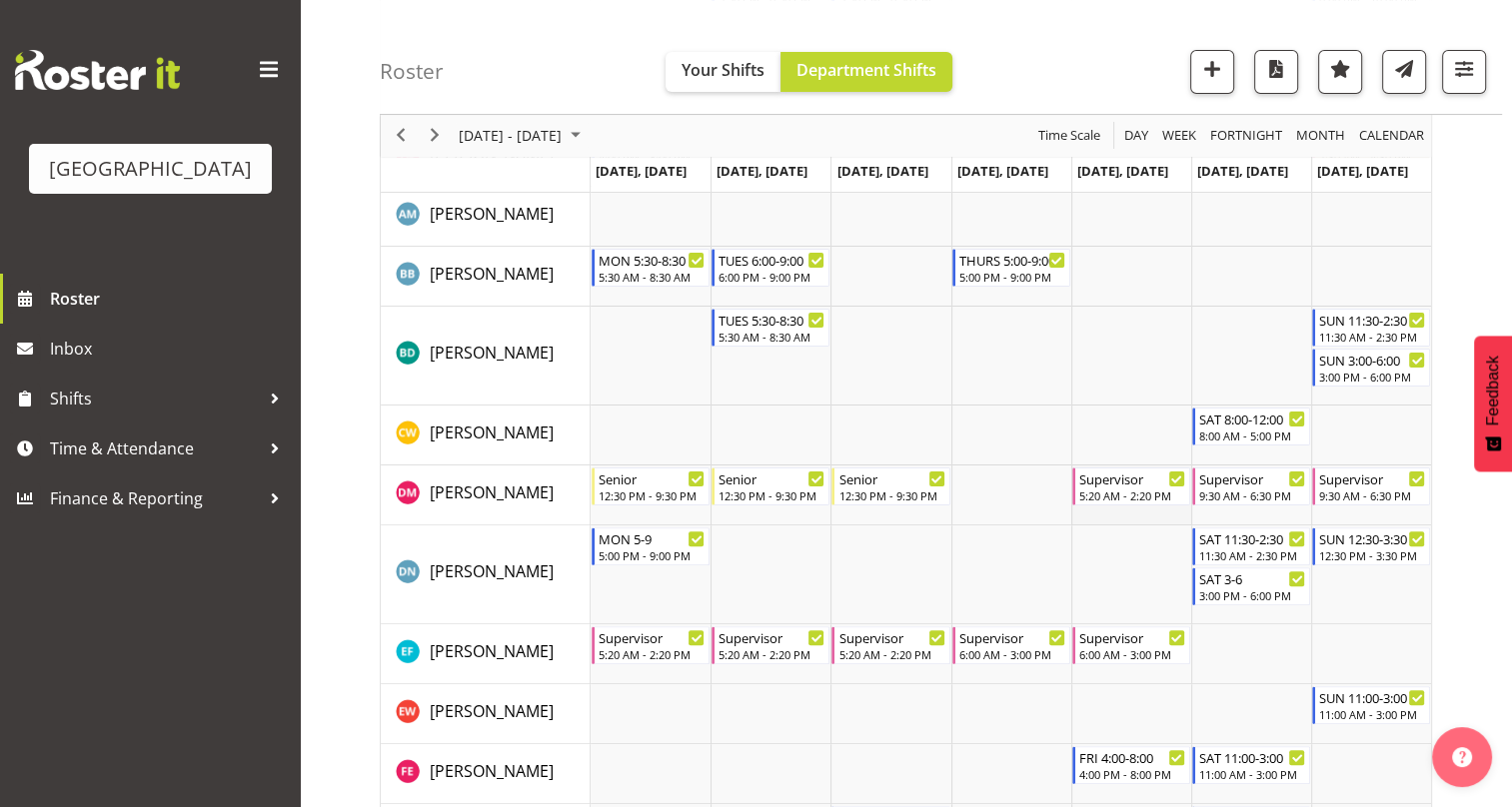 scroll, scrollTop: 0, scrollLeft: 0, axis: both 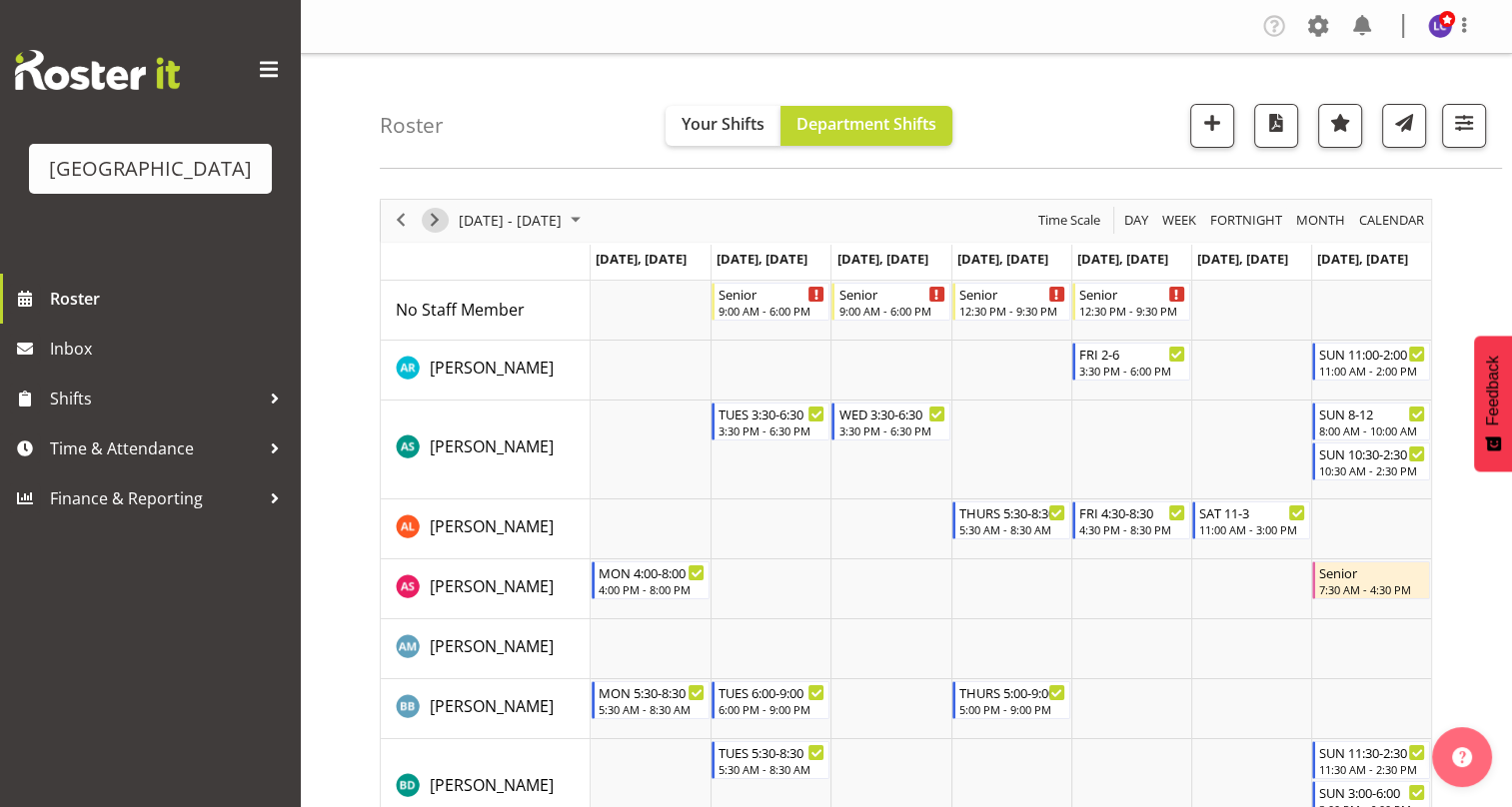 drag, startPoint x: 428, startPoint y: 212, endPoint x: 423, endPoint y: 241, distance: 29.427878 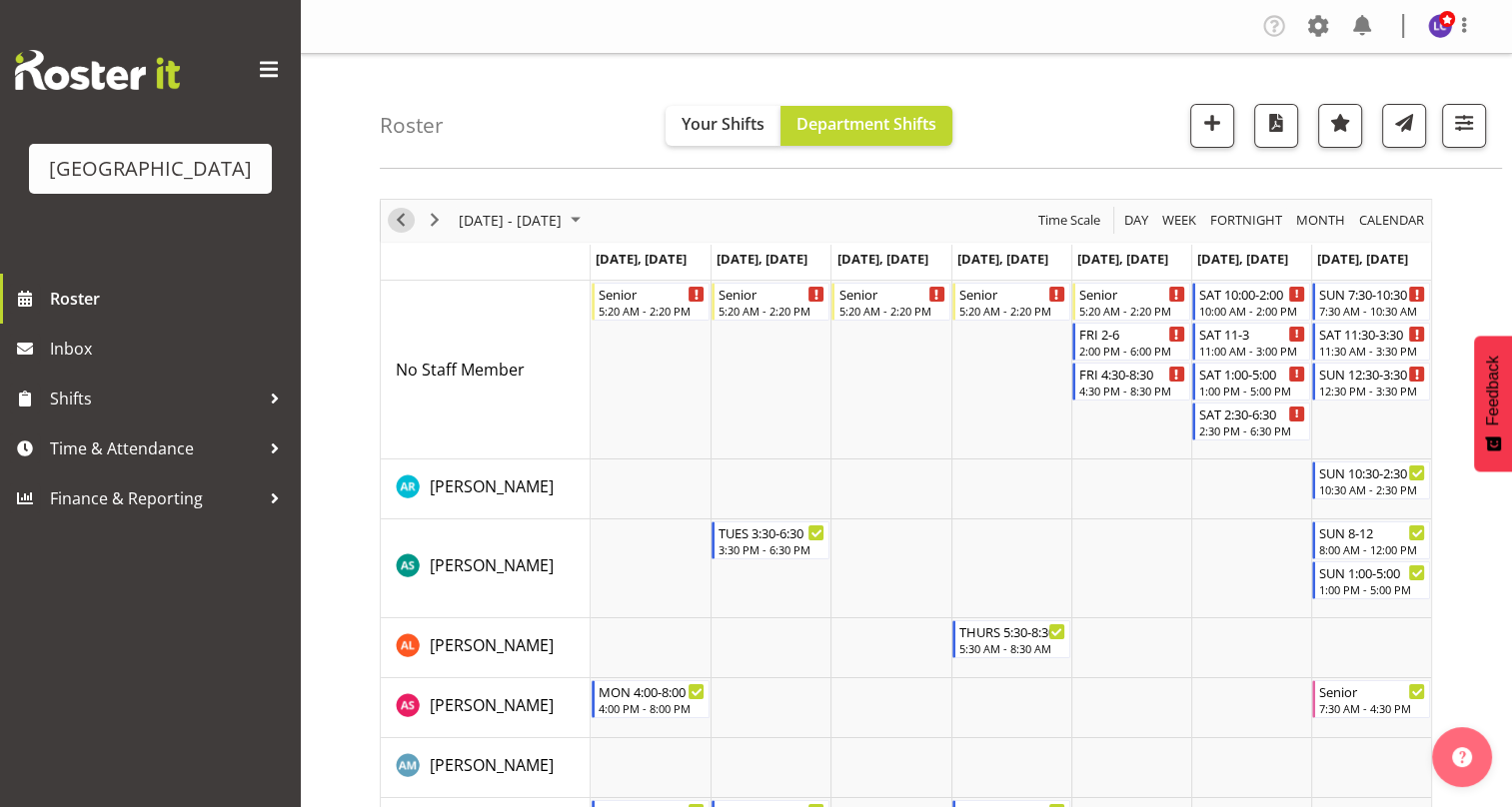 click at bounding box center (401, 220) 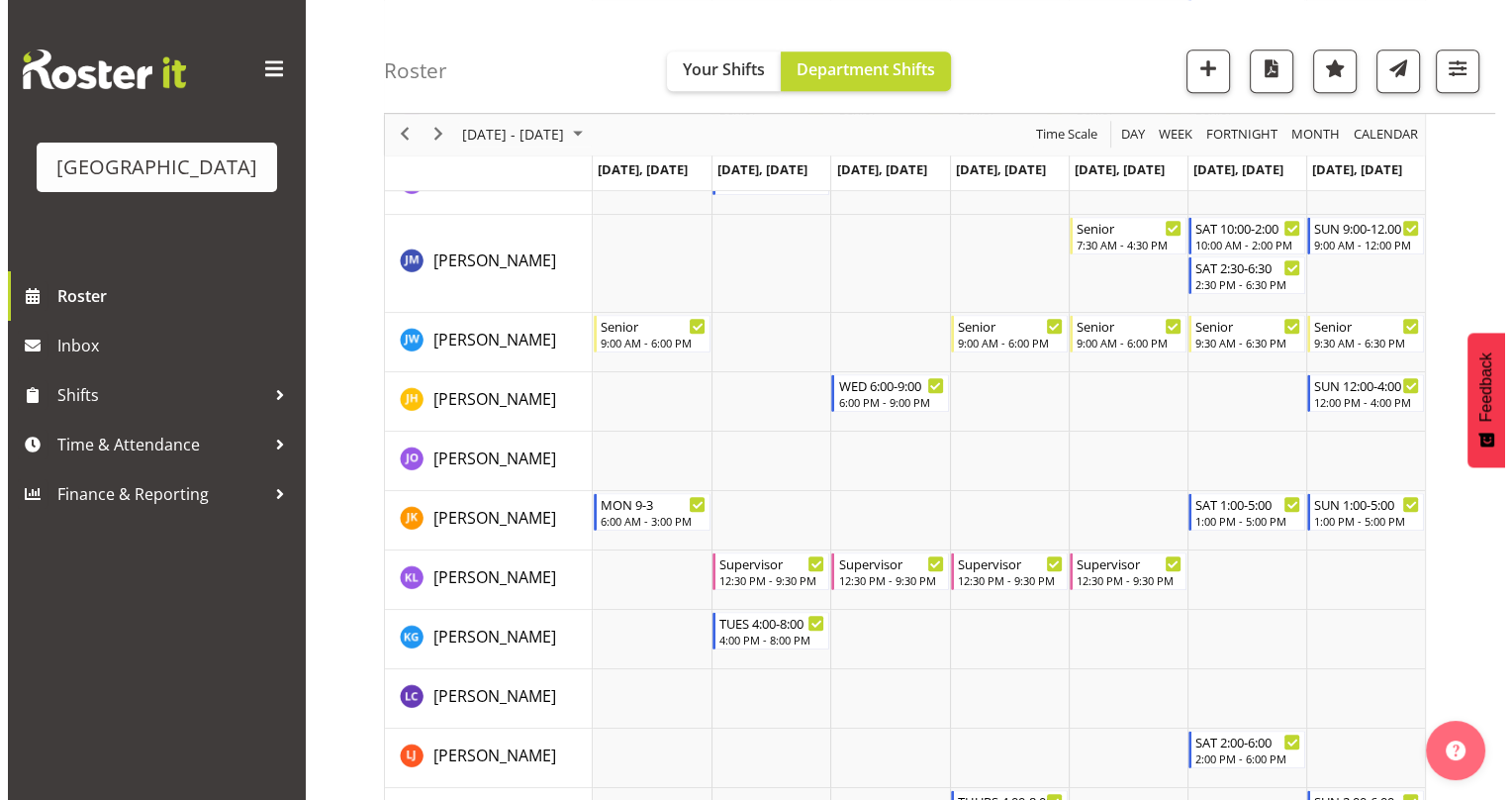 scroll, scrollTop: 0, scrollLeft: 0, axis: both 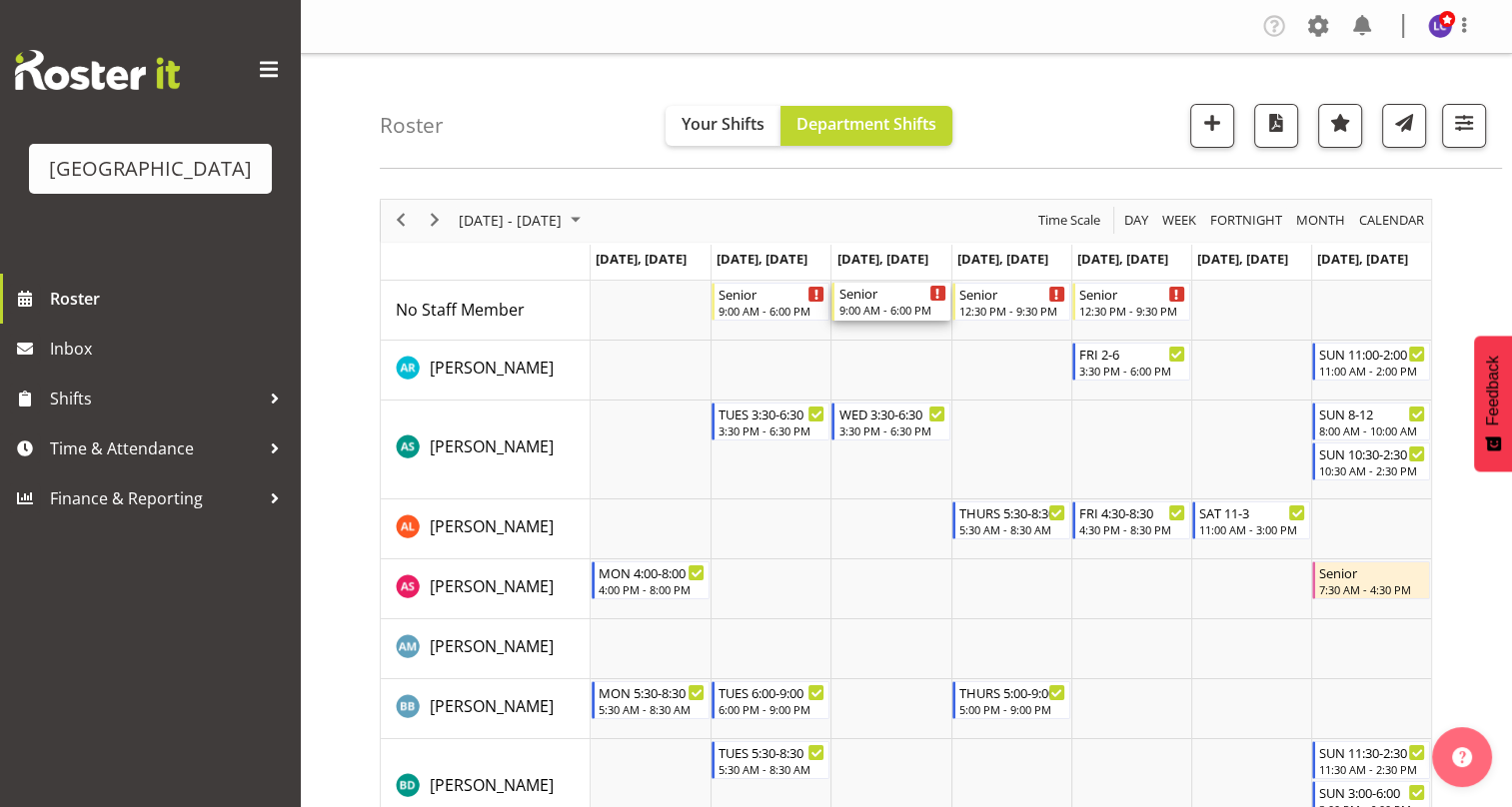 click on "9:00 AM - 6:00 PM" at bounding box center [891, 310] 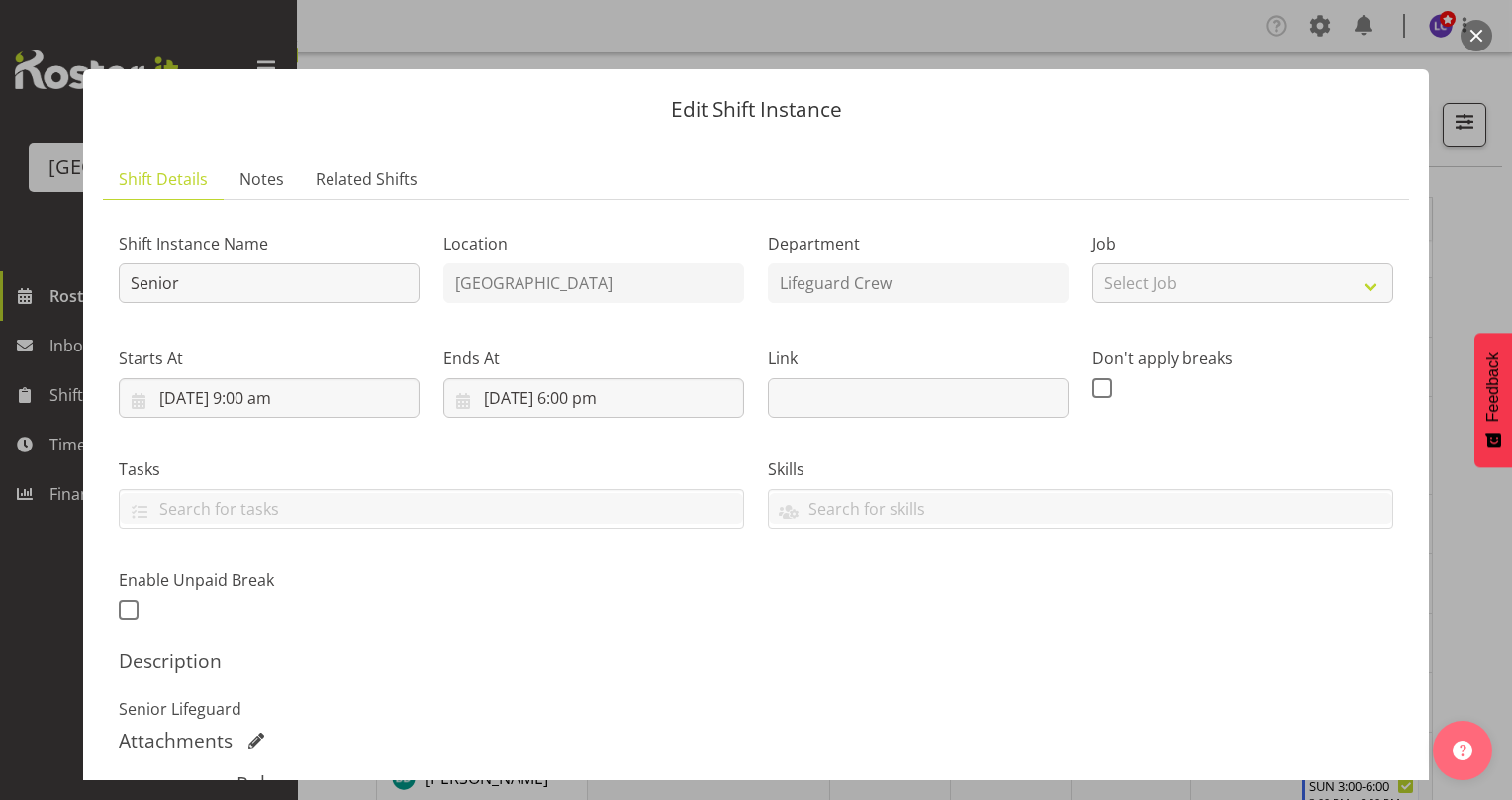 scroll, scrollTop: 383, scrollLeft: 0, axis: vertical 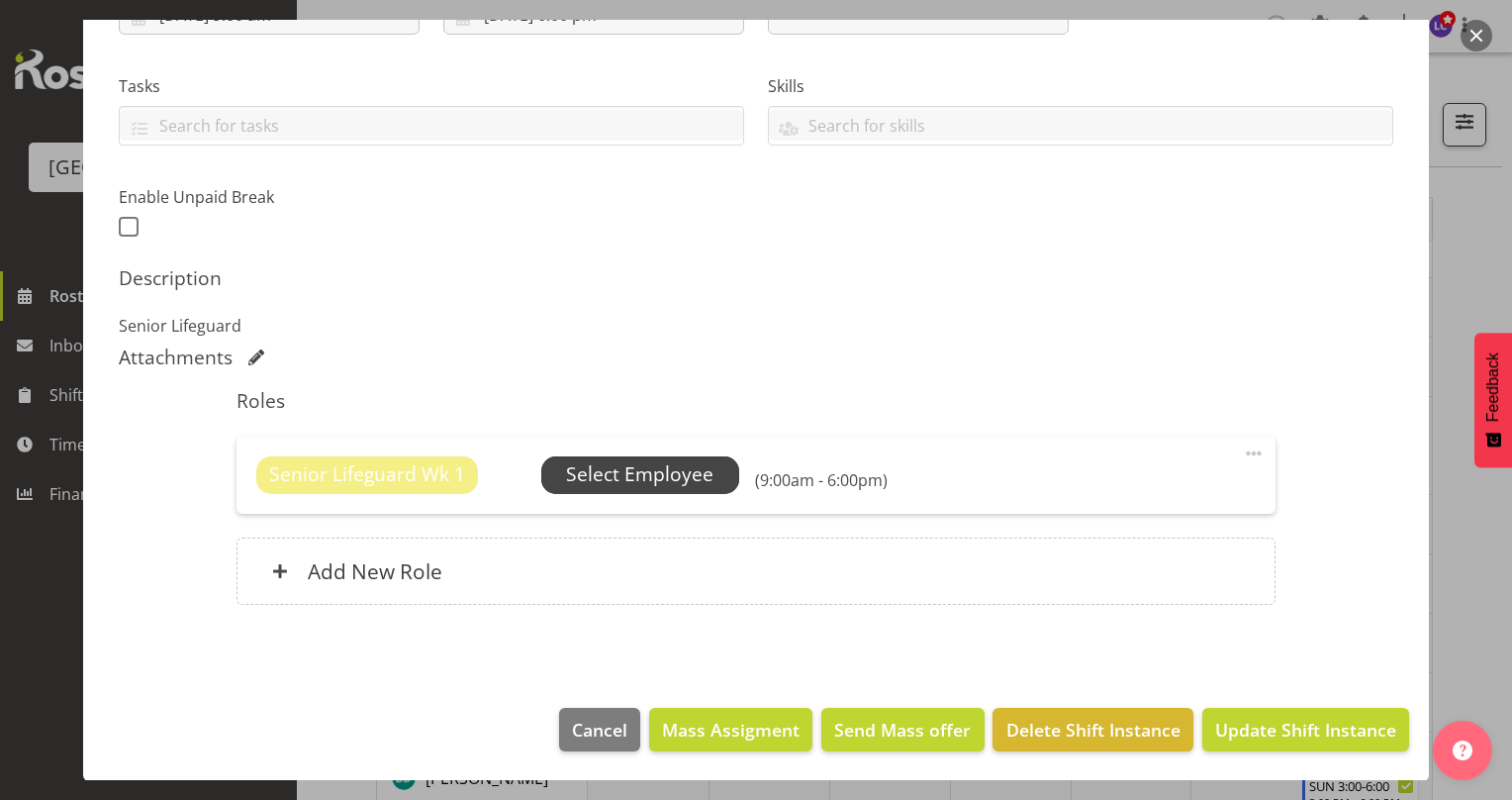 click on "Select Employee" at bounding box center [640, 475] 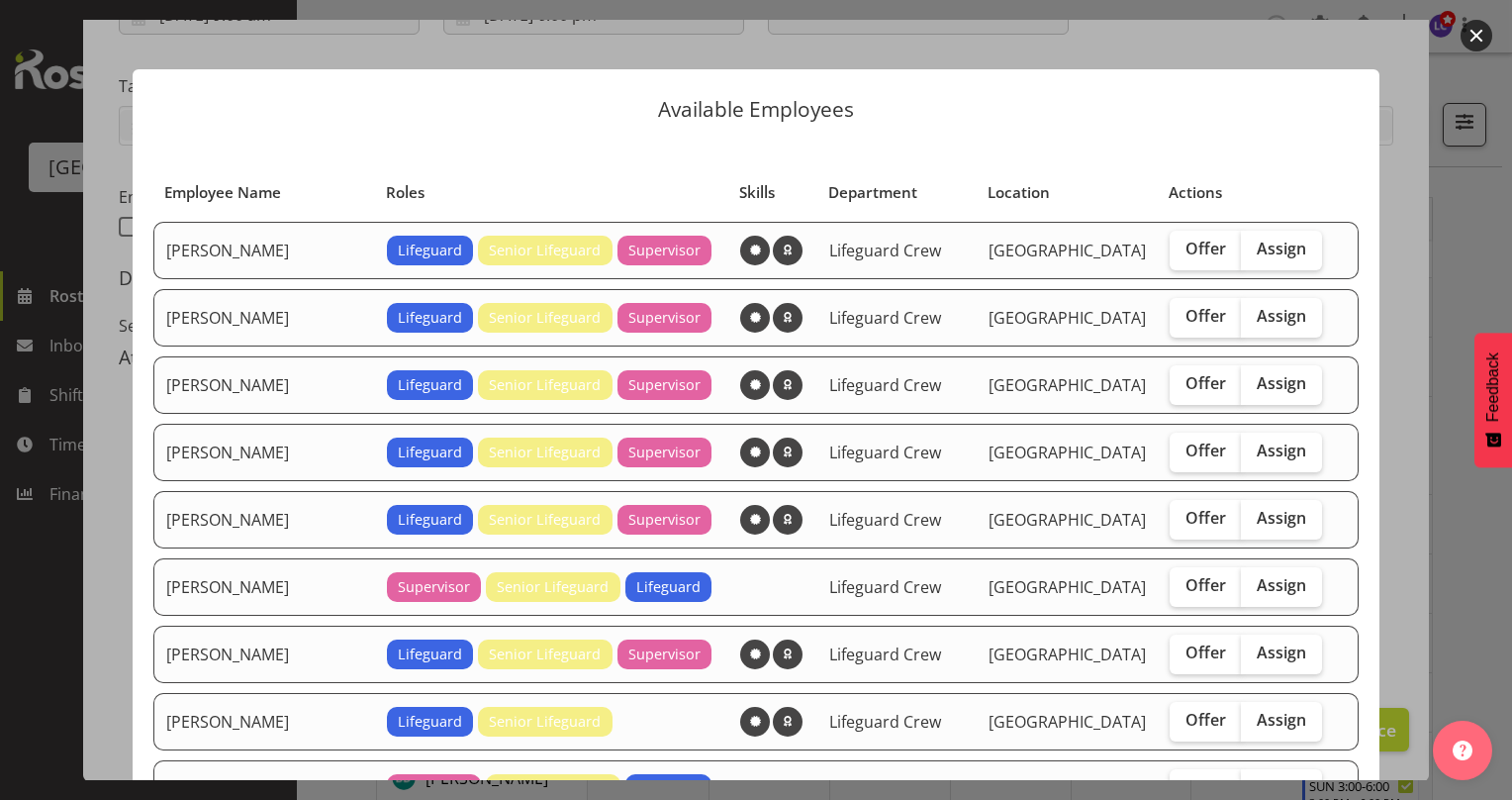 scroll, scrollTop: 429, scrollLeft: 0, axis: vertical 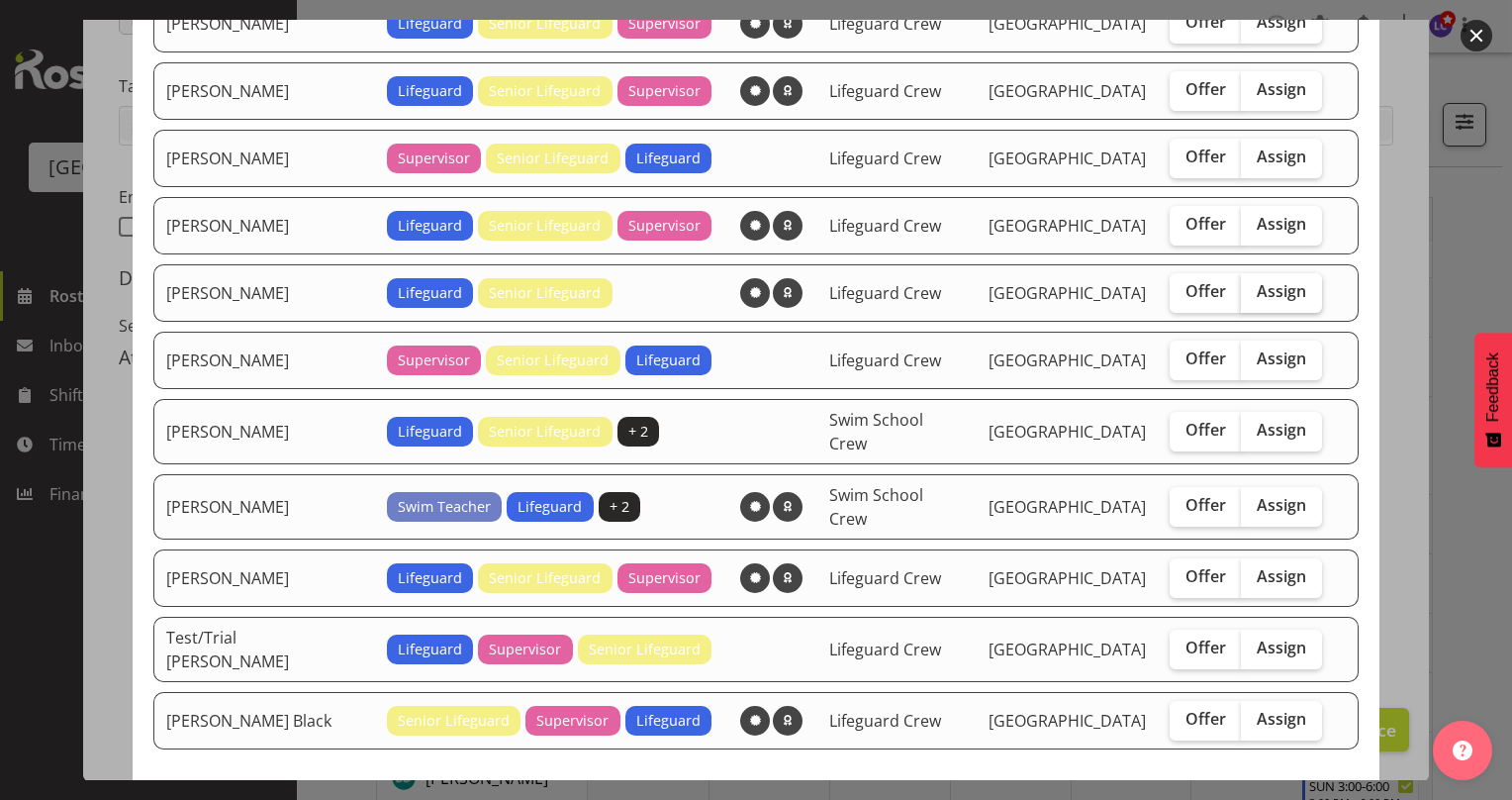 click on "Assign" at bounding box center (1281, 291) 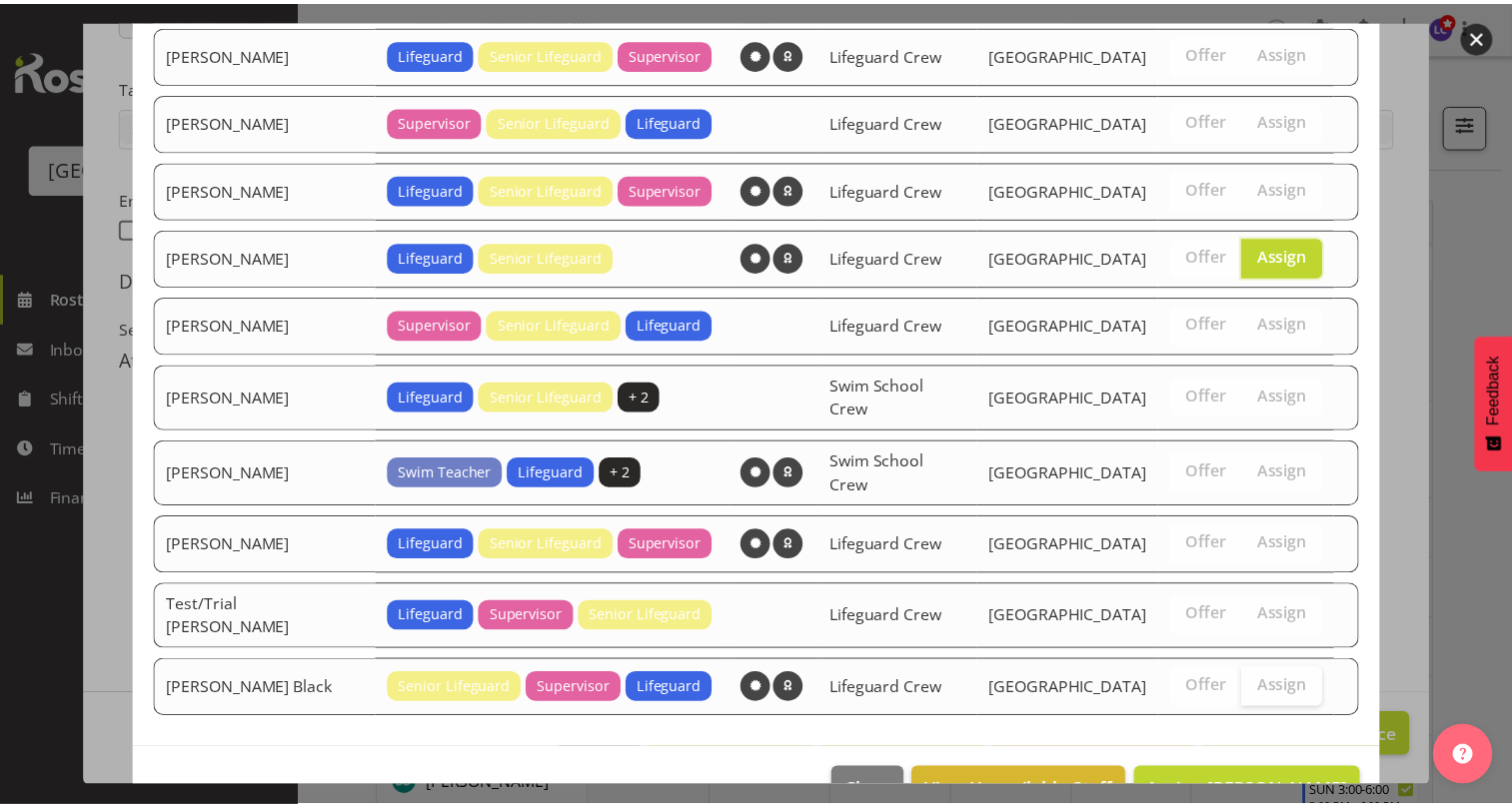 scroll, scrollTop: 489, scrollLeft: 0, axis: vertical 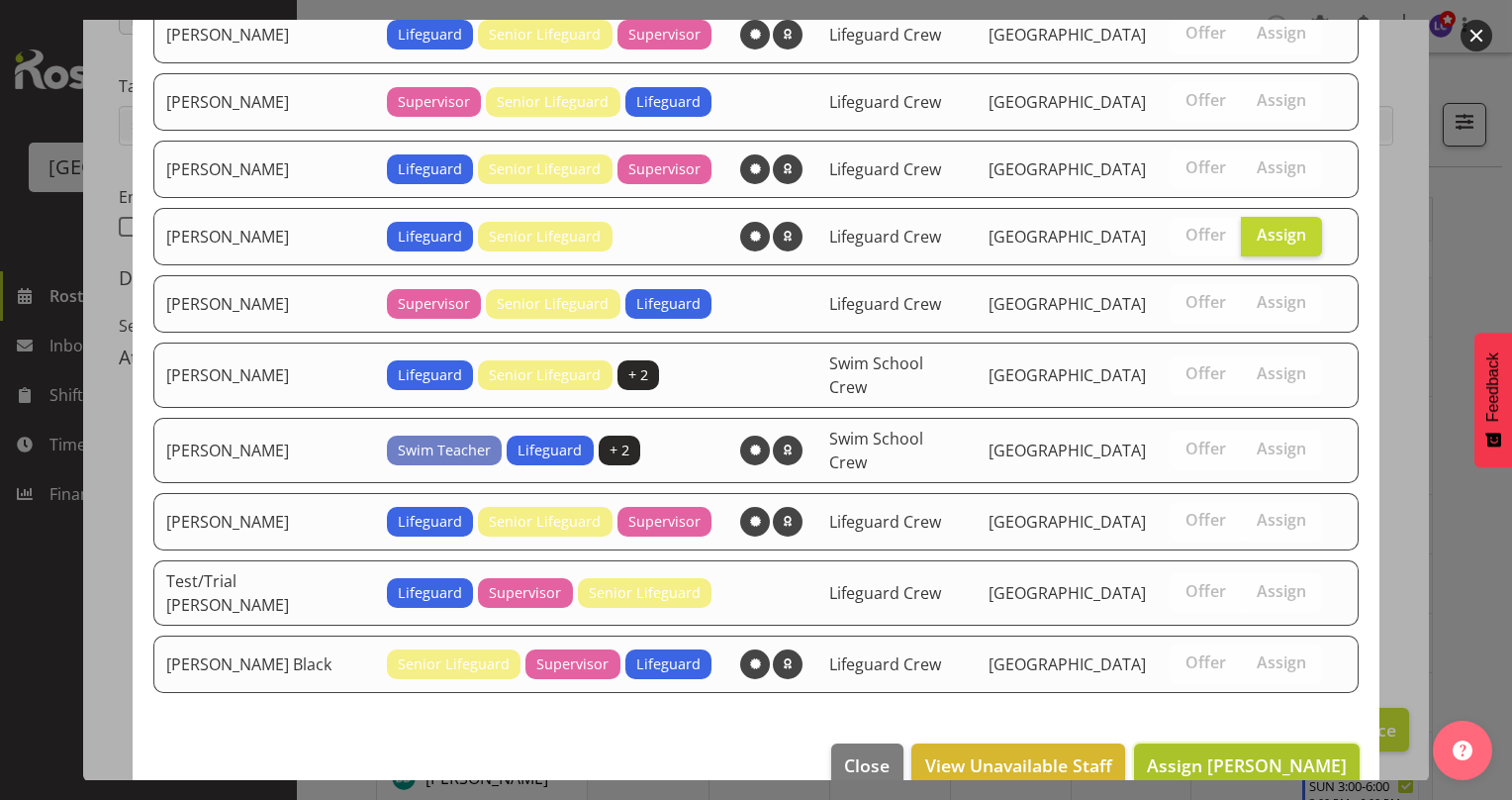 click on "Assign Joshua Keen" at bounding box center [1247, 765] 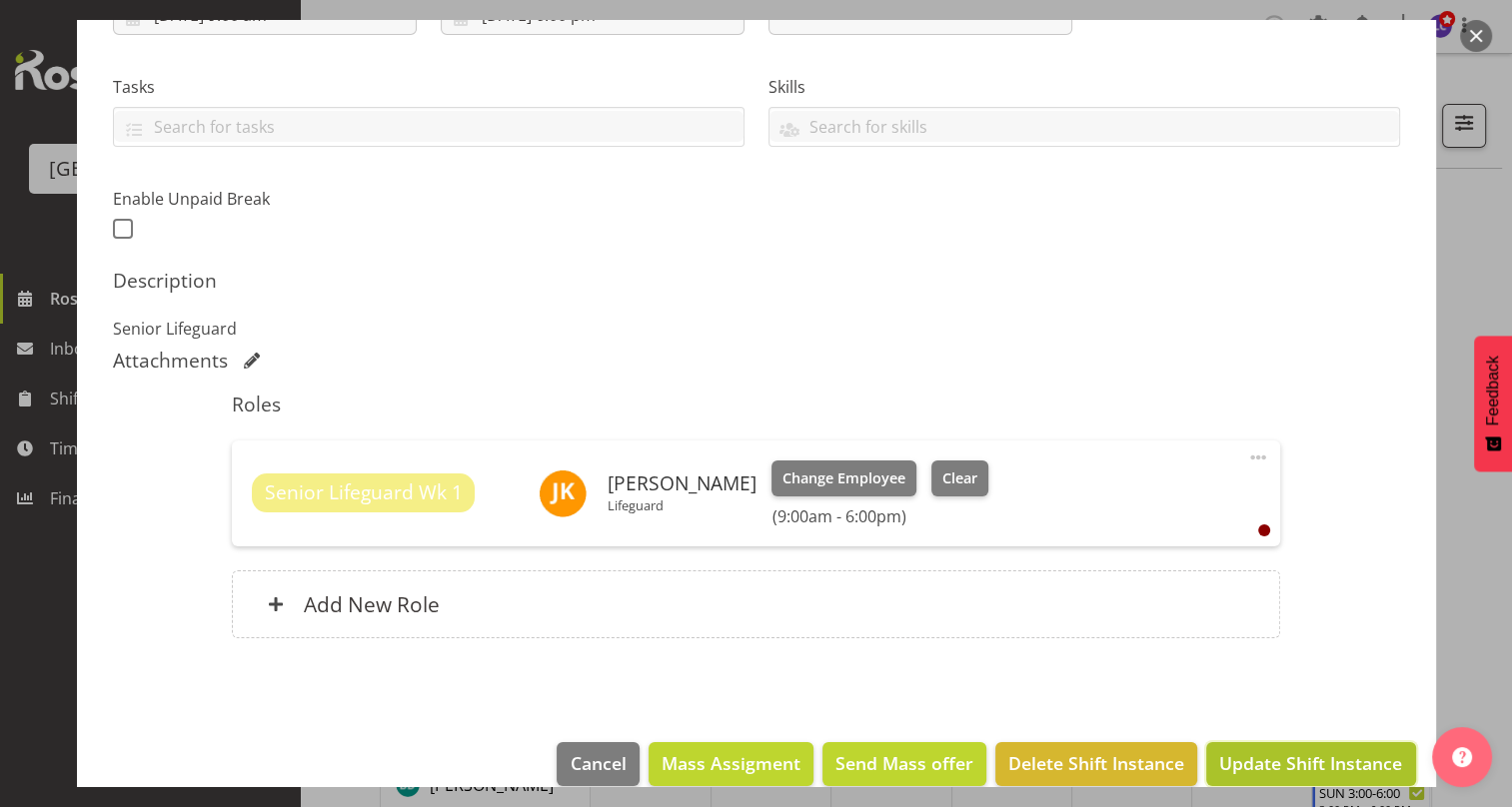 click on "Update Shift Instance" at bounding box center [1310, 763] 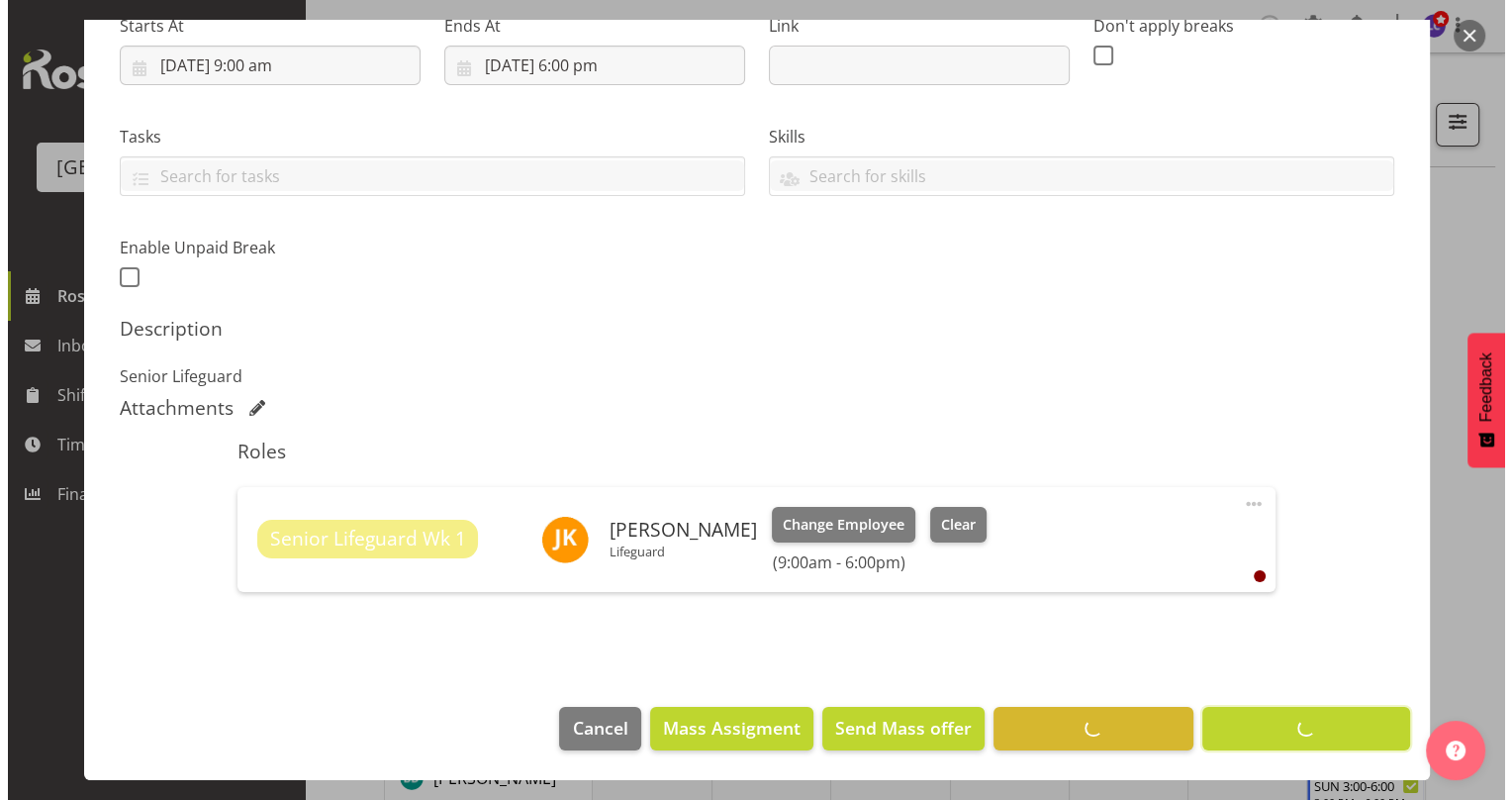 scroll, scrollTop: 332, scrollLeft: 0, axis: vertical 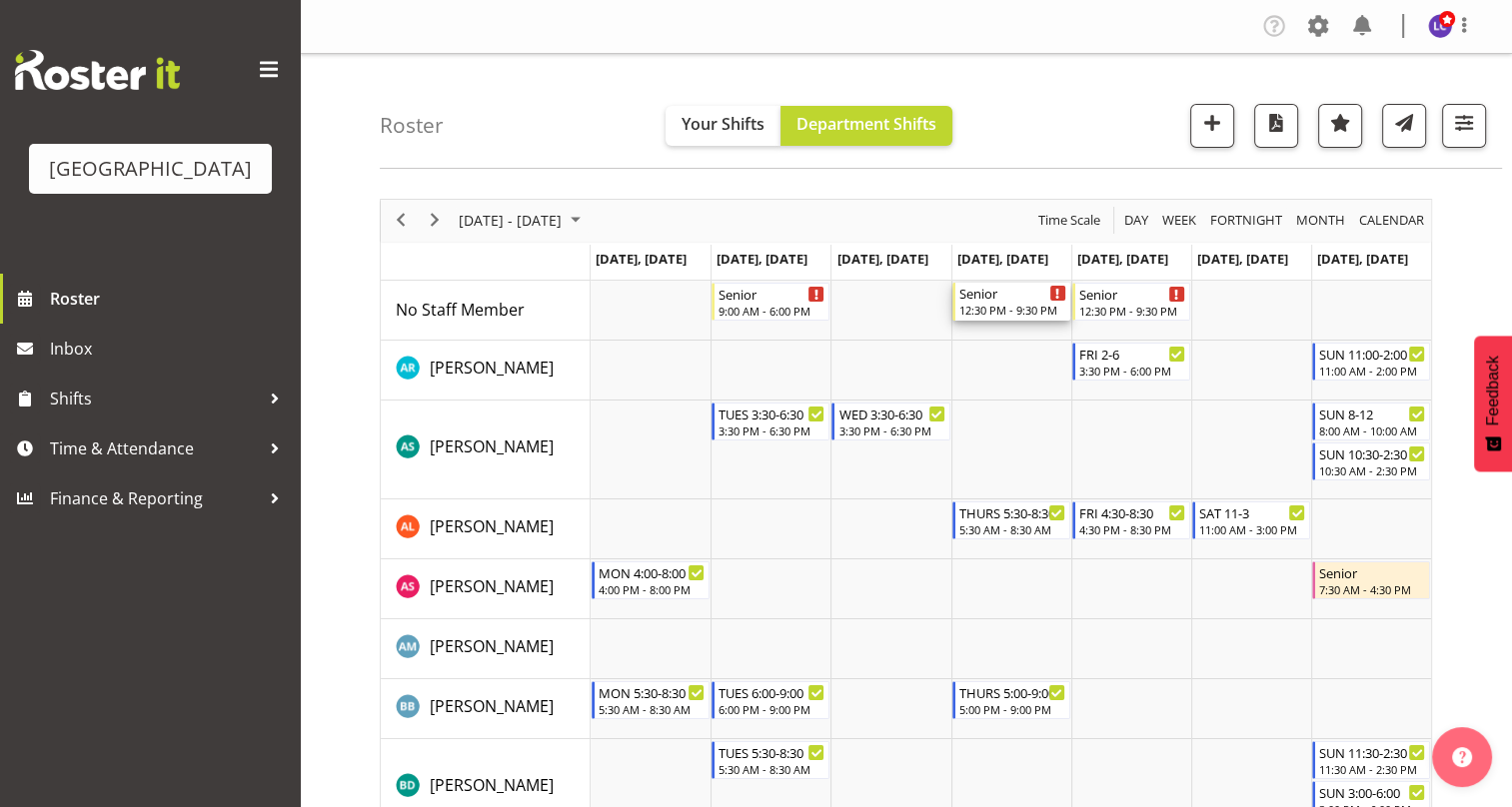 click on "12:30 PM - 9:30 PM" at bounding box center [1012, 310] 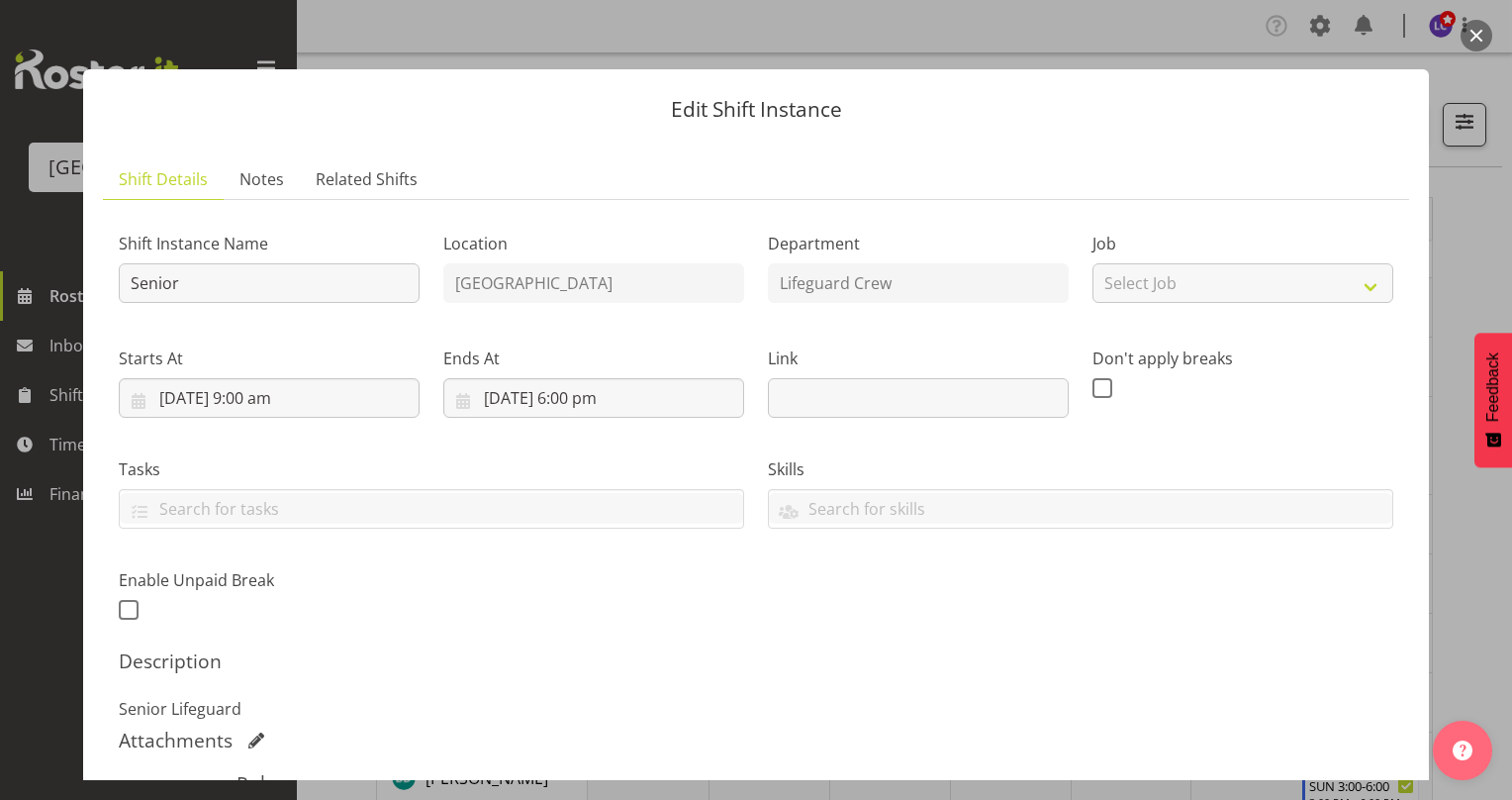 scroll, scrollTop: 383, scrollLeft: 0, axis: vertical 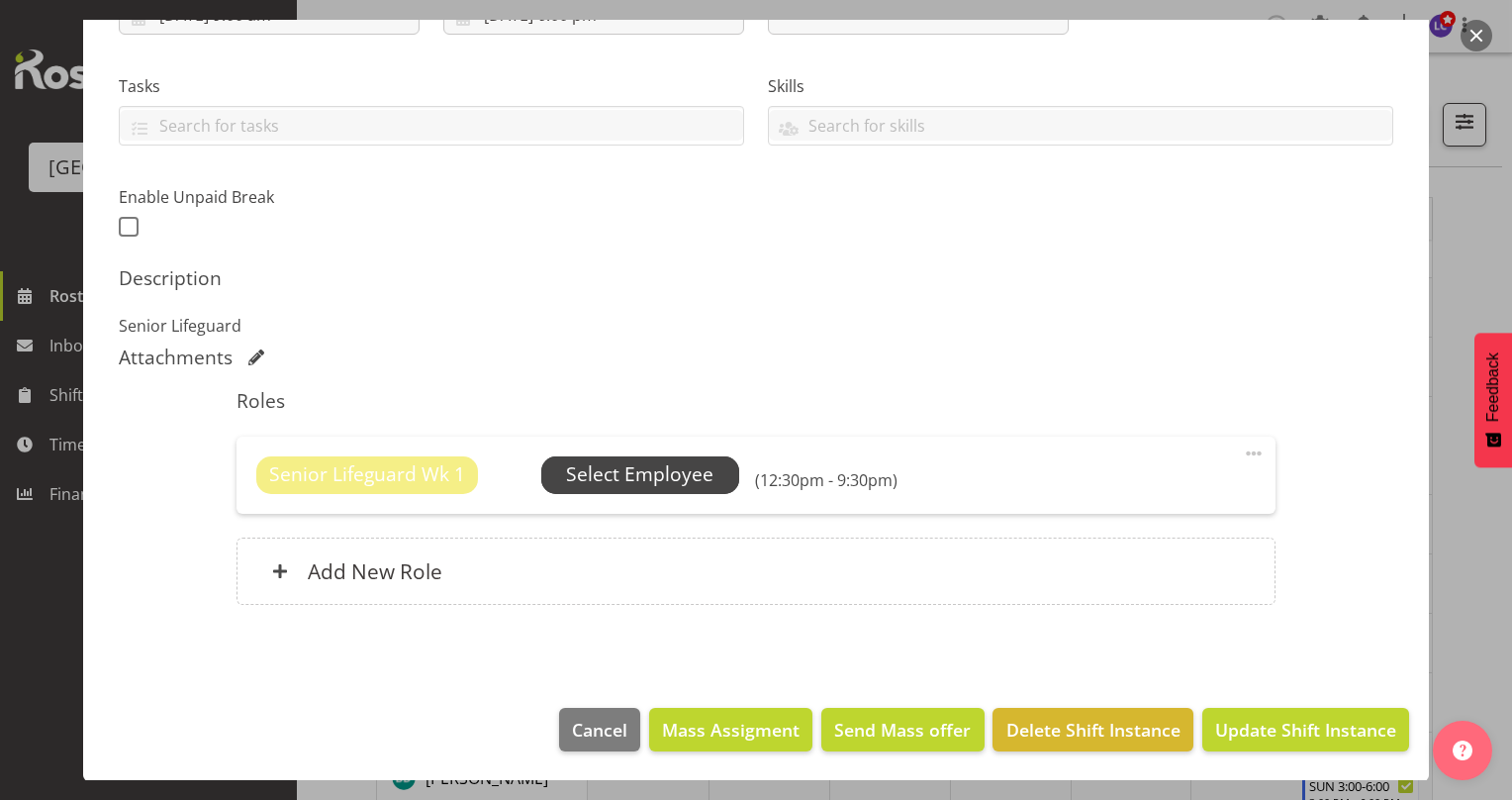 click on "Select Employee" at bounding box center (639, 474) 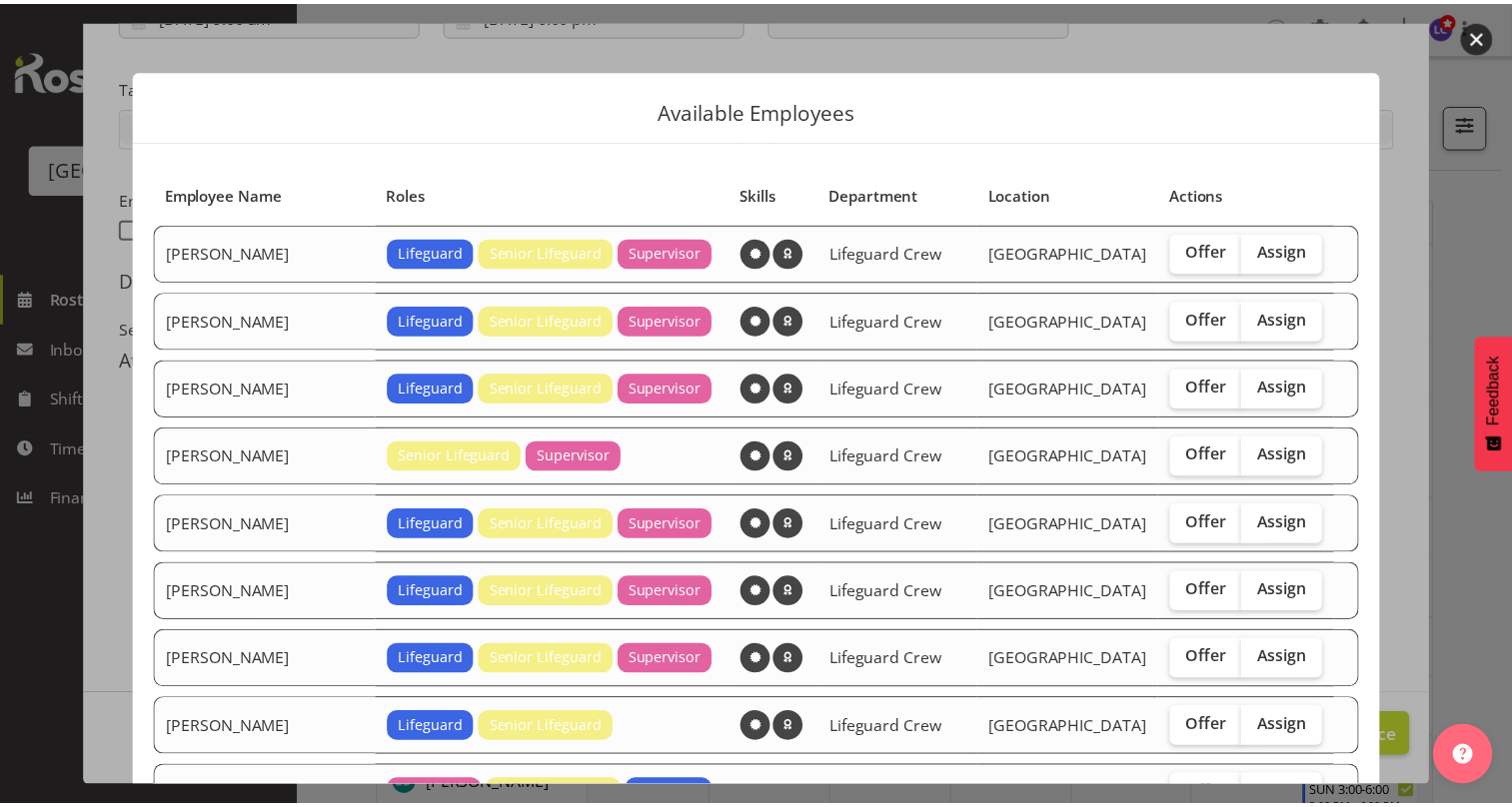 scroll, scrollTop: 422, scrollLeft: 0, axis: vertical 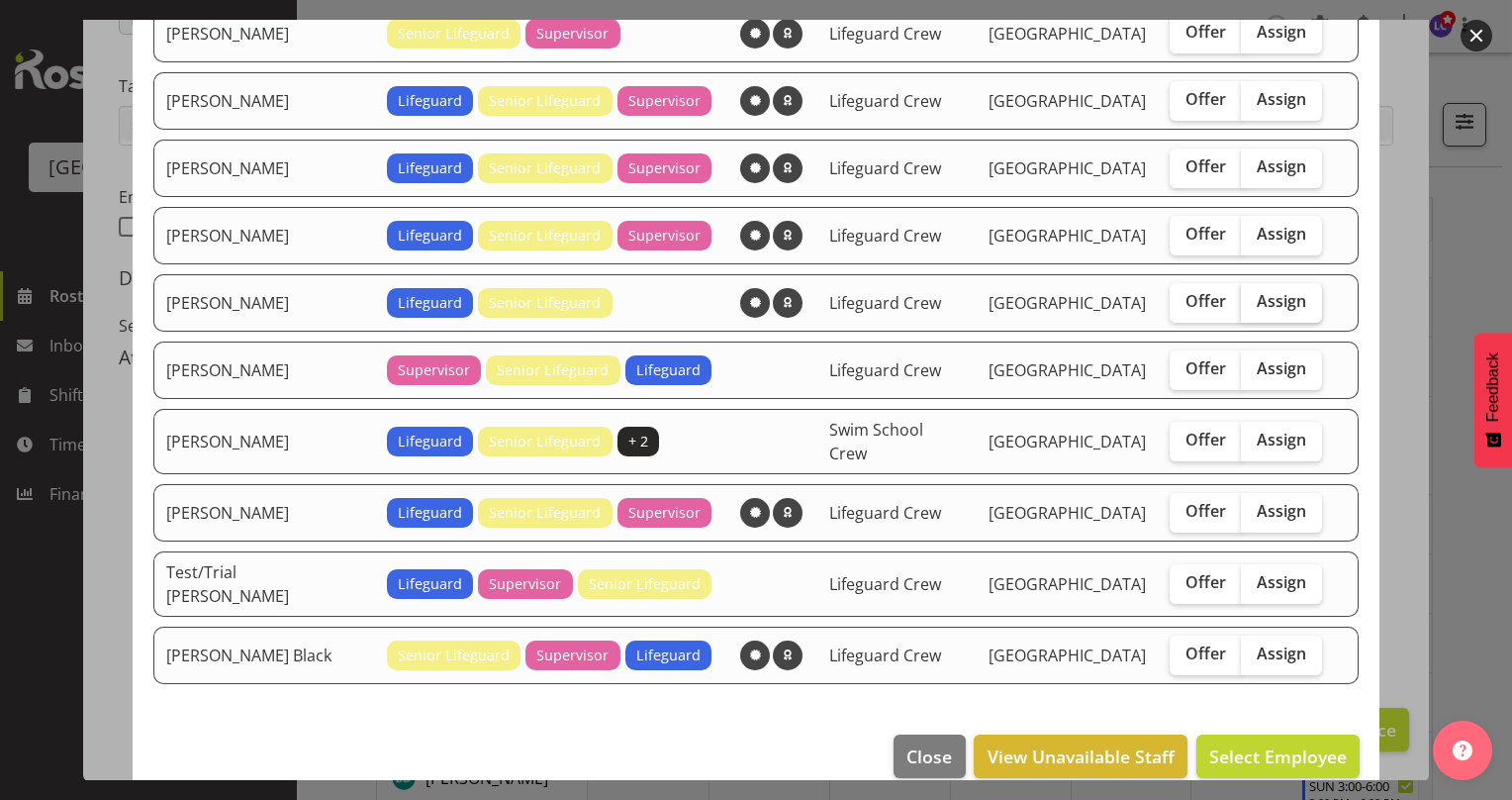 click on "Assign" at bounding box center [1281, 301] 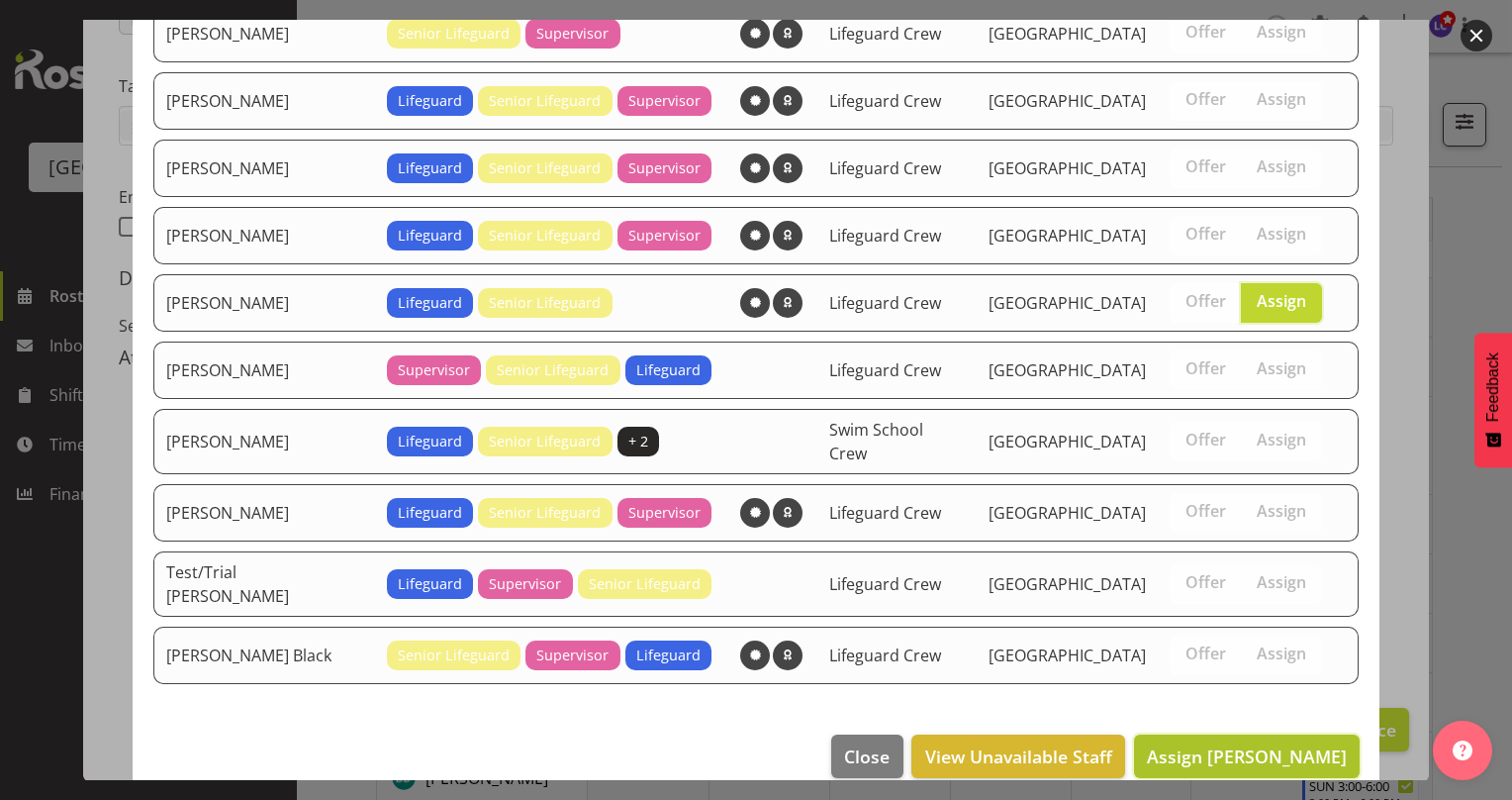 drag, startPoint x: 1275, startPoint y: 733, endPoint x: 1272, endPoint y: 752, distance: 19.23538 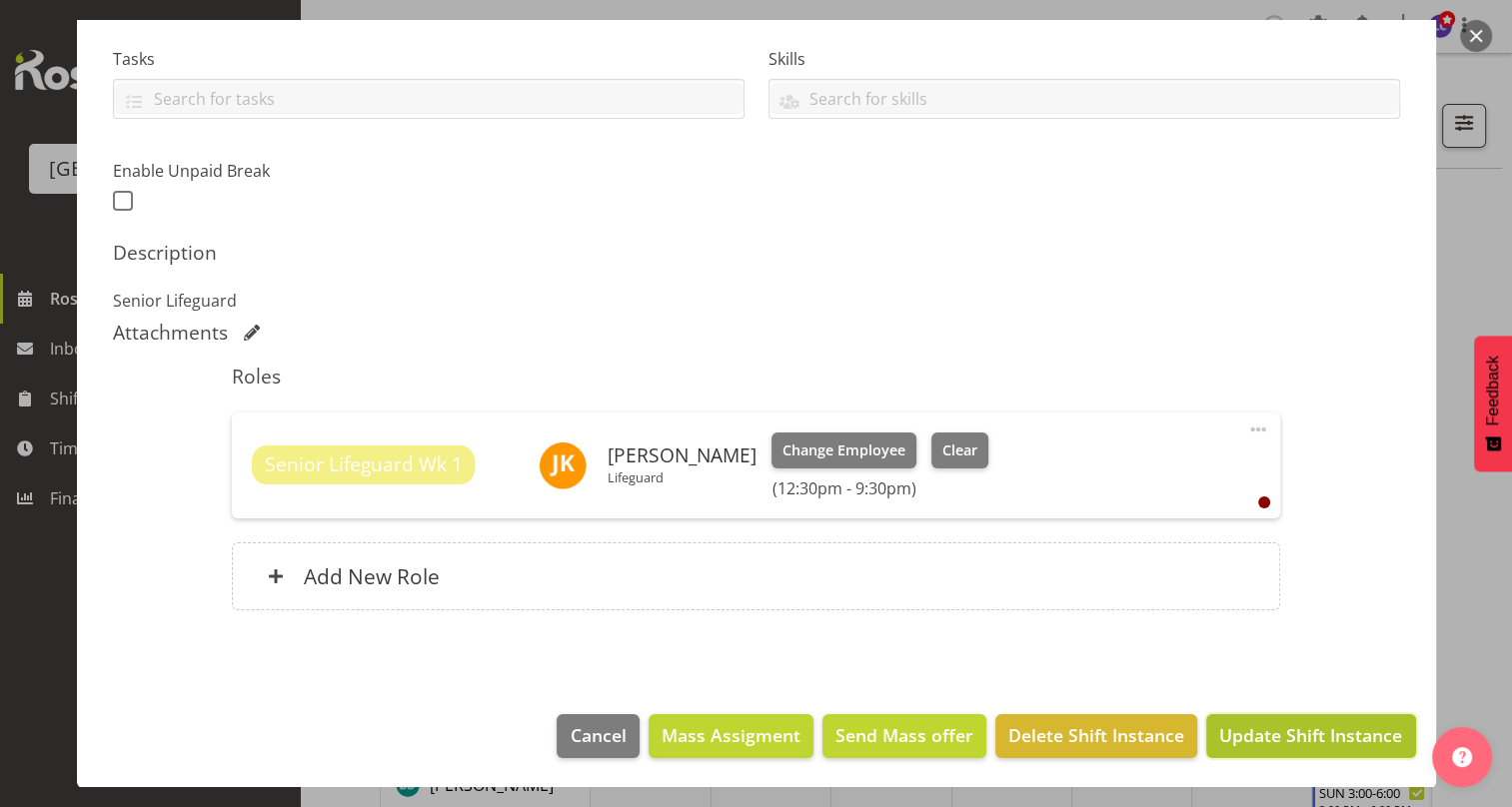 click on "Update Shift Instance" at bounding box center [1310, 735] 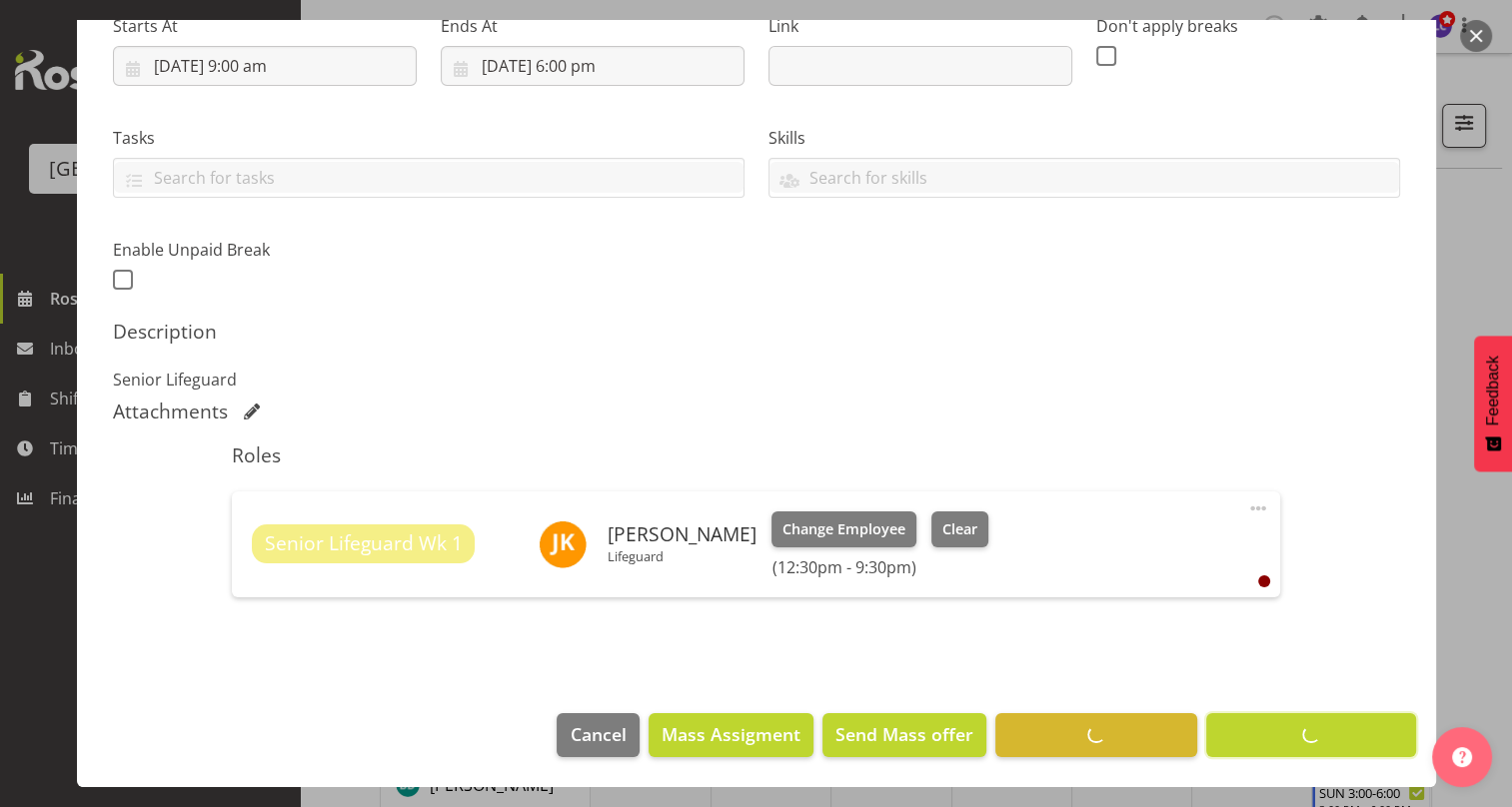 scroll, scrollTop: 335, scrollLeft: 0, axis: vertical 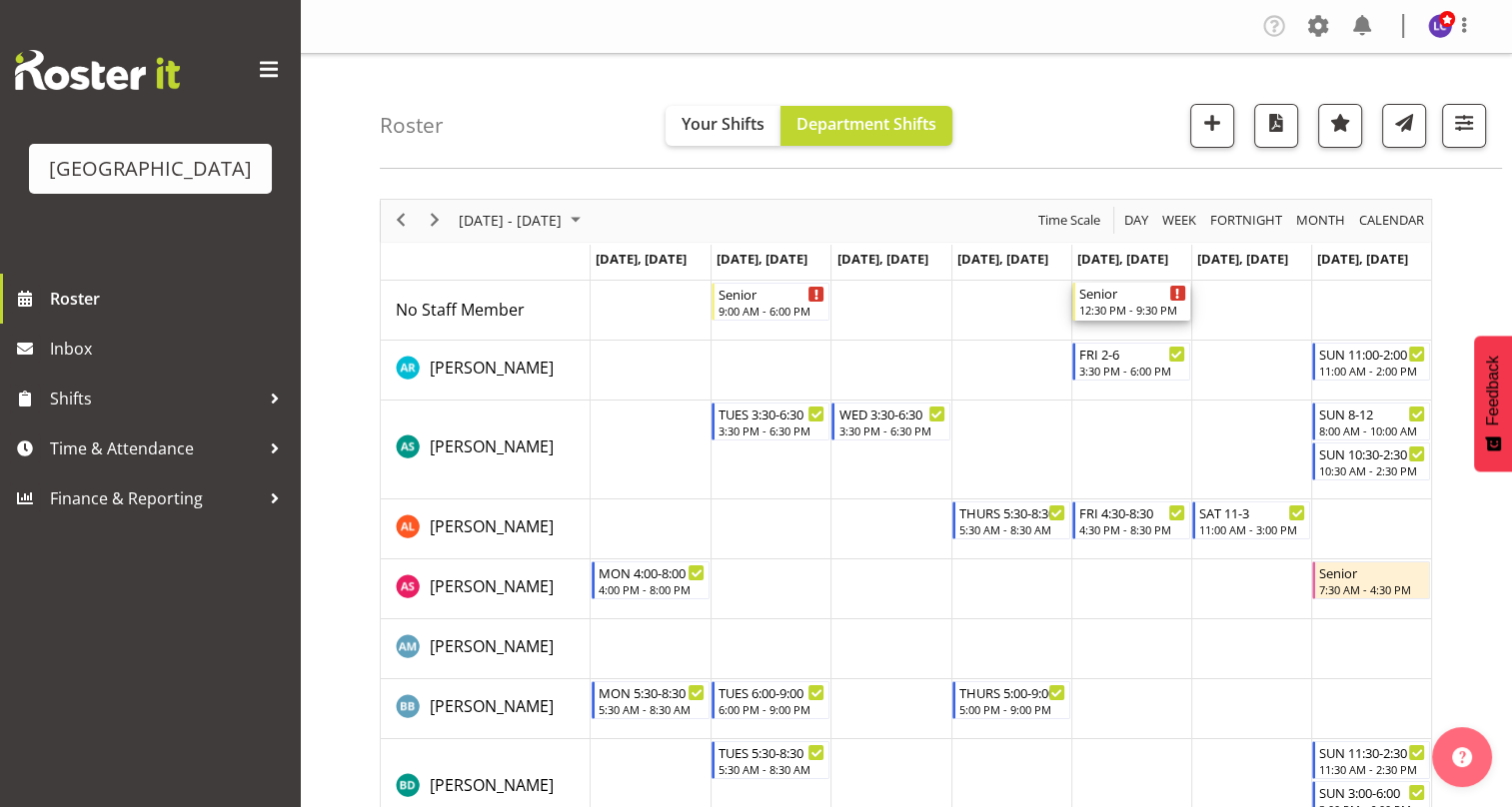 click on "12:30 PM - 9:30 PM" at bounding box center (1132, 310) 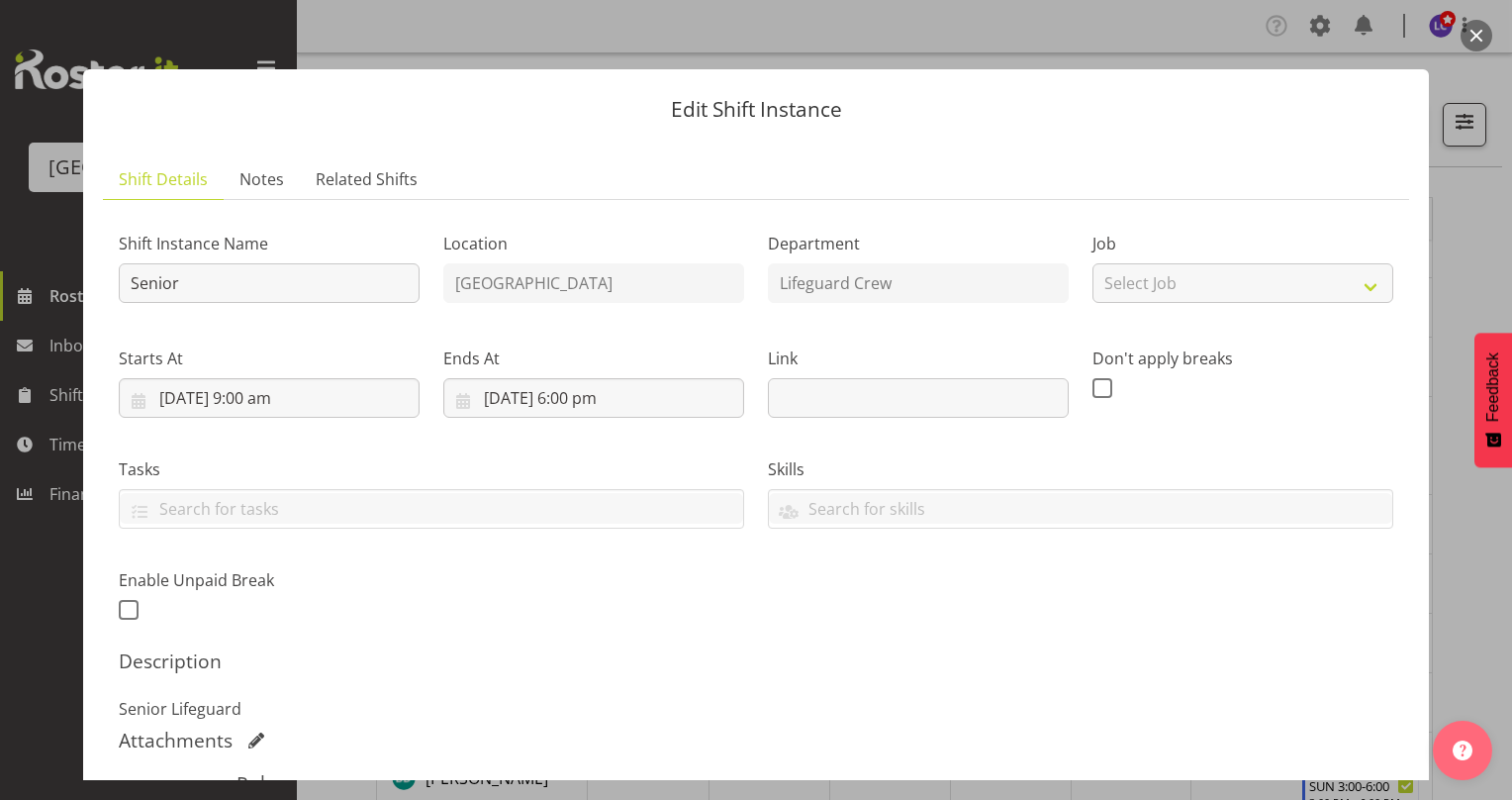 scroll, scrollTop: 383, scrollLeft: 0, axis: vertical 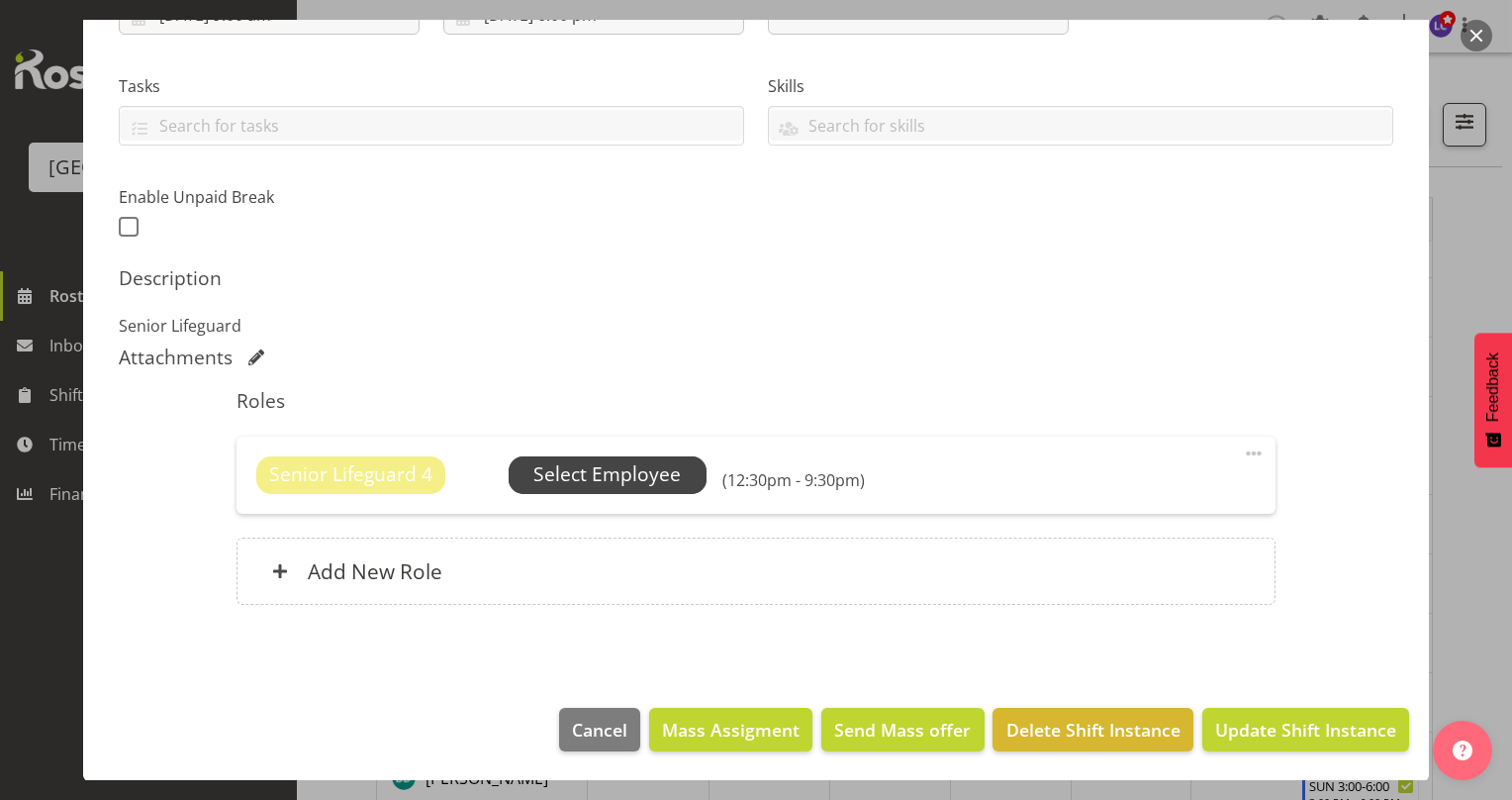 click on "Select Employee" at bounding box center [607, 474] 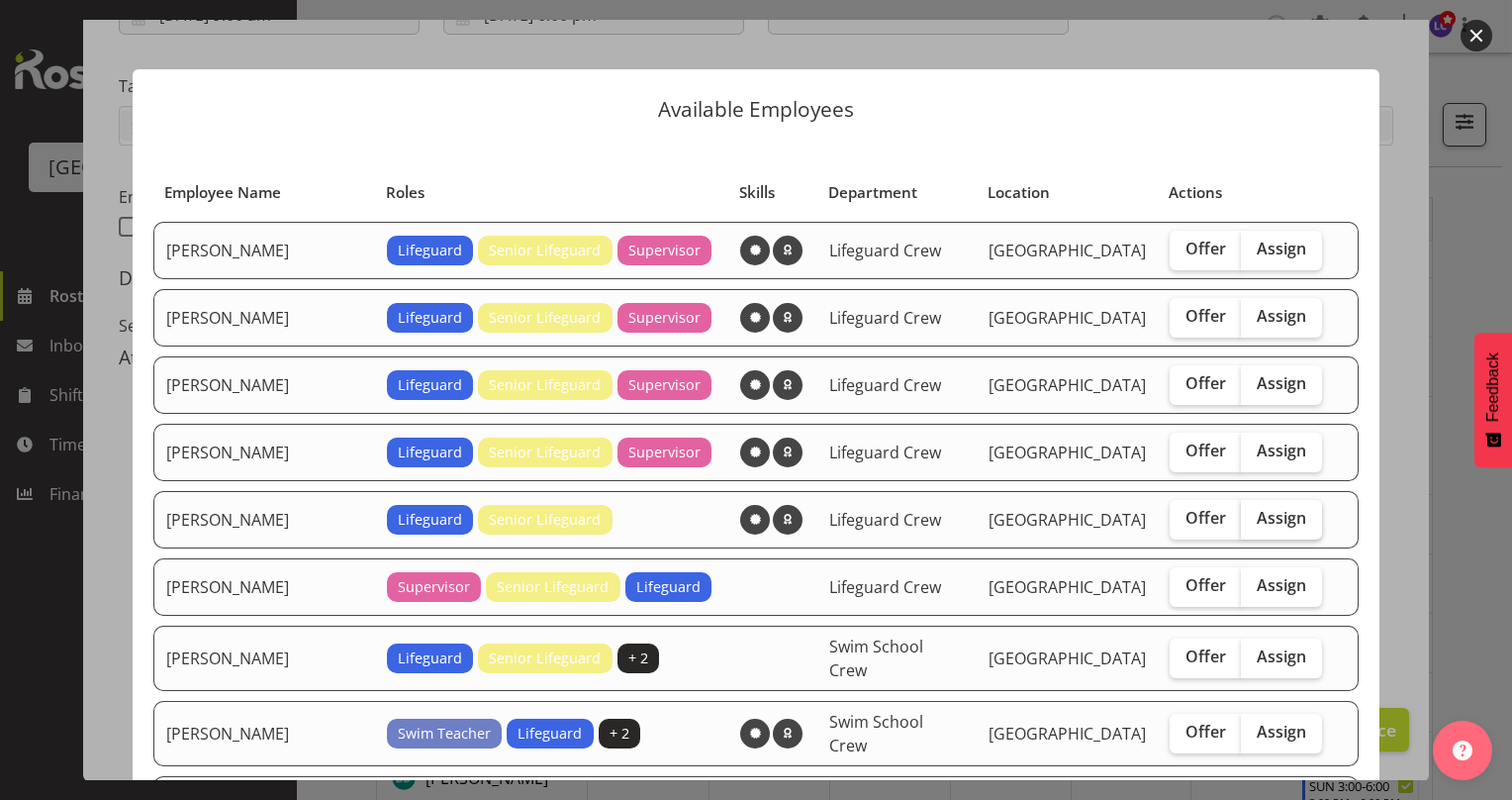 click on "Assign" at bounding box center [1281, 518] 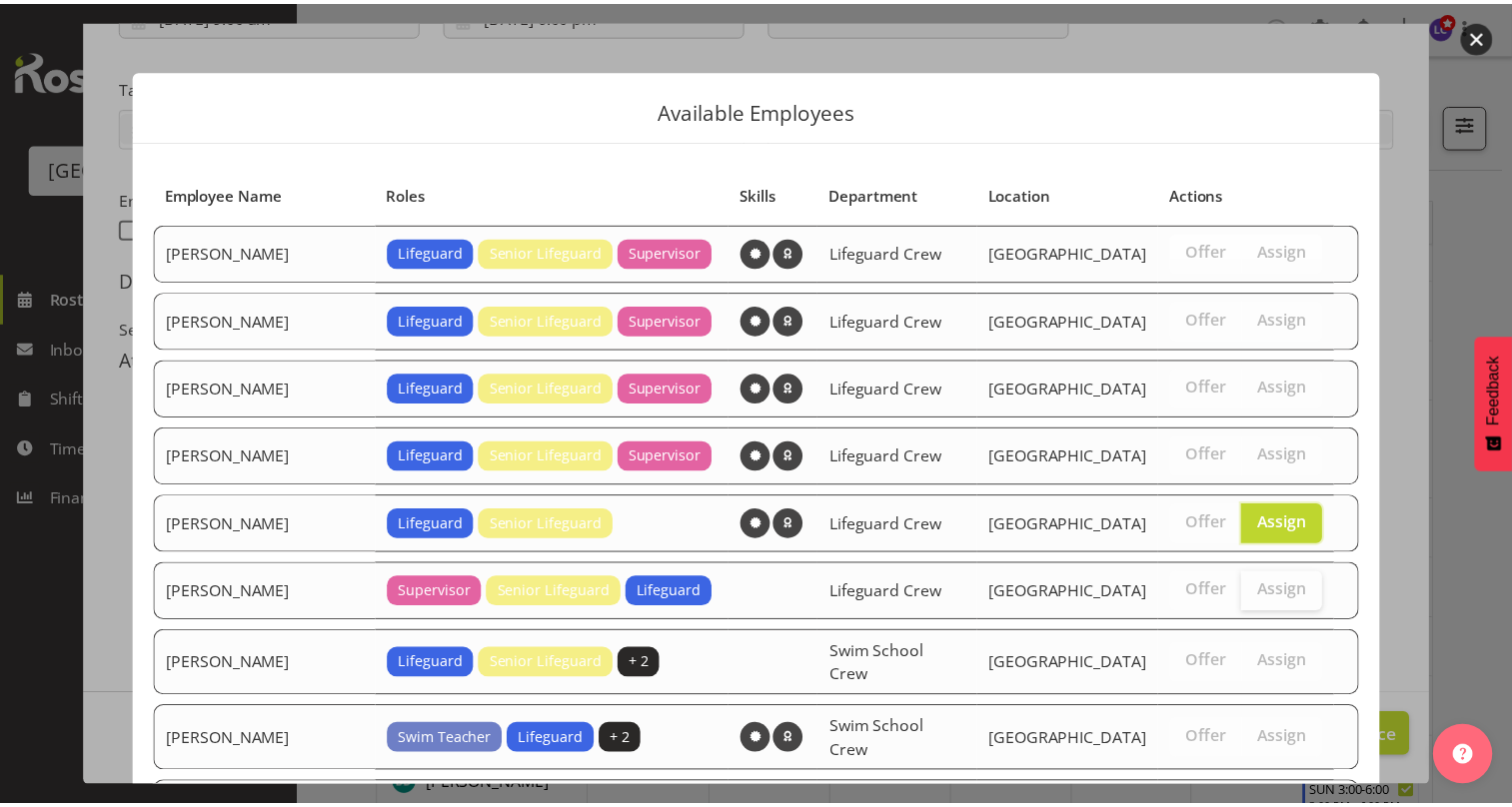scroll, scrollTop: 288, scrollLeft: 0, axis: vertical 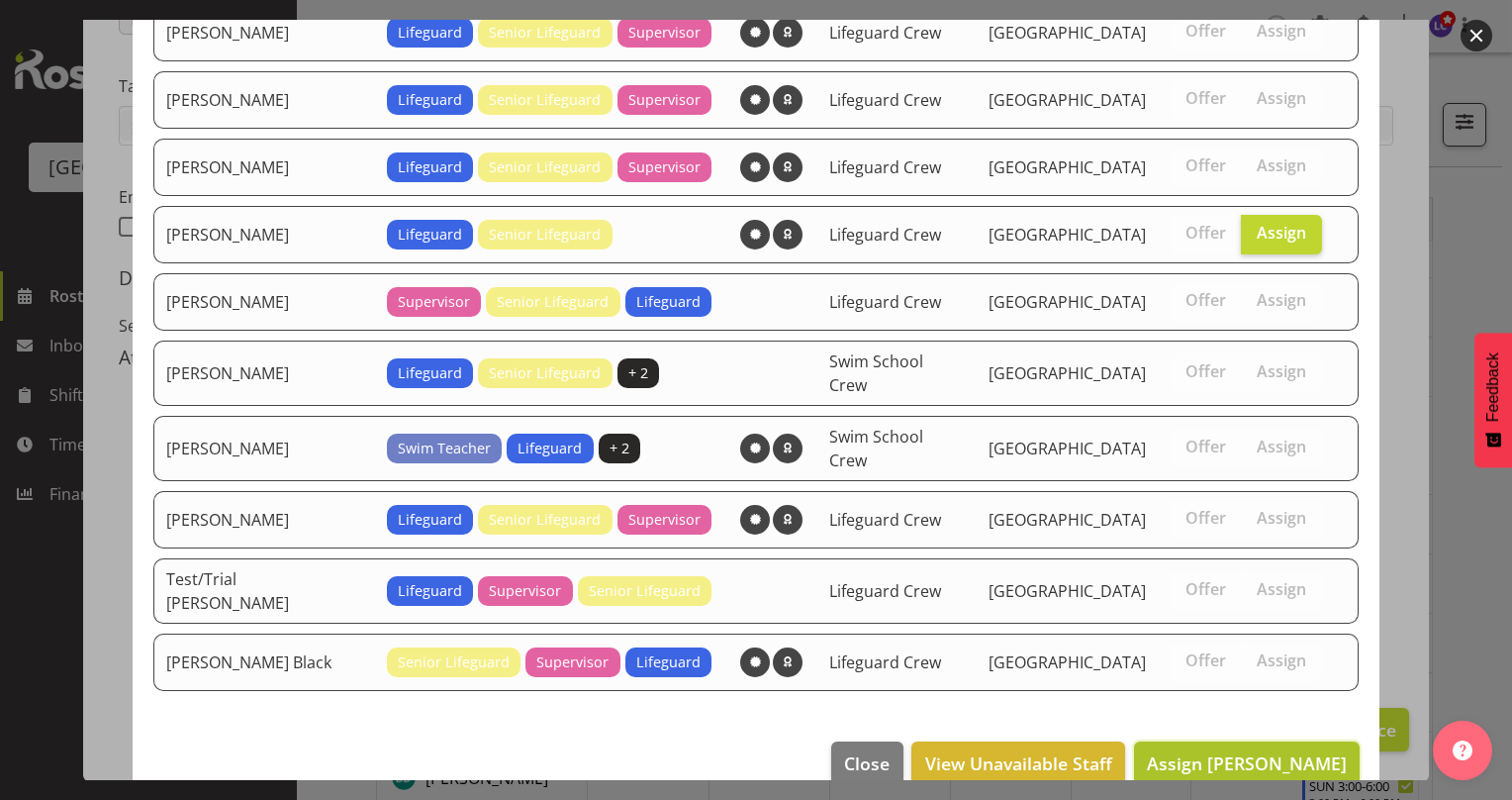 click on "Assign Joshua Keen" at bounding box center (1247, 763) 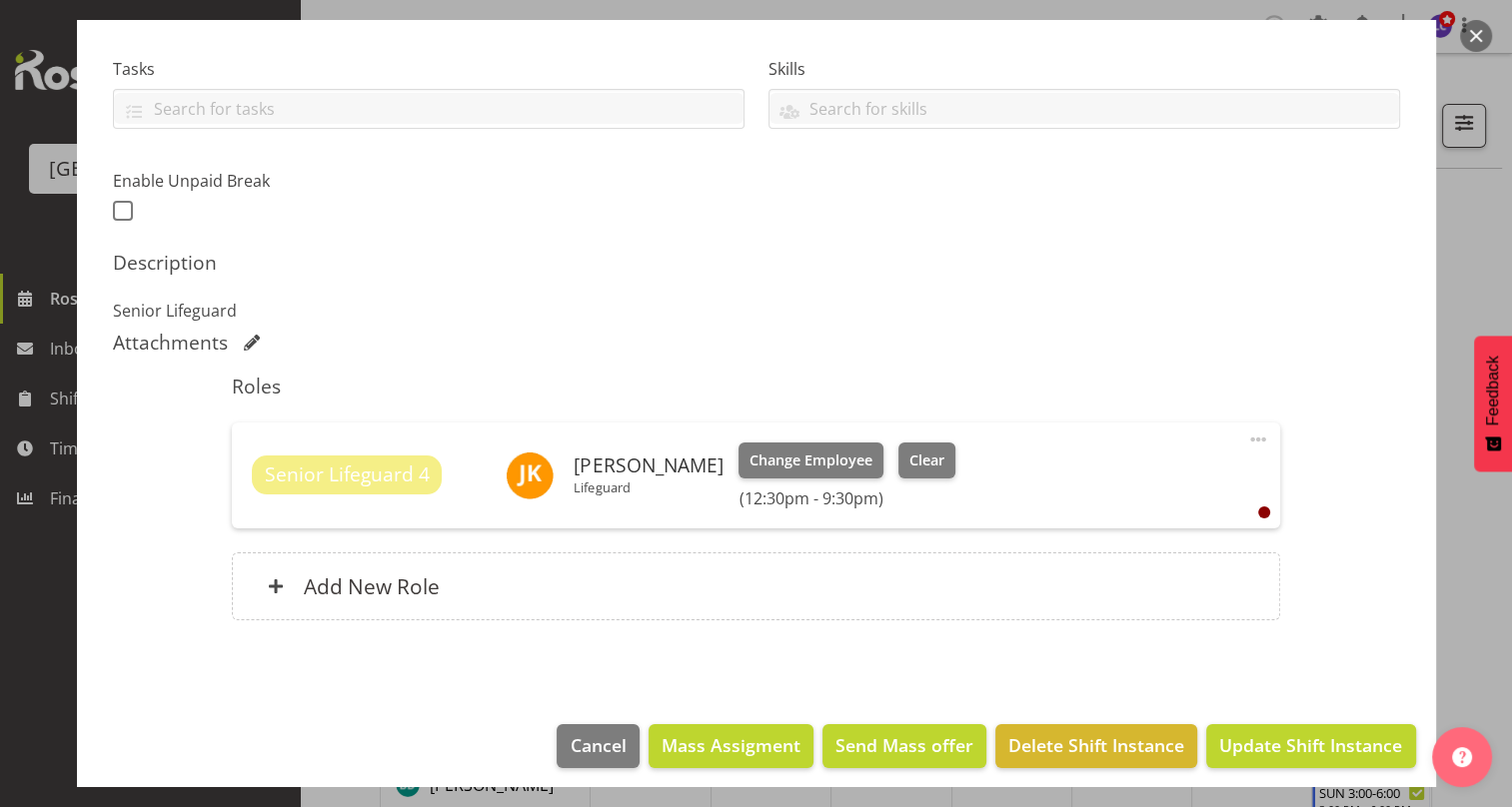 scroll, scrollTop: 414, scrollLeft: 0, axis: vertical 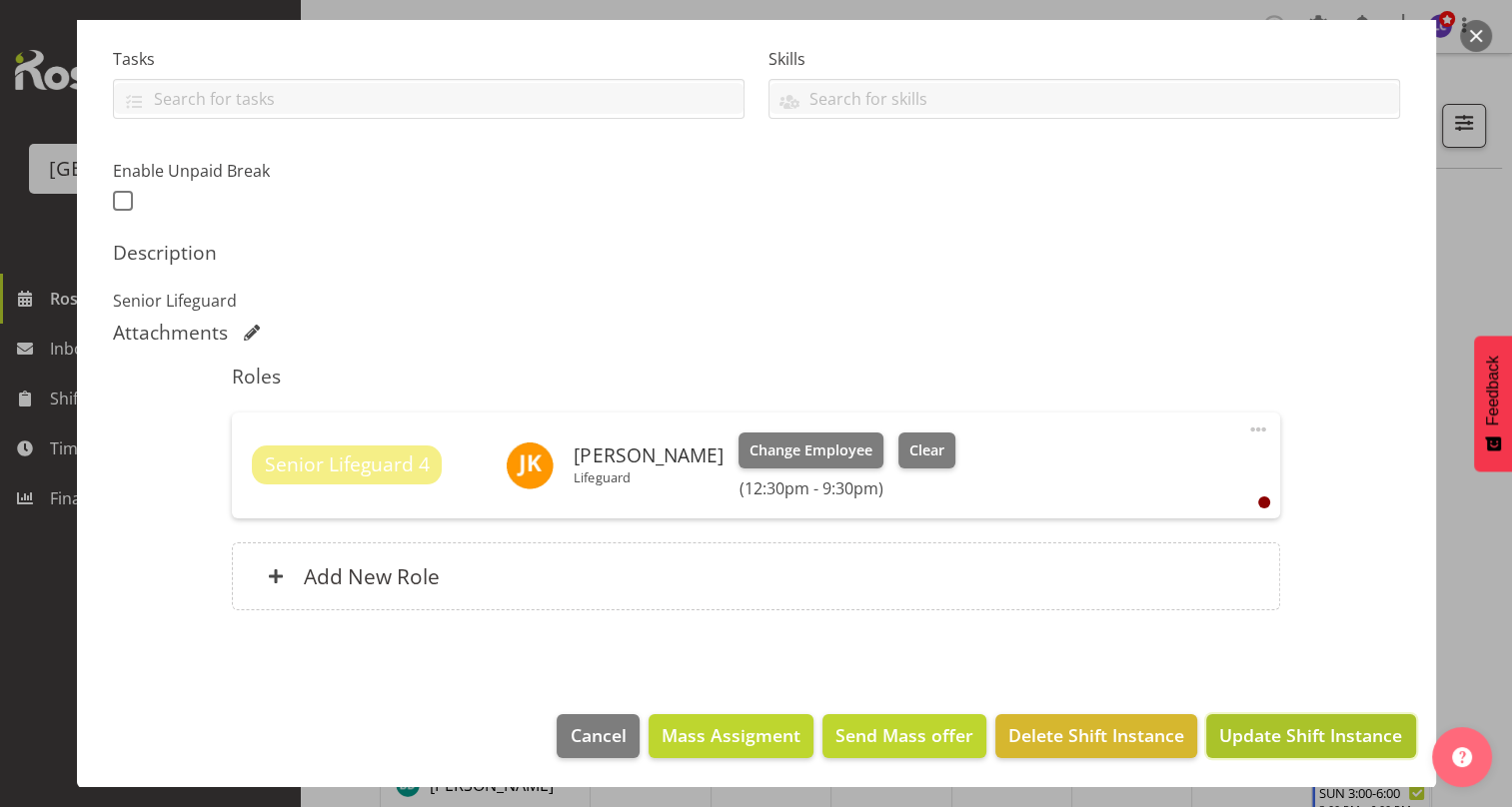 click on "Update Shift Instance" at bounding box center (1310, 735) 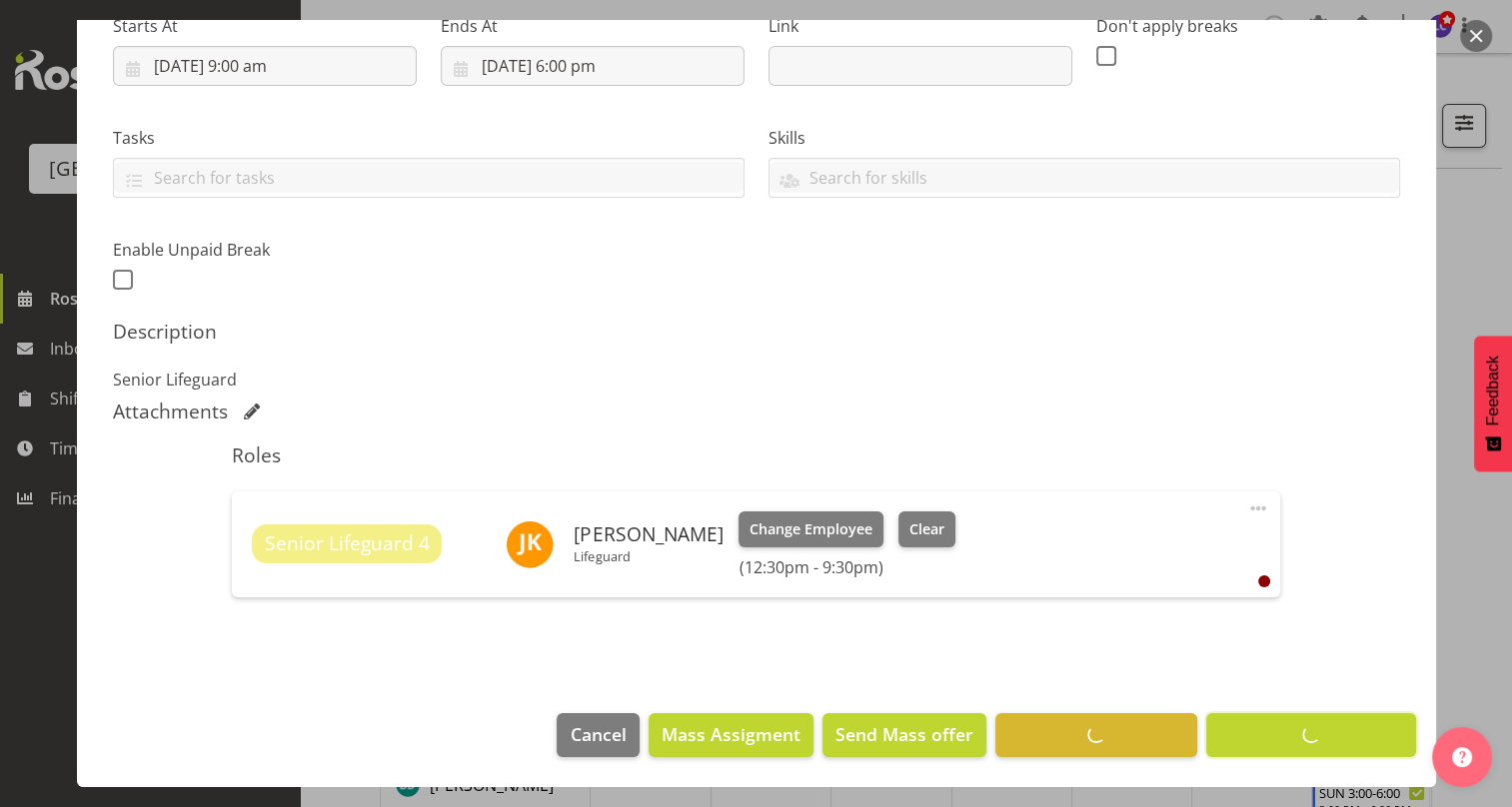 scroll, scrollTop: 335, scrollLeft: 0, axis: vertical 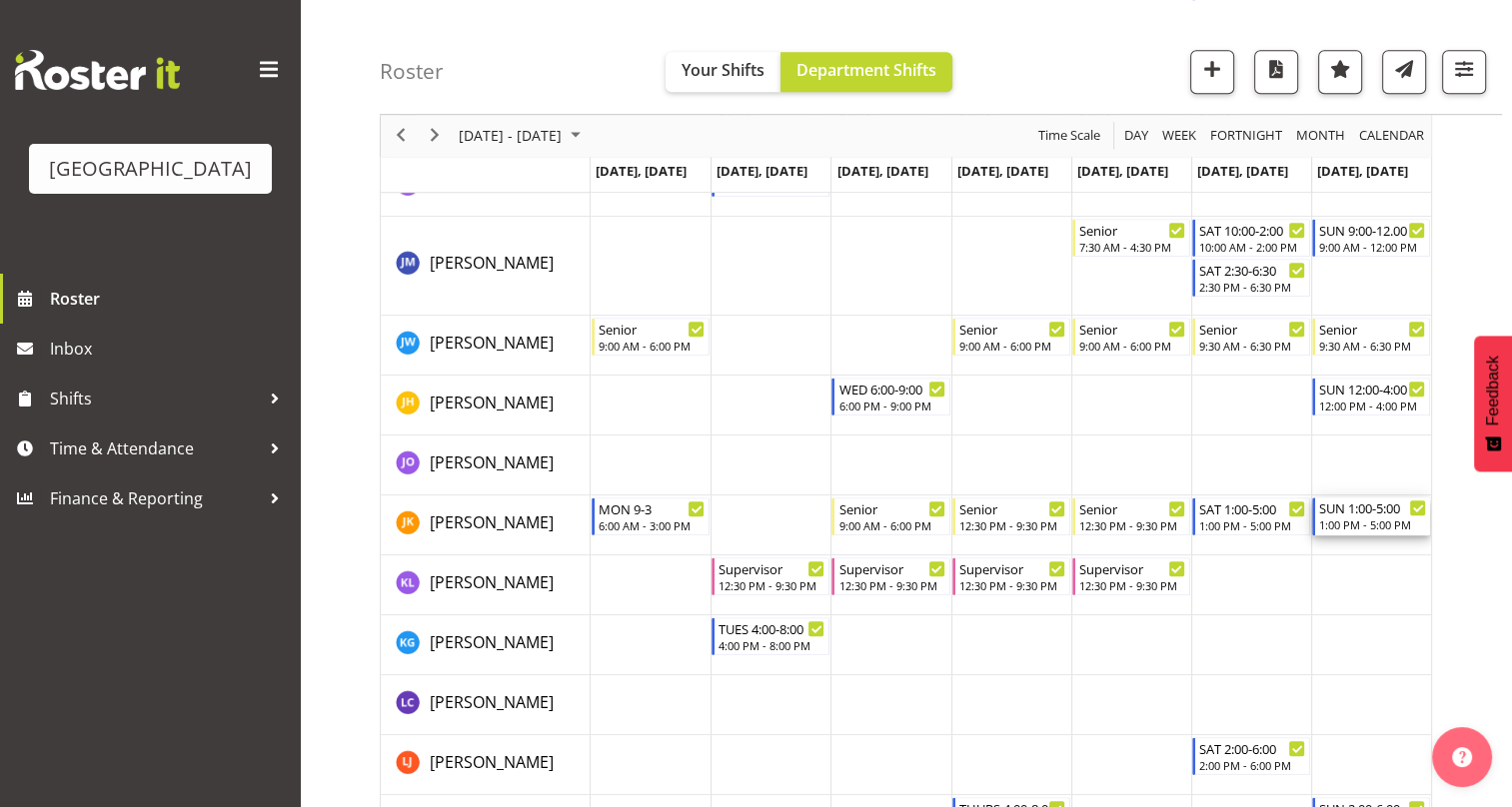 click on "SUN 1:00-5:00 1:00 PM - 5:00 PM" at bounding box center [1372, 516] 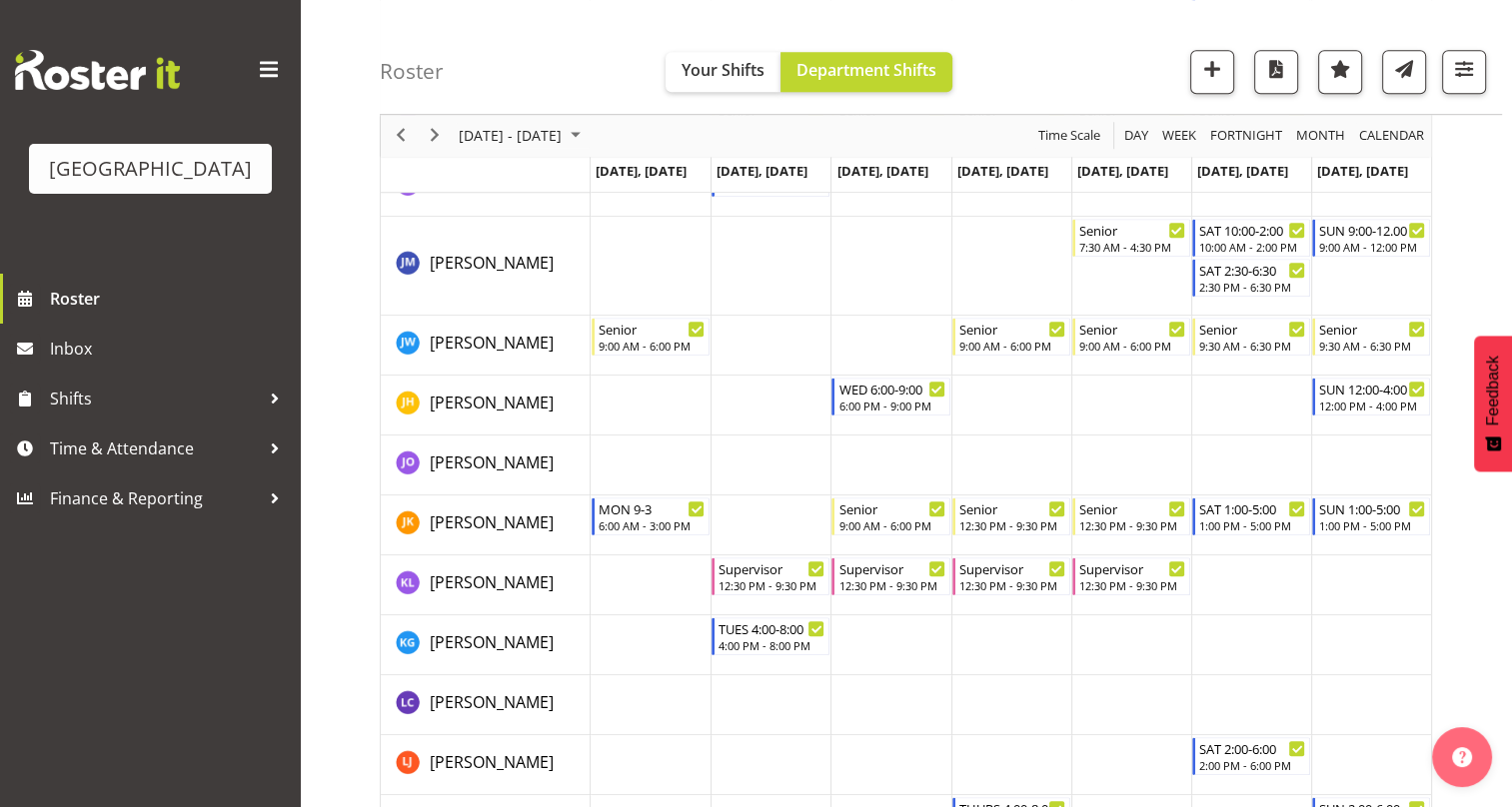 click at bounding box center [0, 0] 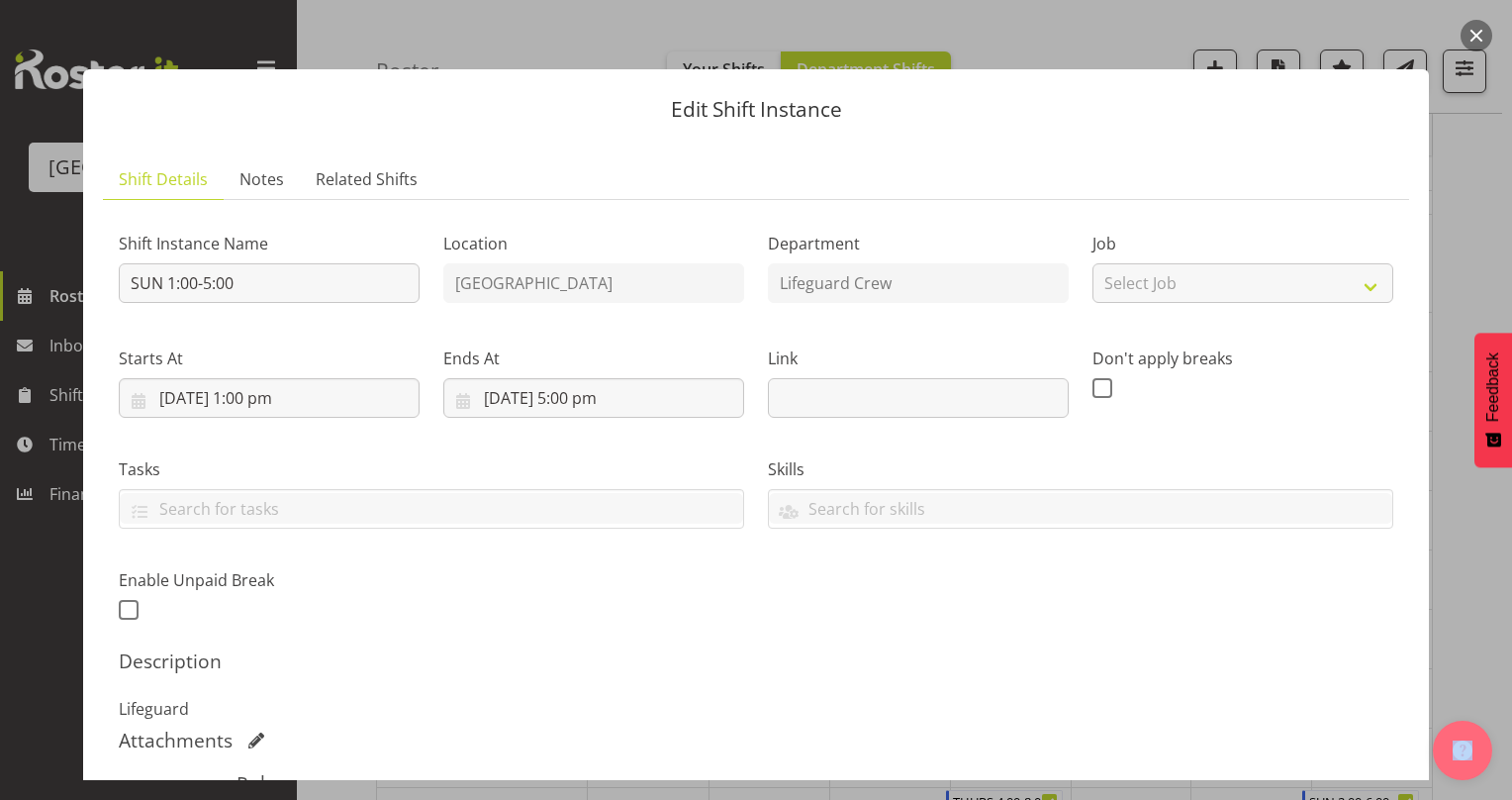 scroll, scrollTop: 411, scrollLeft: 0, axis: vertical 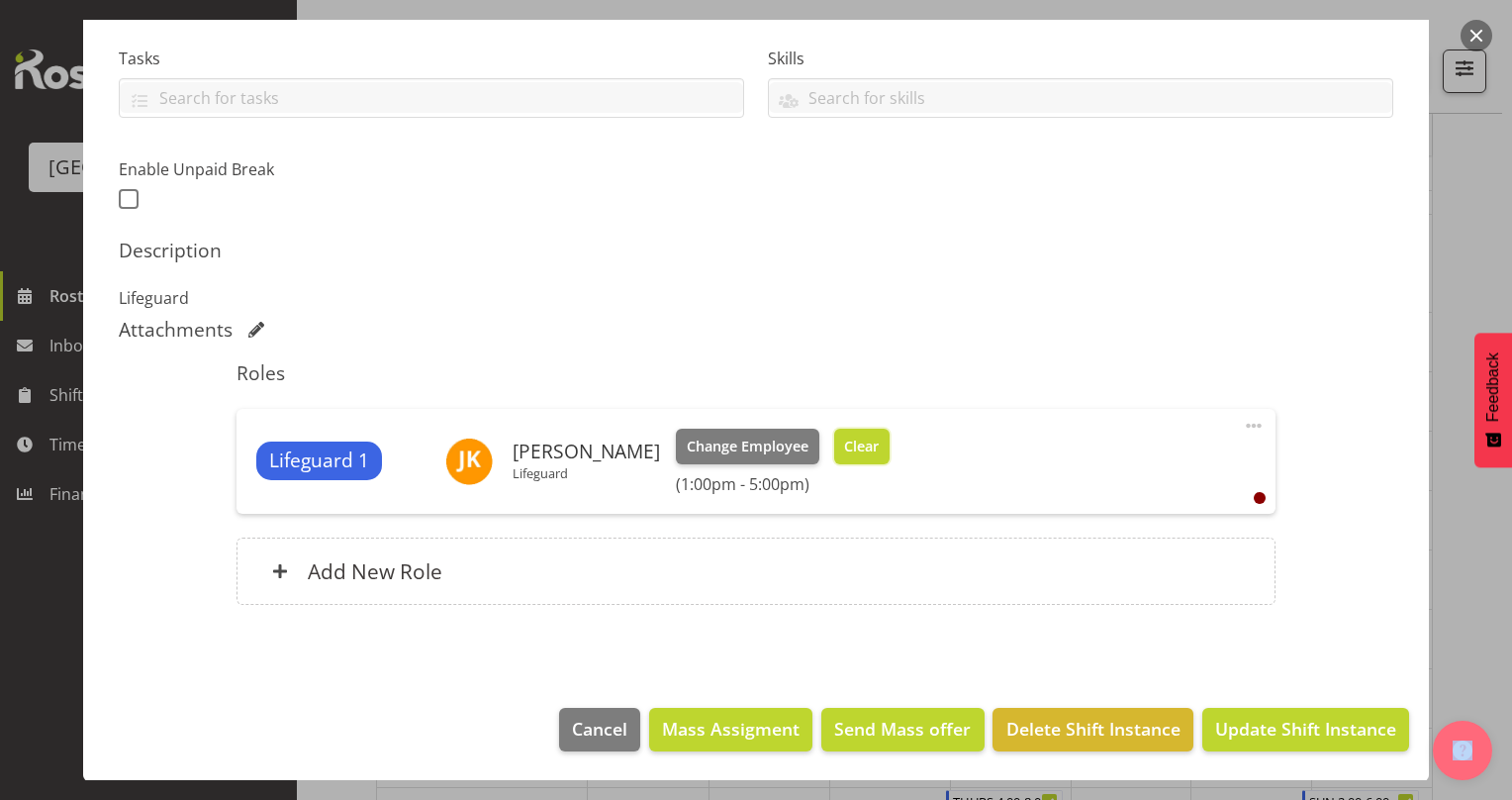 click on "Clear" at bounding box center [861, 447] 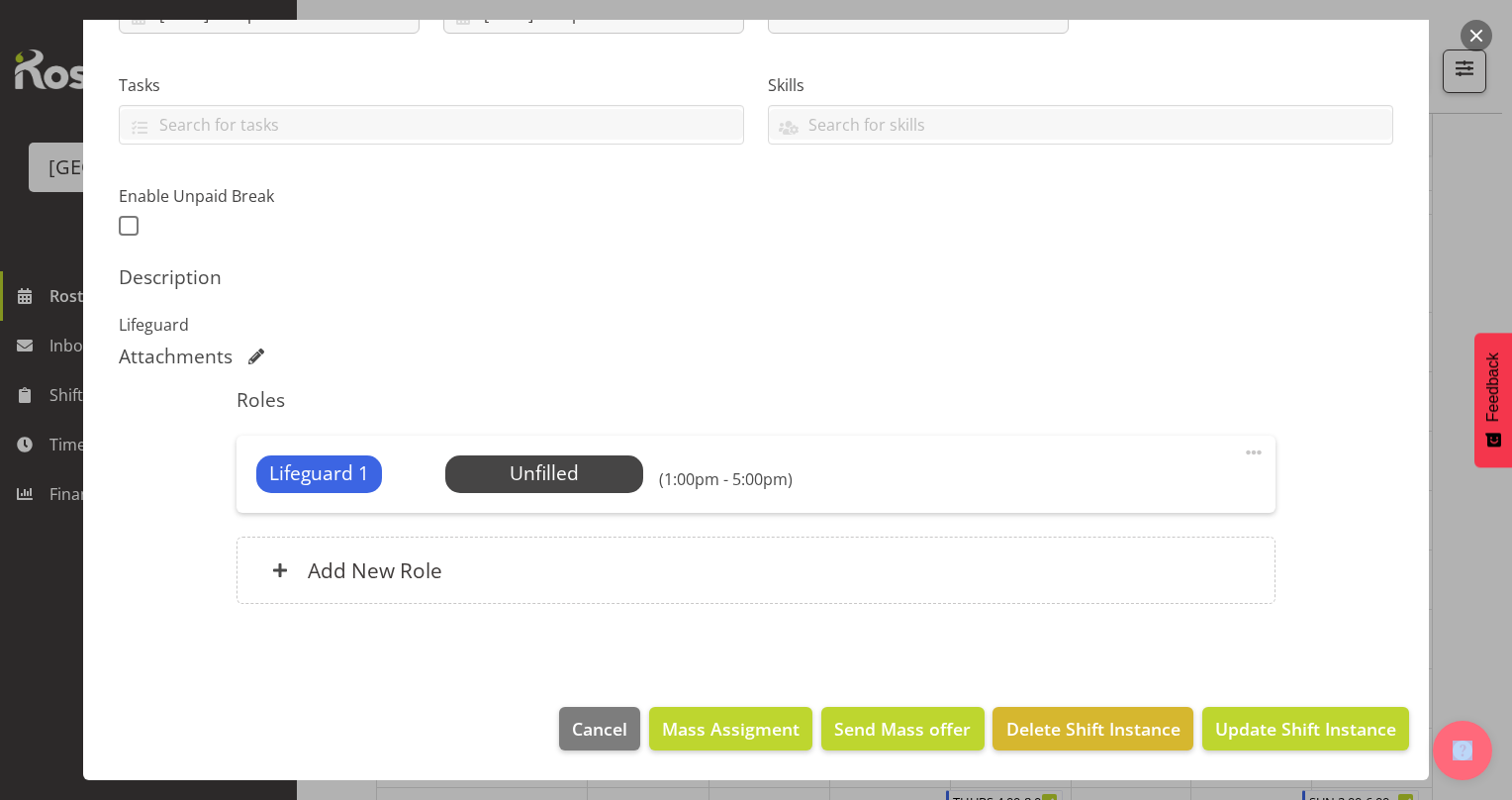 scroll, scrollTop: 383, scrollLeft: 0, axis: vertical 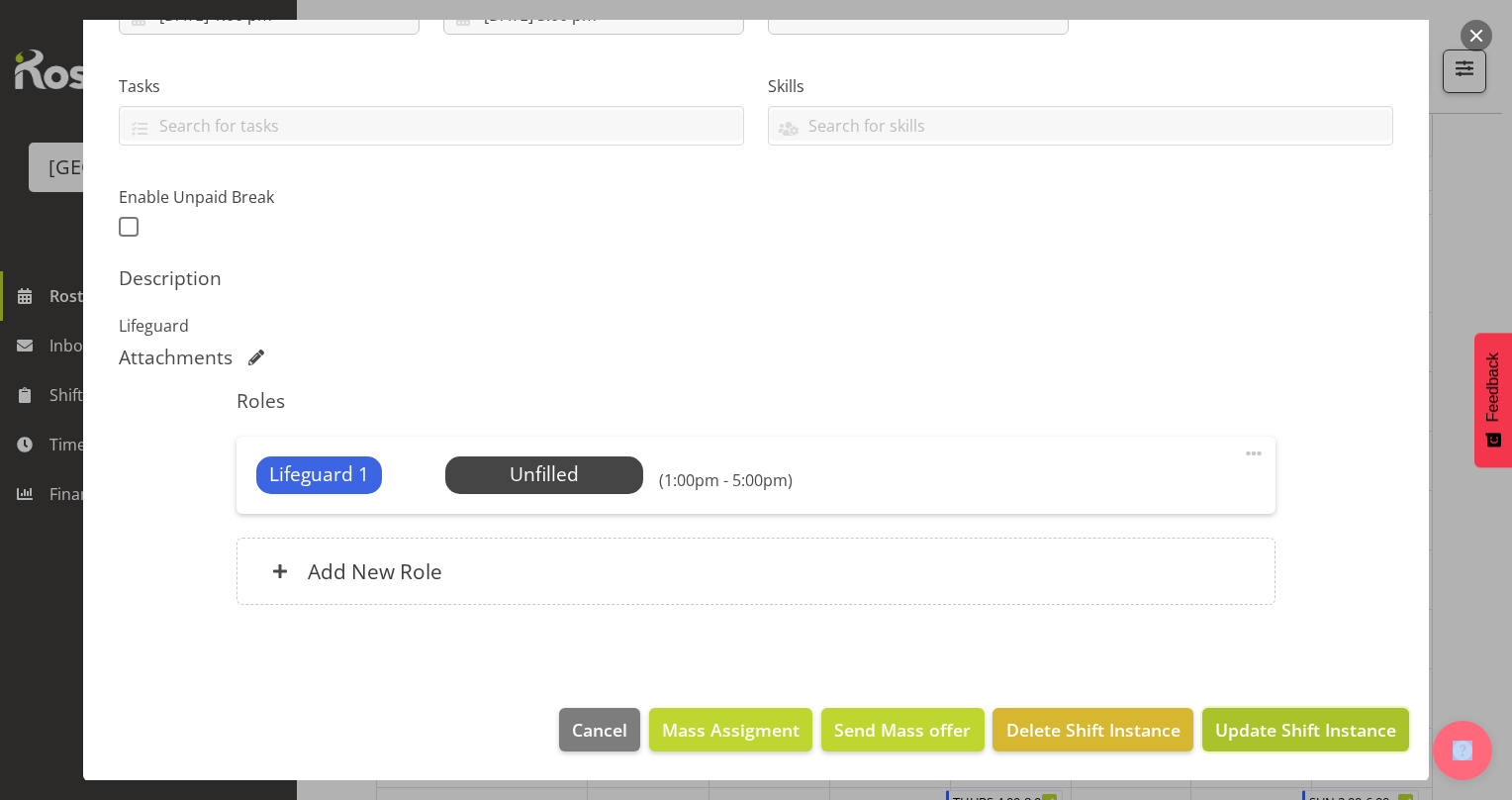 click on "Update Shift Instance" at bounding box center [1305, 730] 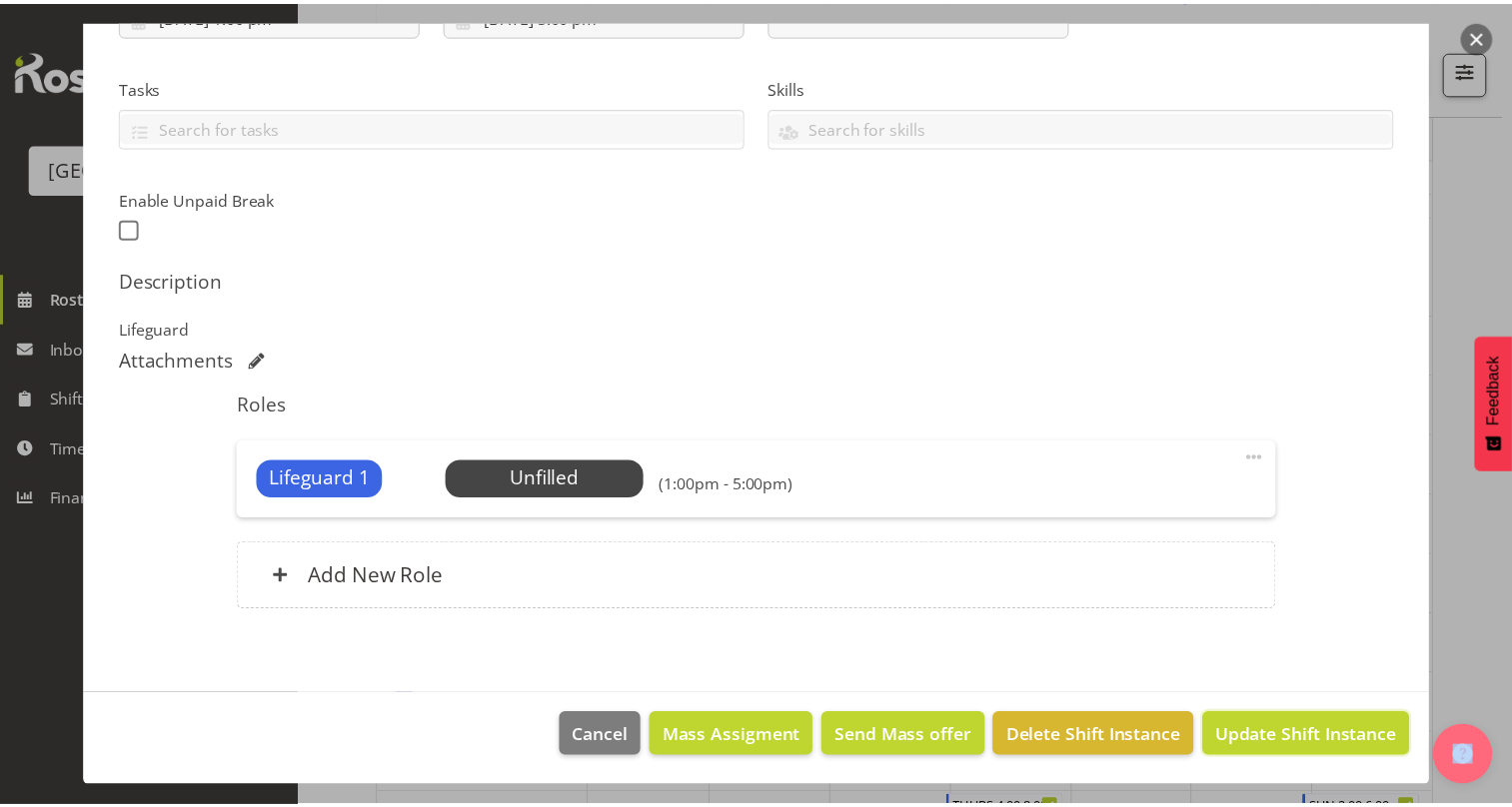 scroll, scrollTop: 308, scrollLeft: 0, axis: vertical 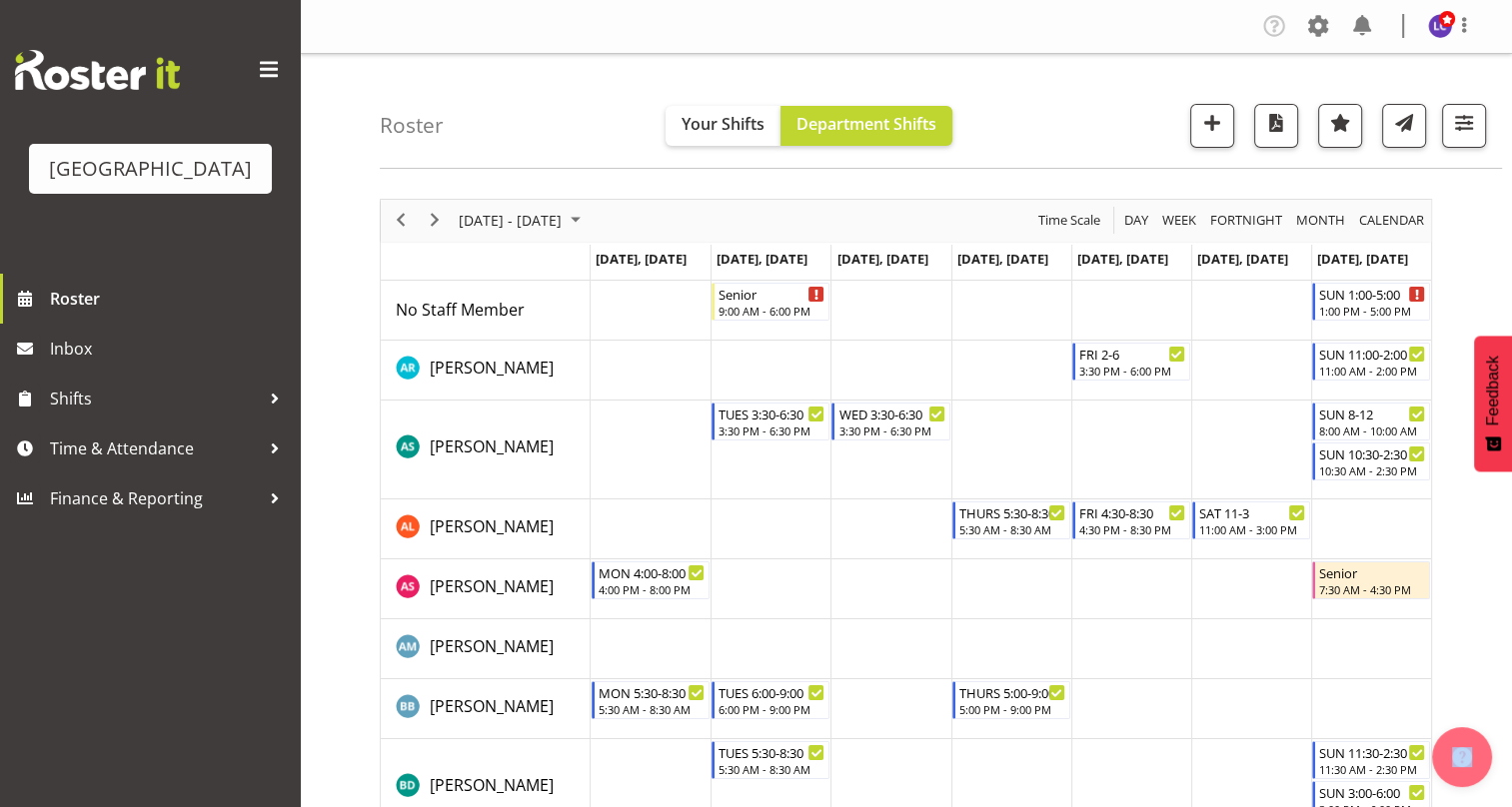 click at bounding box center (770, 311) 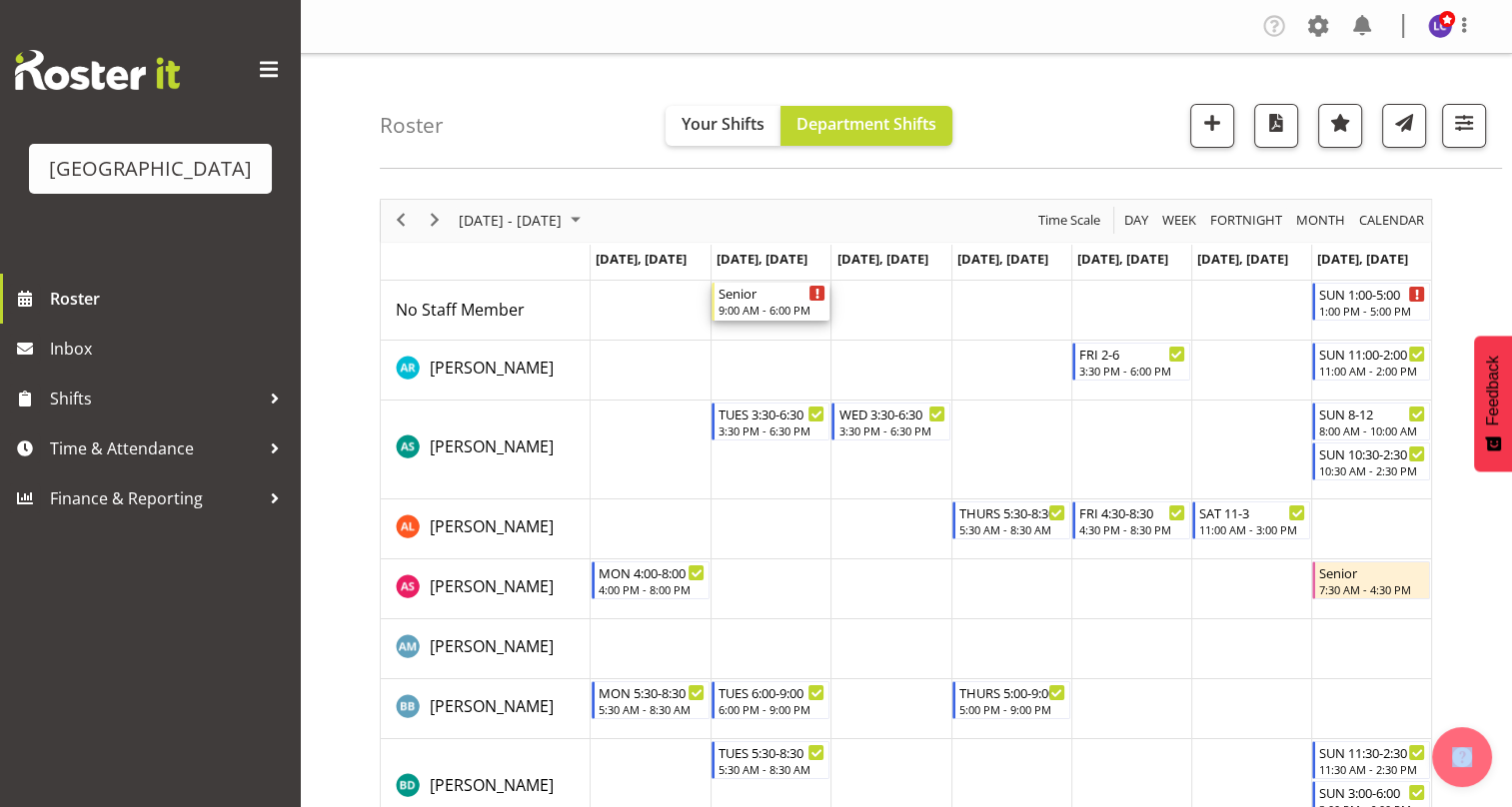 click on "9:00 AM - 6:00 PM" at bounding box center [771, 310] 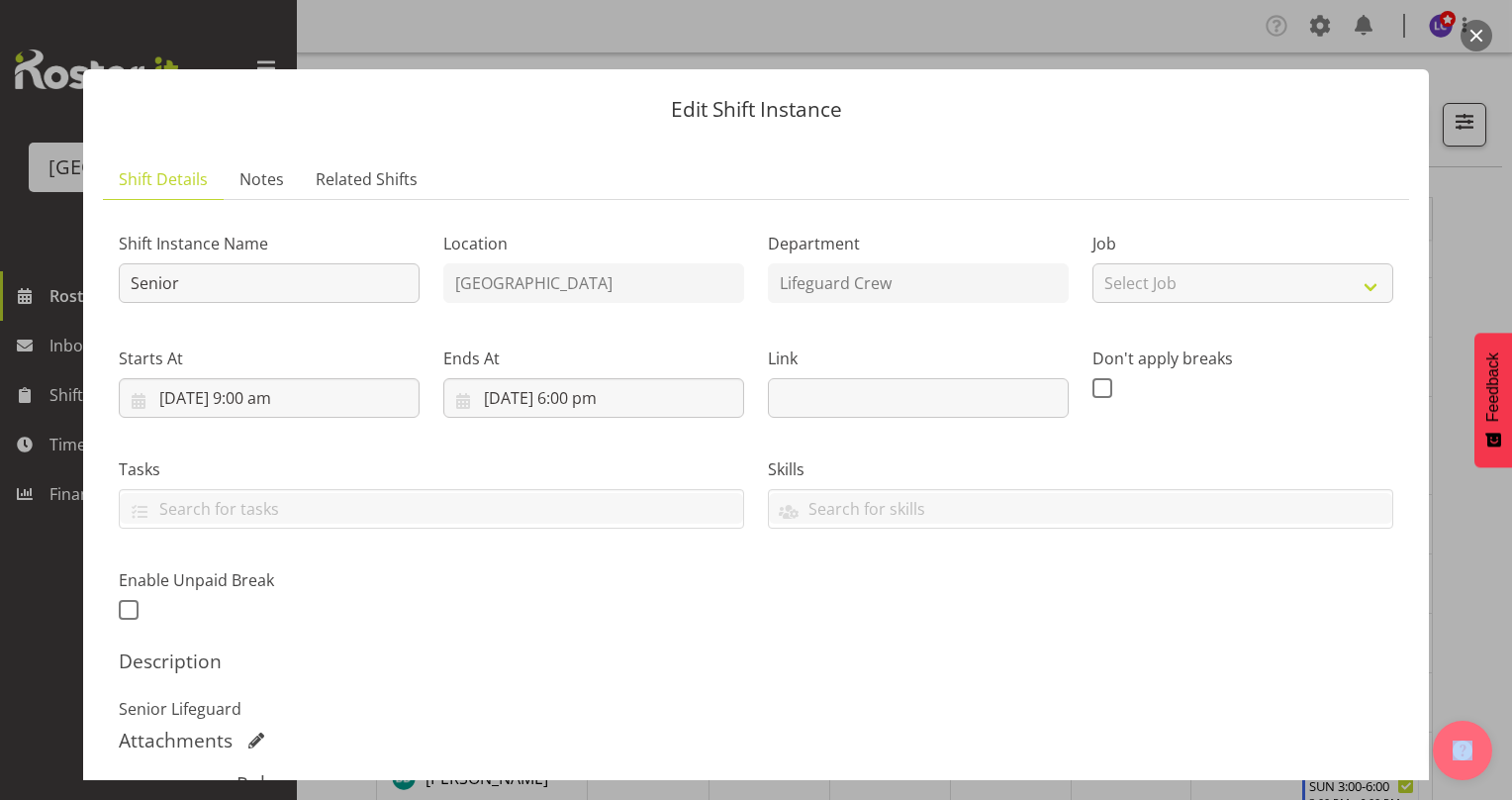 scroll, scrollTop: 383, scrollLeft: 0, axis: vertical 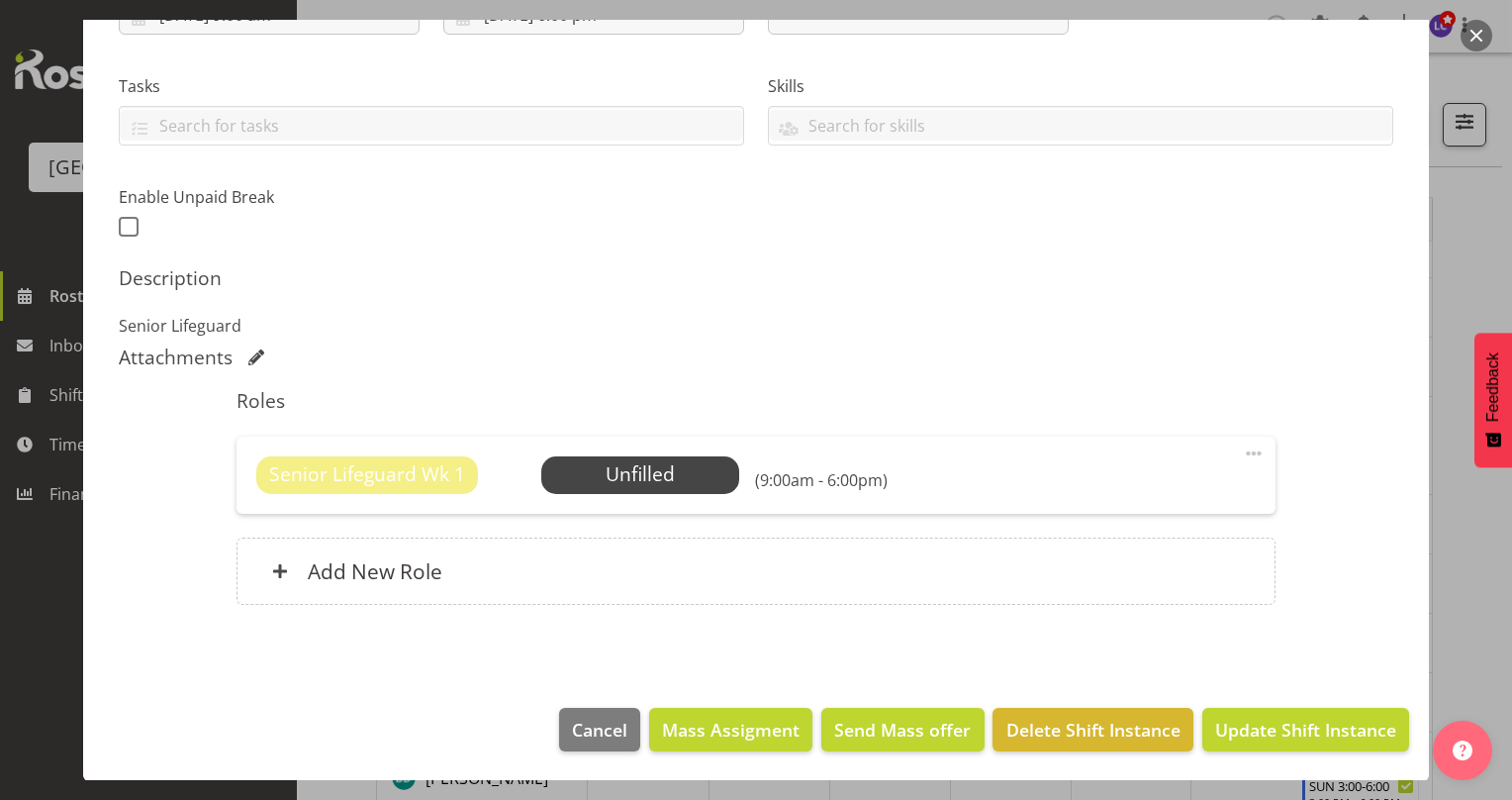click on "Senior Lifeguard Wk 1
Unfilled
Select Employee
(9:00am -
6:00pm)                     Edit
Cover Role
Delete" at bounding box center (755, 475) 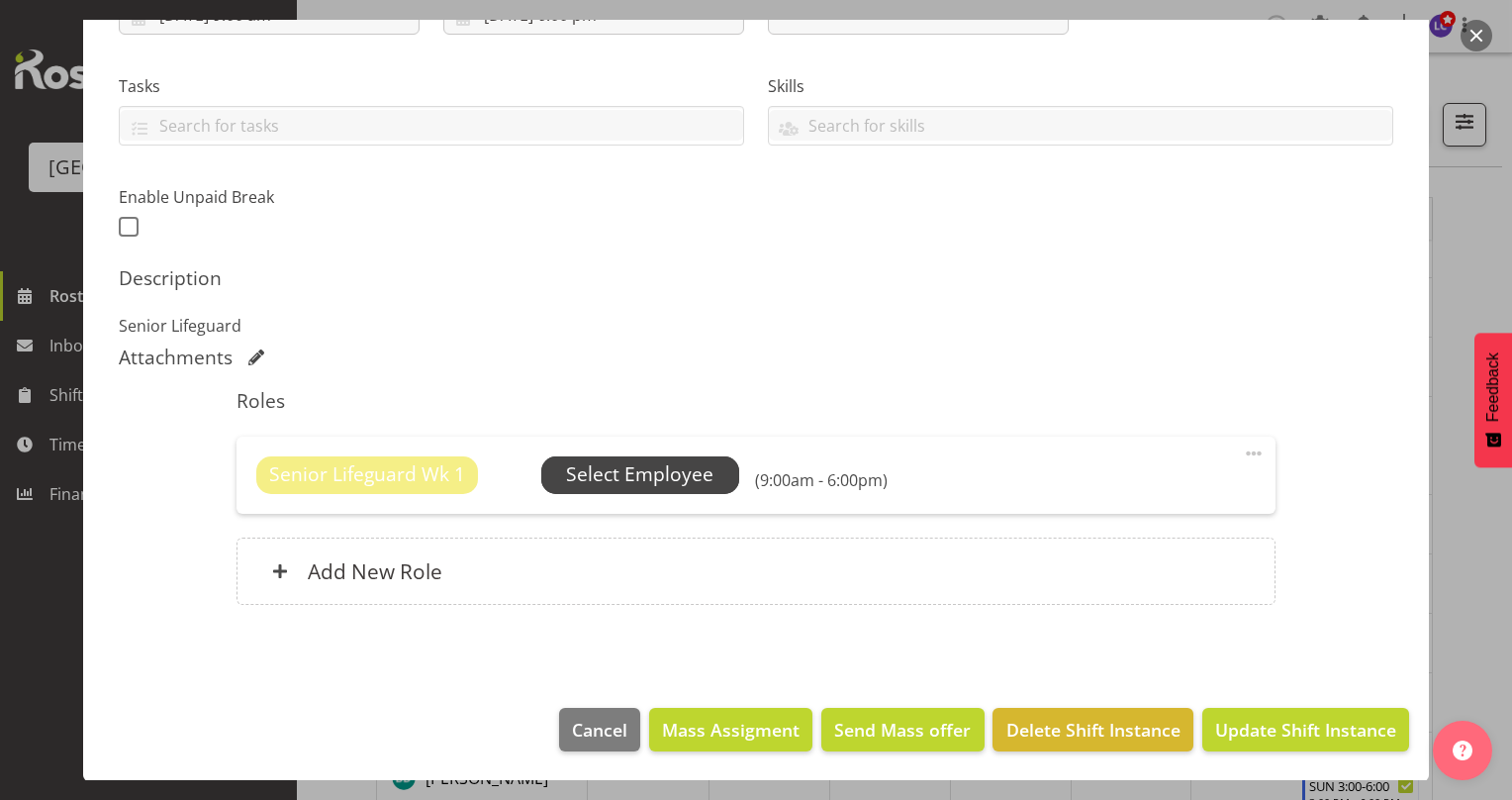 click on "Select Employee" at bounding box center (640, 475) 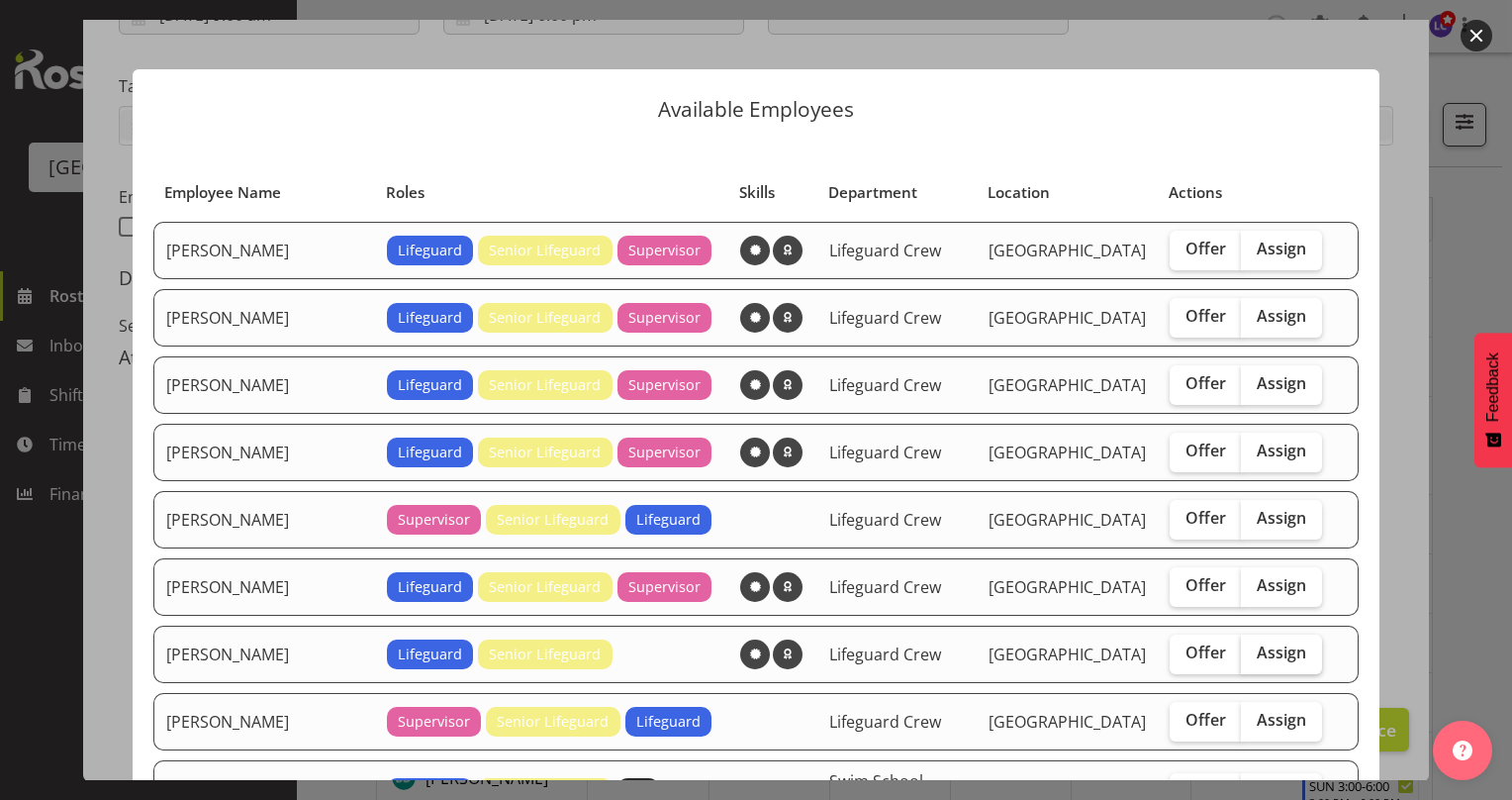 click on "Assign" at bounding box center (1281, 652) 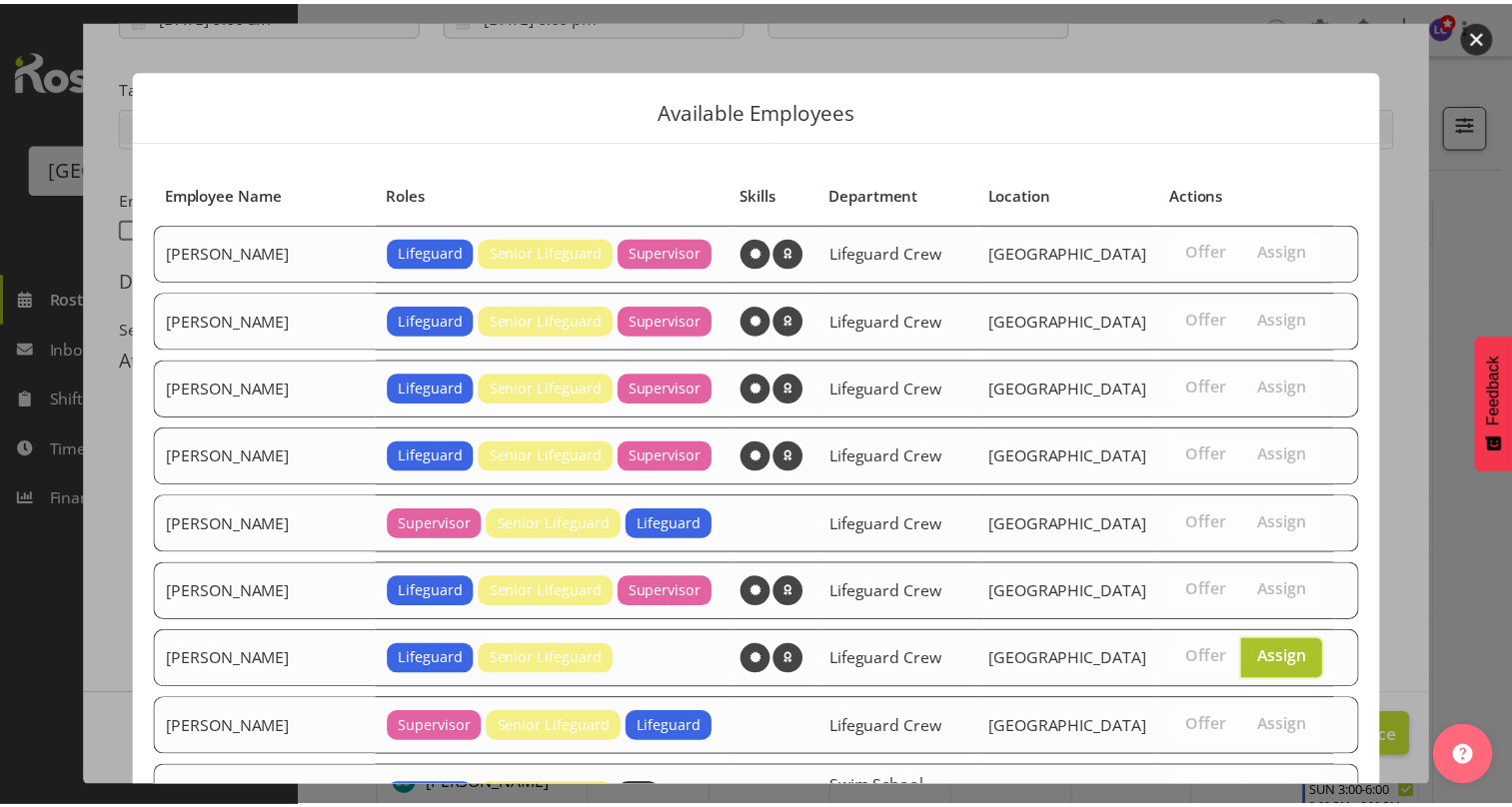 scroll, scrollTop: 422, scrollLeft: 0, axis: vertical 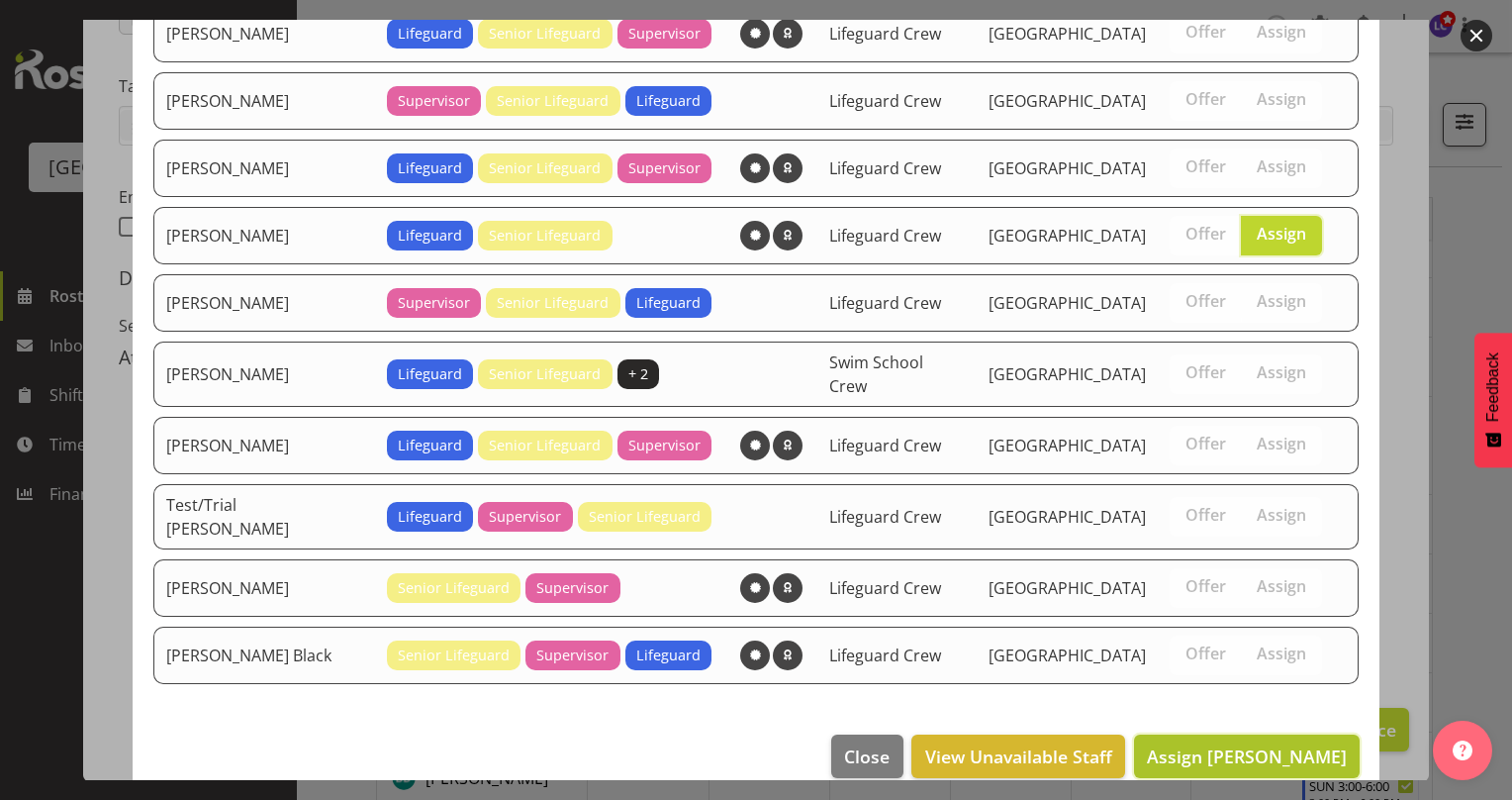 click on "Assign Joshua Keen" at bounding box center [1247, 756] 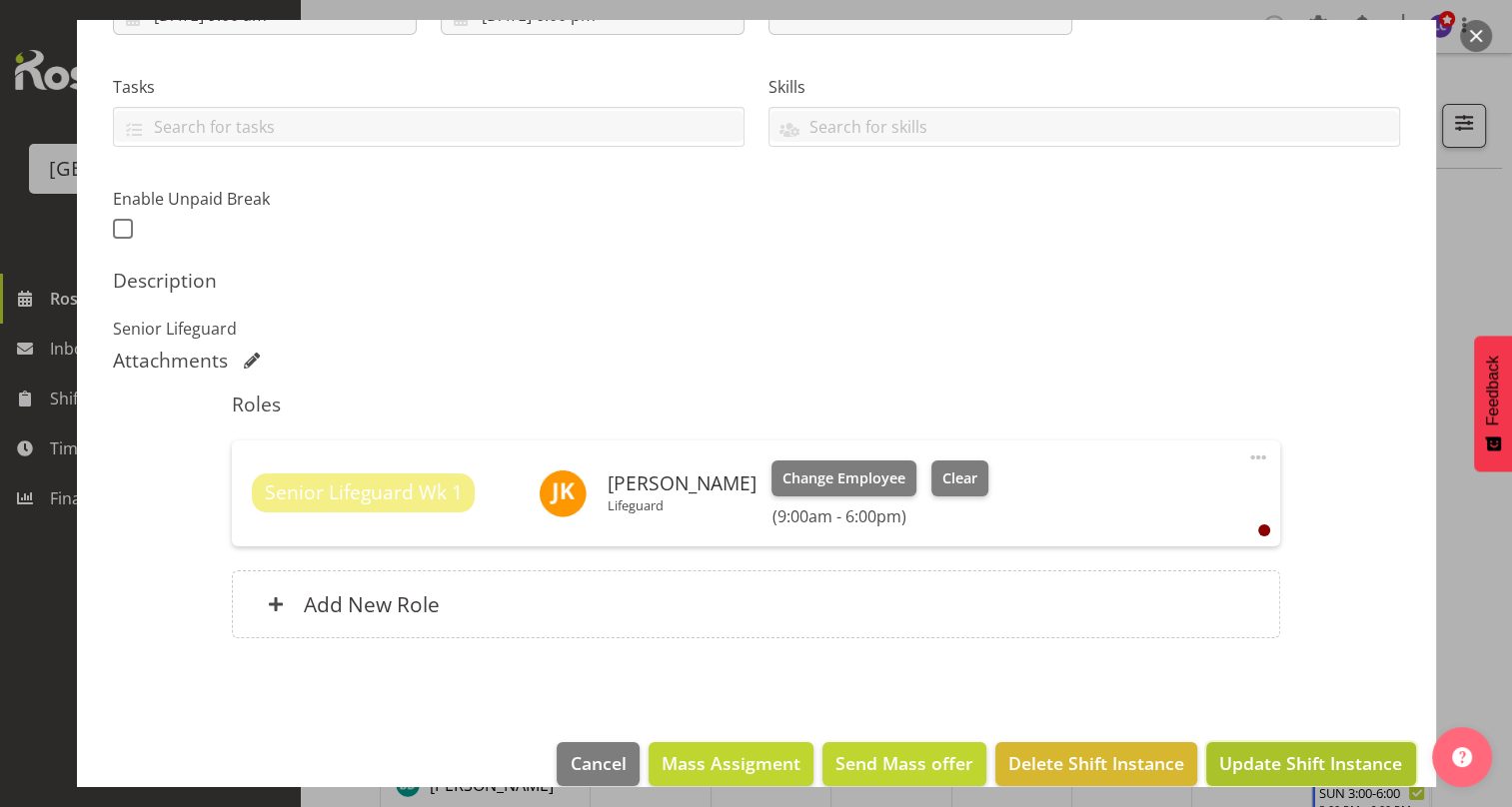 click on "Update Shift Instance" at bounding box center [1310, 763] 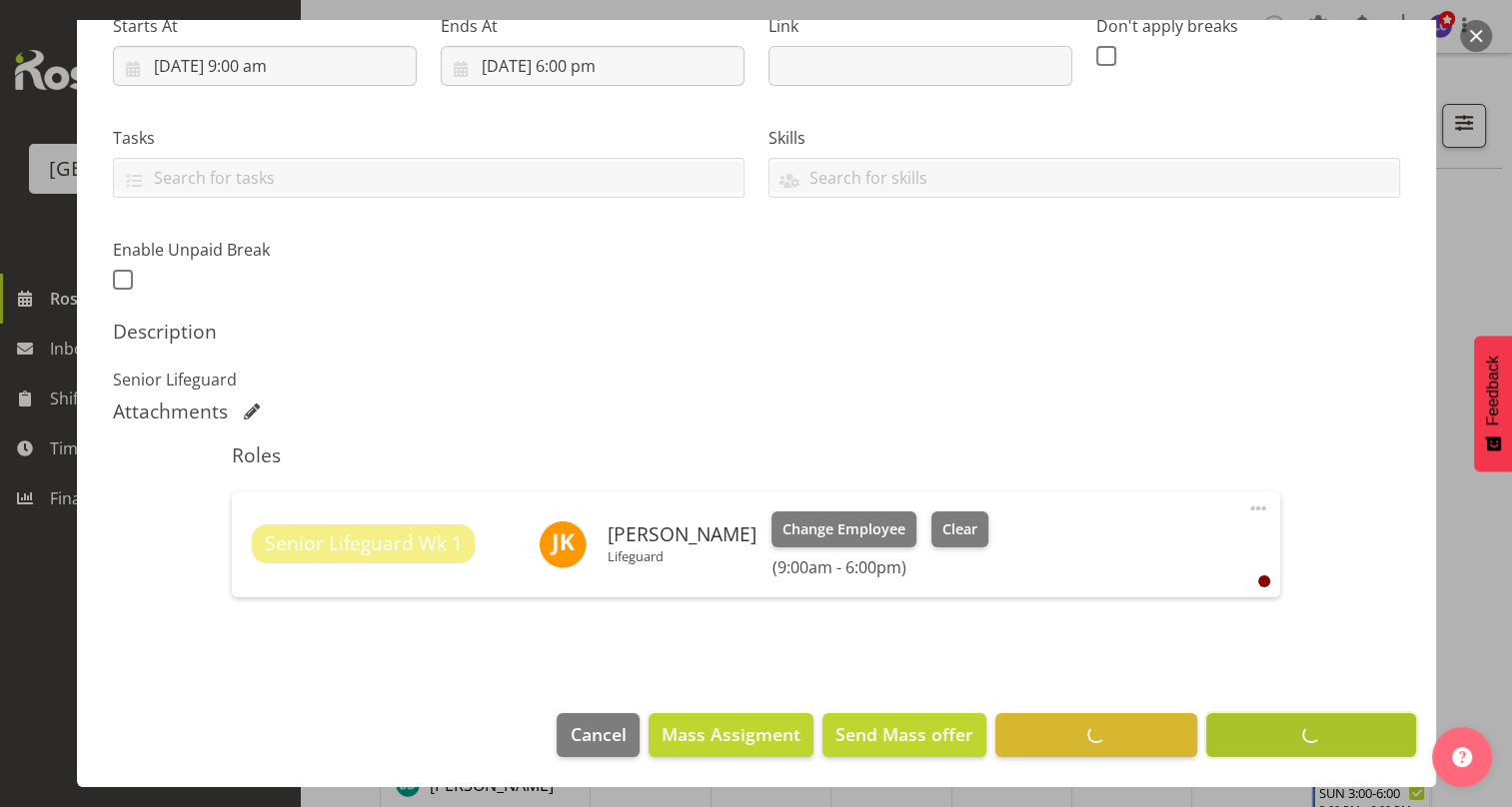 scroll, scrollTop: 335, scrollLeft: 0, axis: vertical 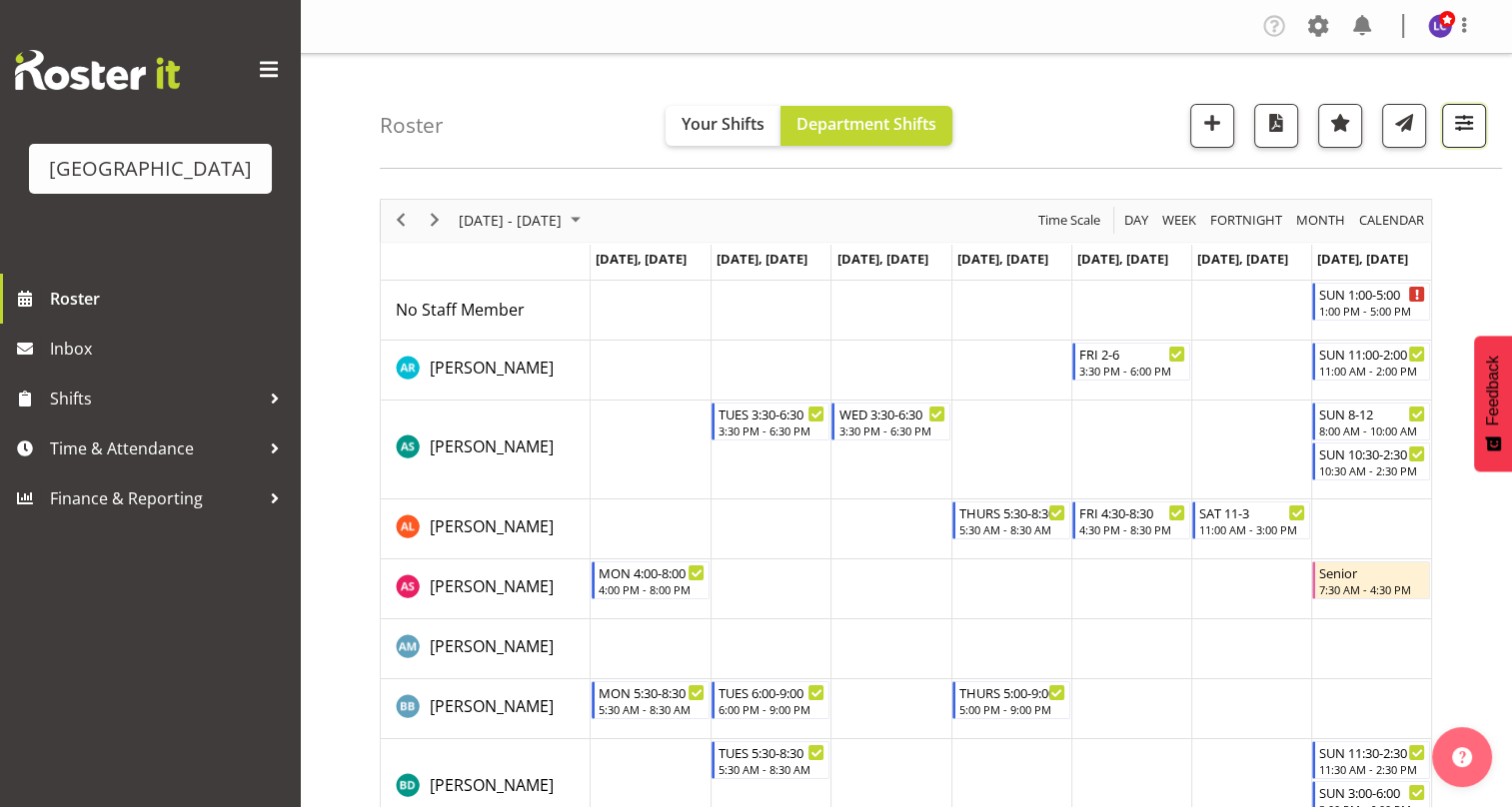 click at bounding box center (1464, 123) 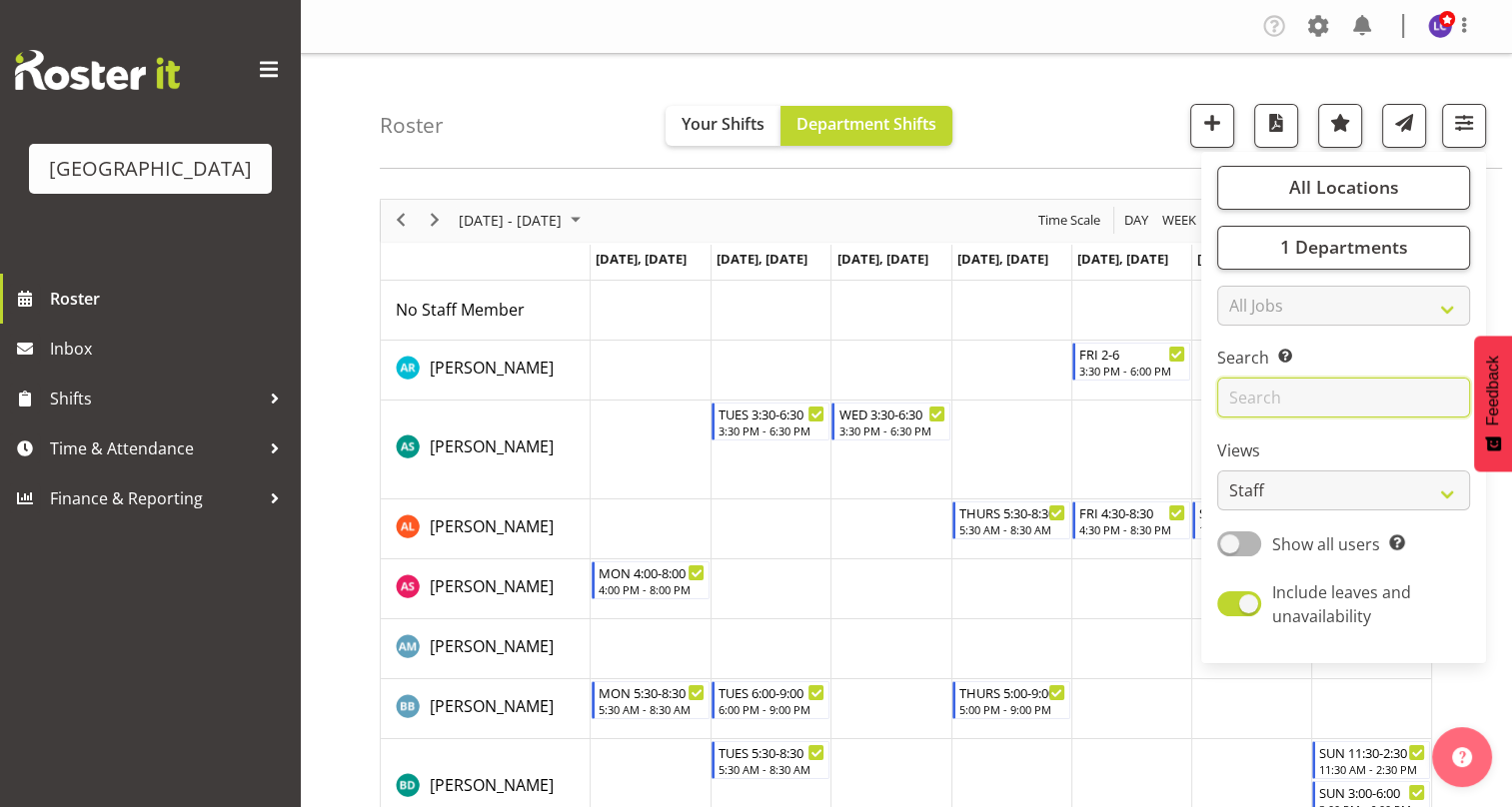 click at bounding box center (1343, 398) 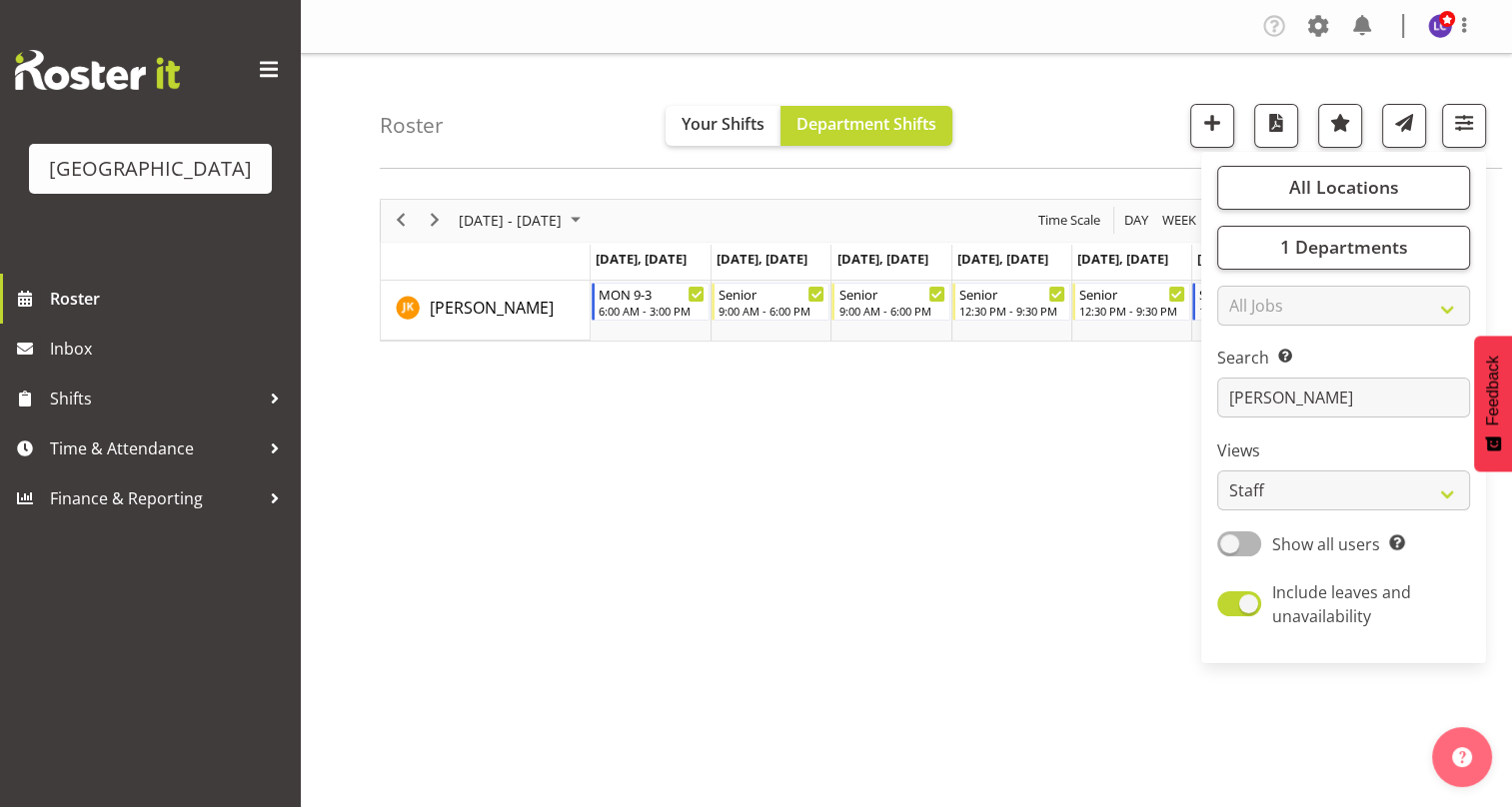 click on "July 14 - 20, 2025 Today Day Week Fortnight Month calendar Month Agenda Time Scale Jul 14, Monday Jul 15, Tuesday Jul 16, Wednesday Jul 17, Thursday Jul 18, Friday Jul 19, Saturday Jul 20, Sunday Joshua Keen MON 9-3 6:00 AM - 3:00 PM Senior 9:00 AM - 6:00 PM Senior 9:00 AM - 6:00 PM Senior 12:30 PM - 9:30 PM Senior 12:30 PM - 9:30 PM SAT 1:00-5:00 1:00 PM - 5:00 PM
This roster is not published yet, please come back later to view your shifts.
Generating Roster   Please wait while we generate the roster, this should take no more than 30
seconds." at bounding box center (945, 583) 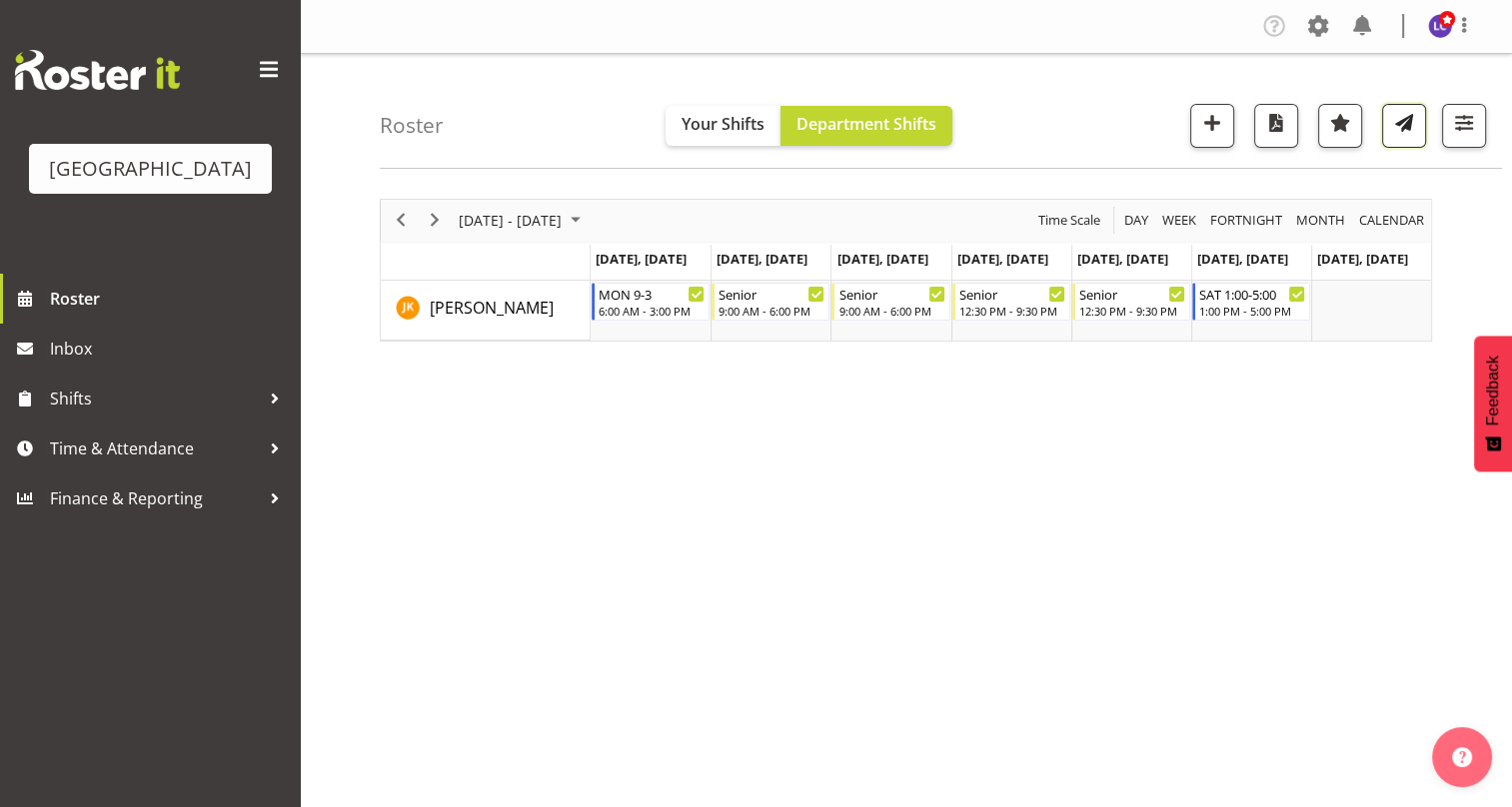 click at bounding box center [1404, 123] 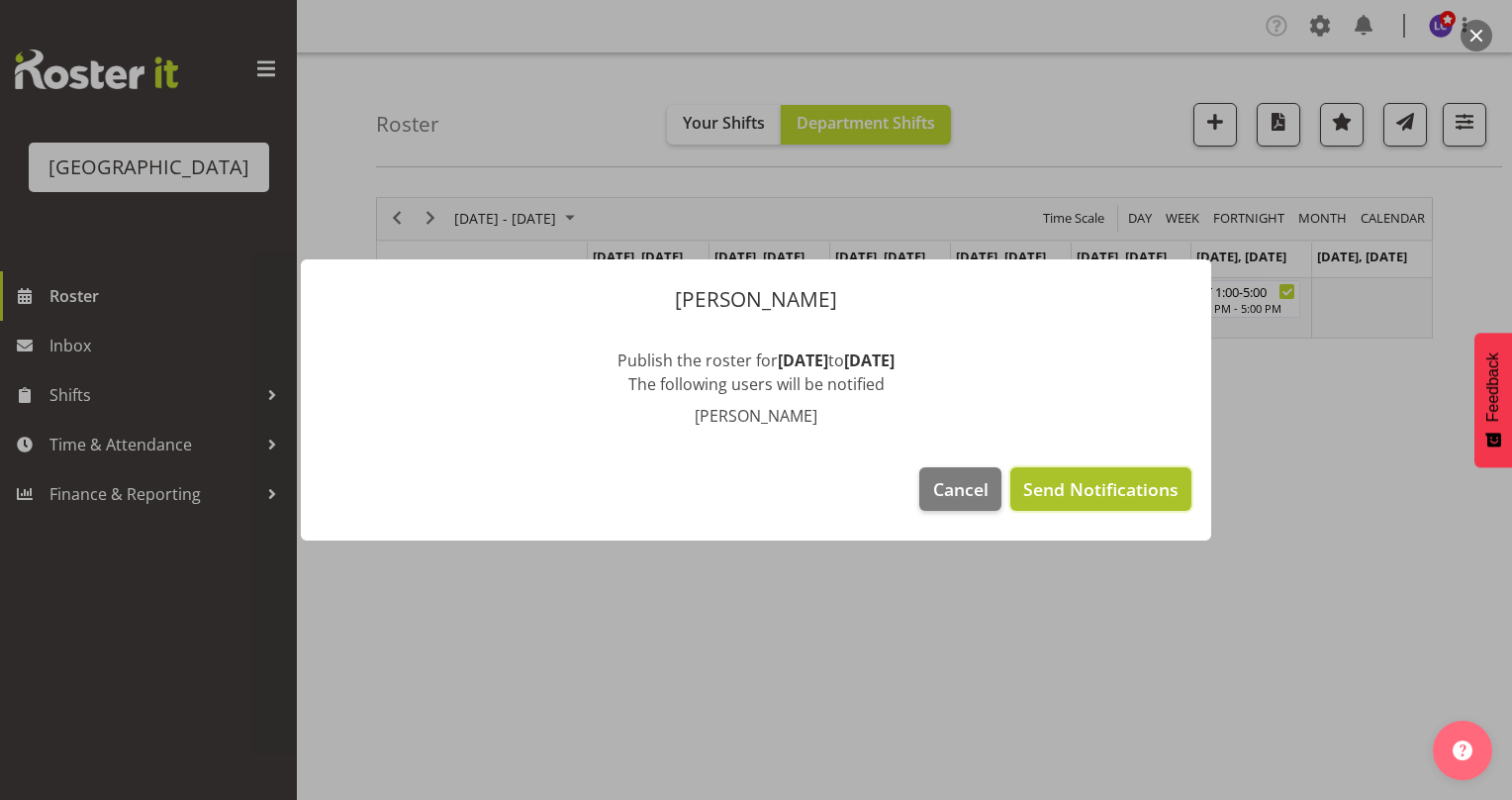 click on "Send Notifications" at bounding box center [1100, 489] 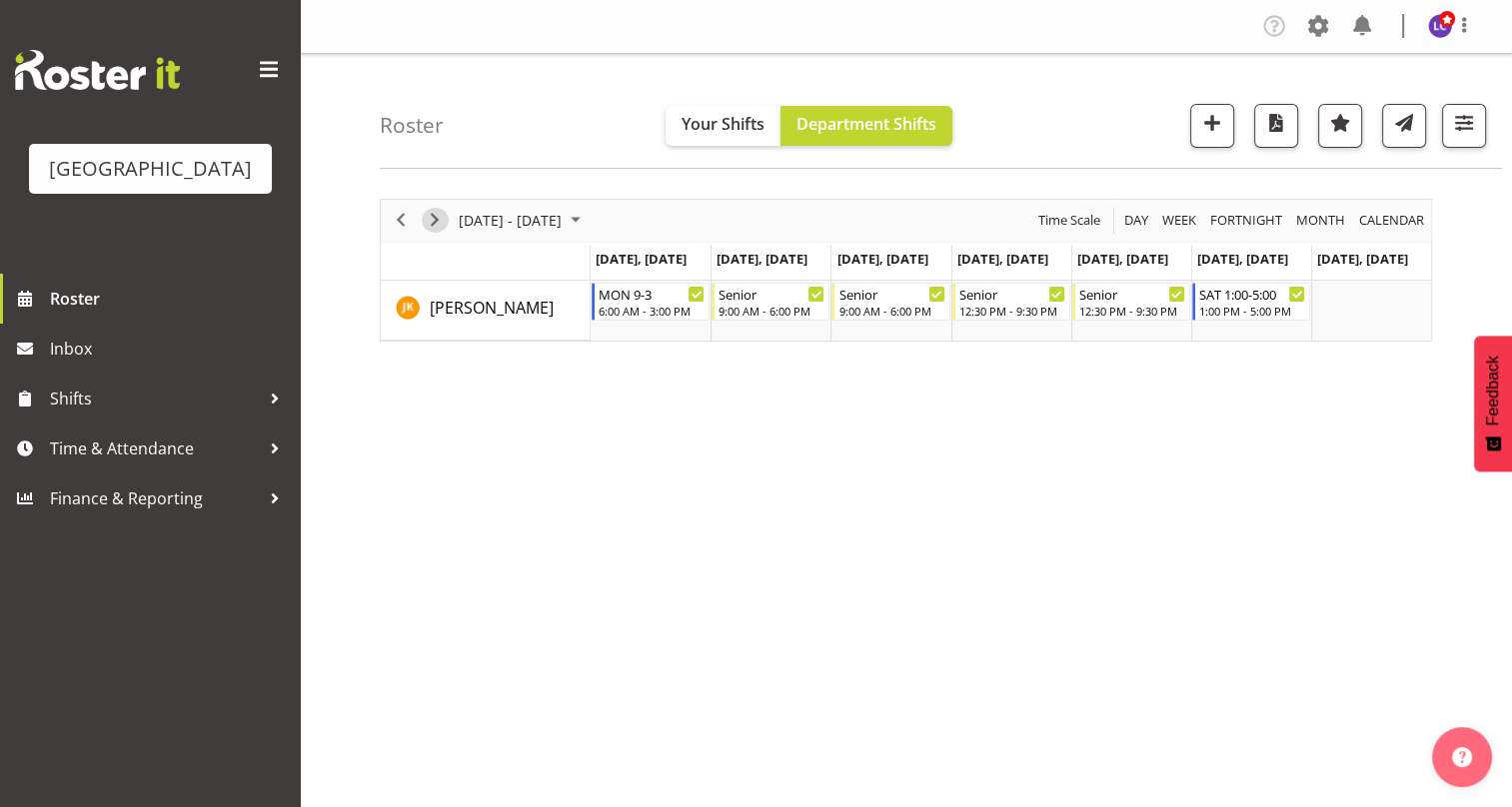 click at bounding box center [435, 220] 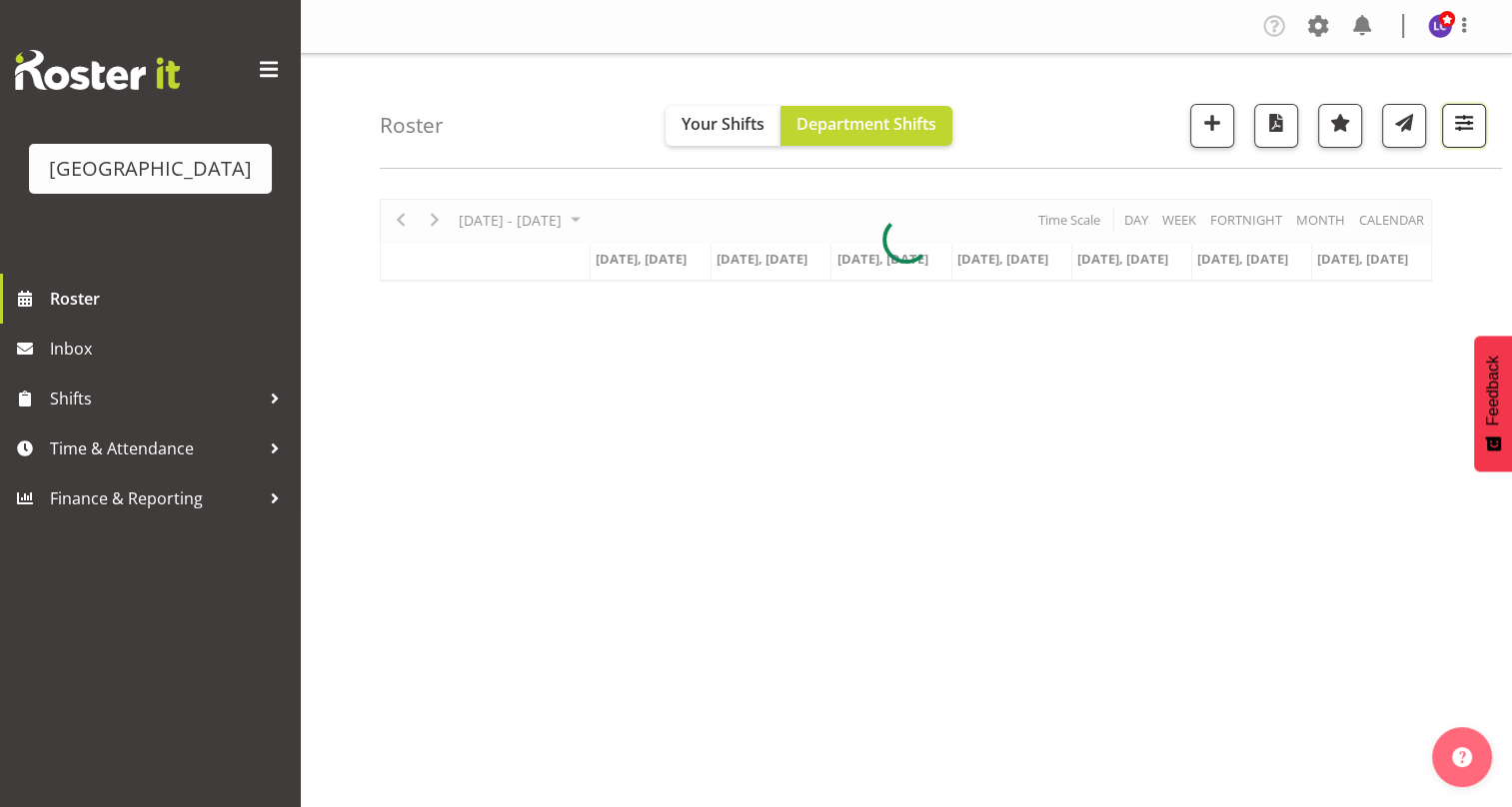 click at bounding box center (1464, 123) 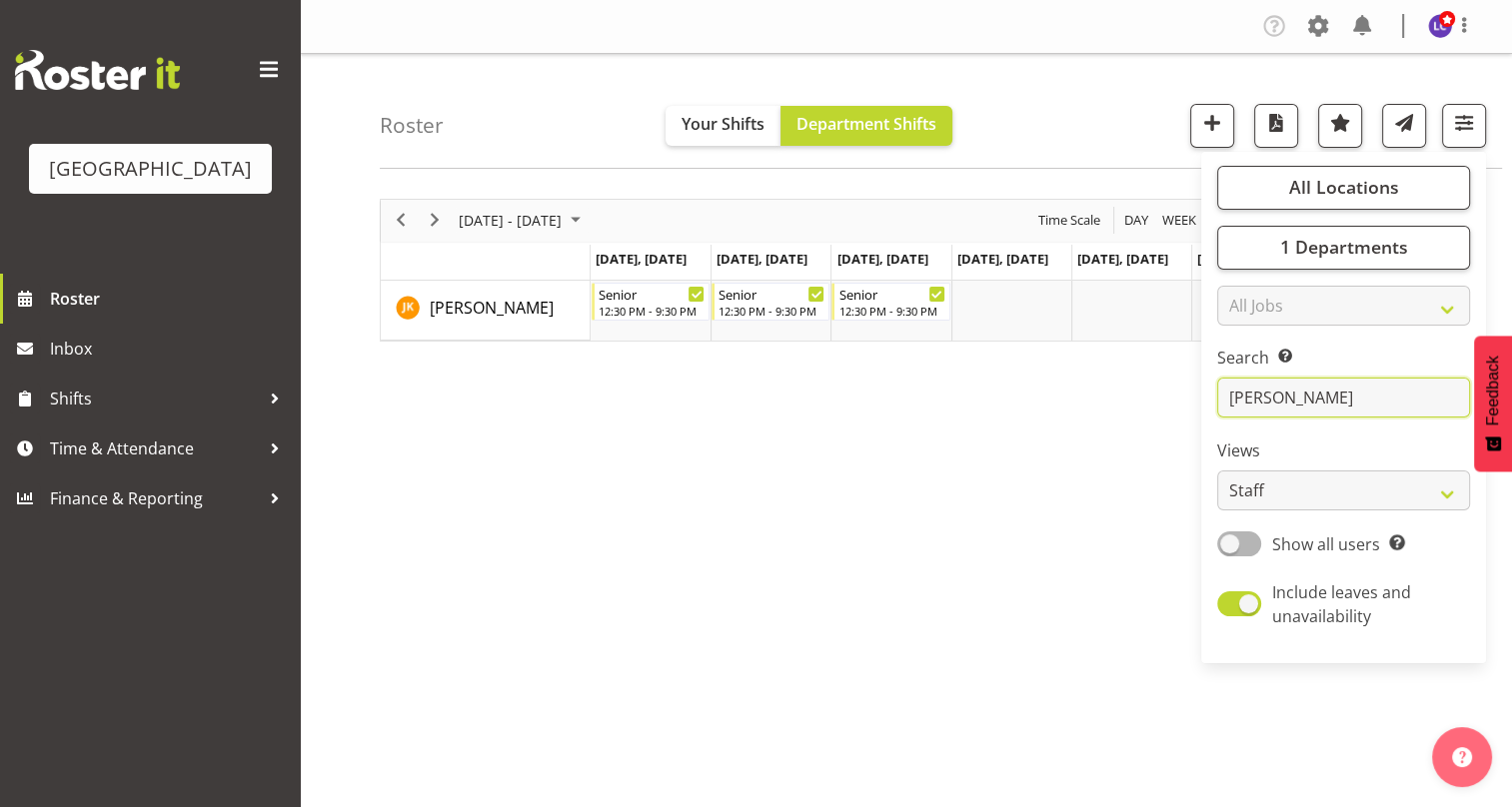 drag, startPoint x: 1305, startPoint y: 388, endPoint x: 1054, endPoint y: 373, distance: 251.44781 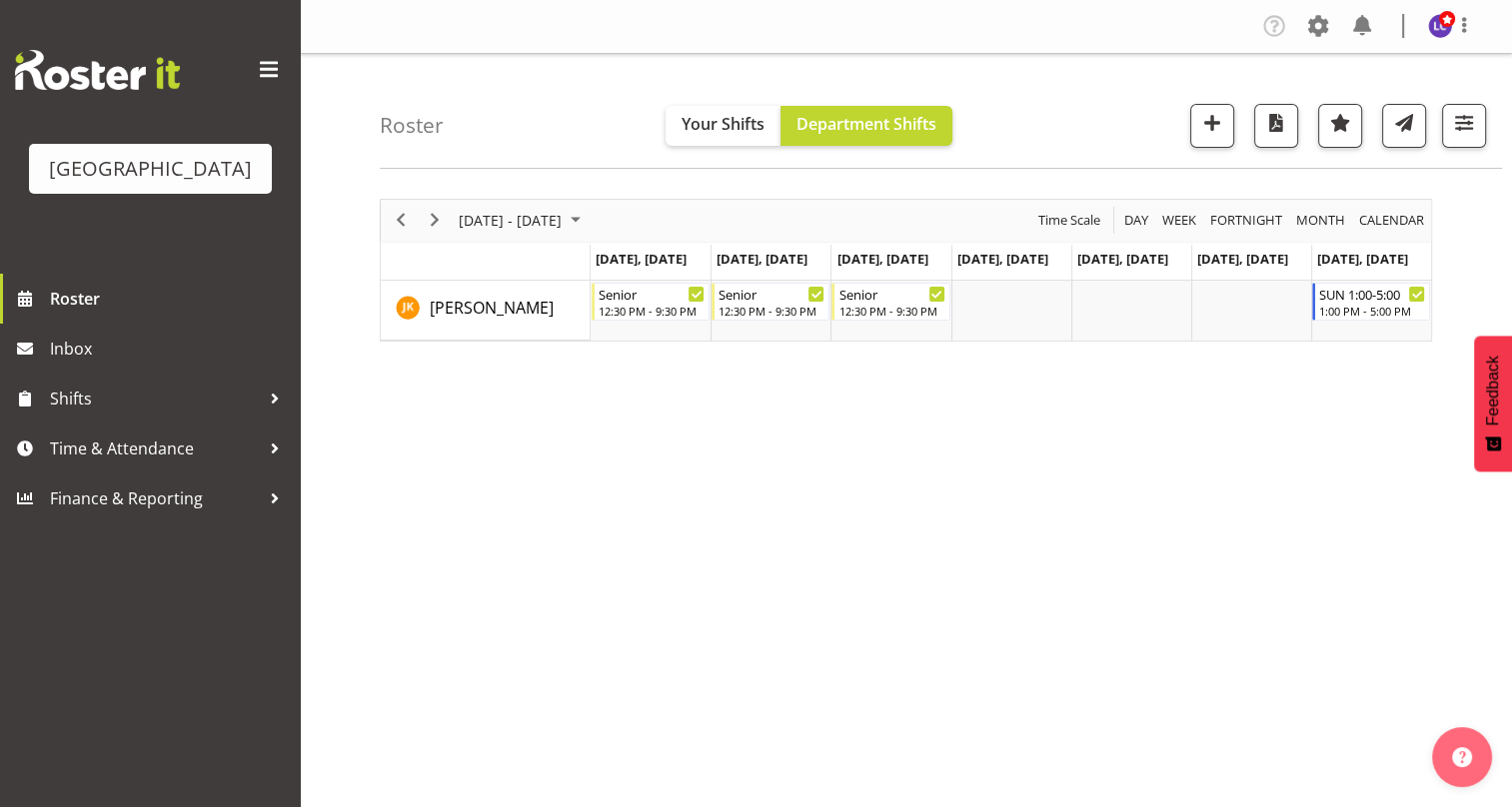 click on "July 21 - 27, 2025 Today Day Week Fortnight Month calendar Month Agenda Time Scale Jul 21, Monday Jul 22, Tuesday Jul 23, Wednesday Jul 24, Thursday Jul 25, Friday Jul 26, Saturday Jul 27, Sunday Joshua Keen Senior 12:30 PM - 9:30 PM Senior 12:30 PM - 9:30 PM Senior 12:30 PM - 9:30 PM SUN 1:00-5:00 1:00 PM - 5:00 PM
This roster is not published yet, please come back later to view your shifts.
Generating Roster   Please wait while we generate the roster, this should take no more than 30
seconds." at bounding box center [945, 583] 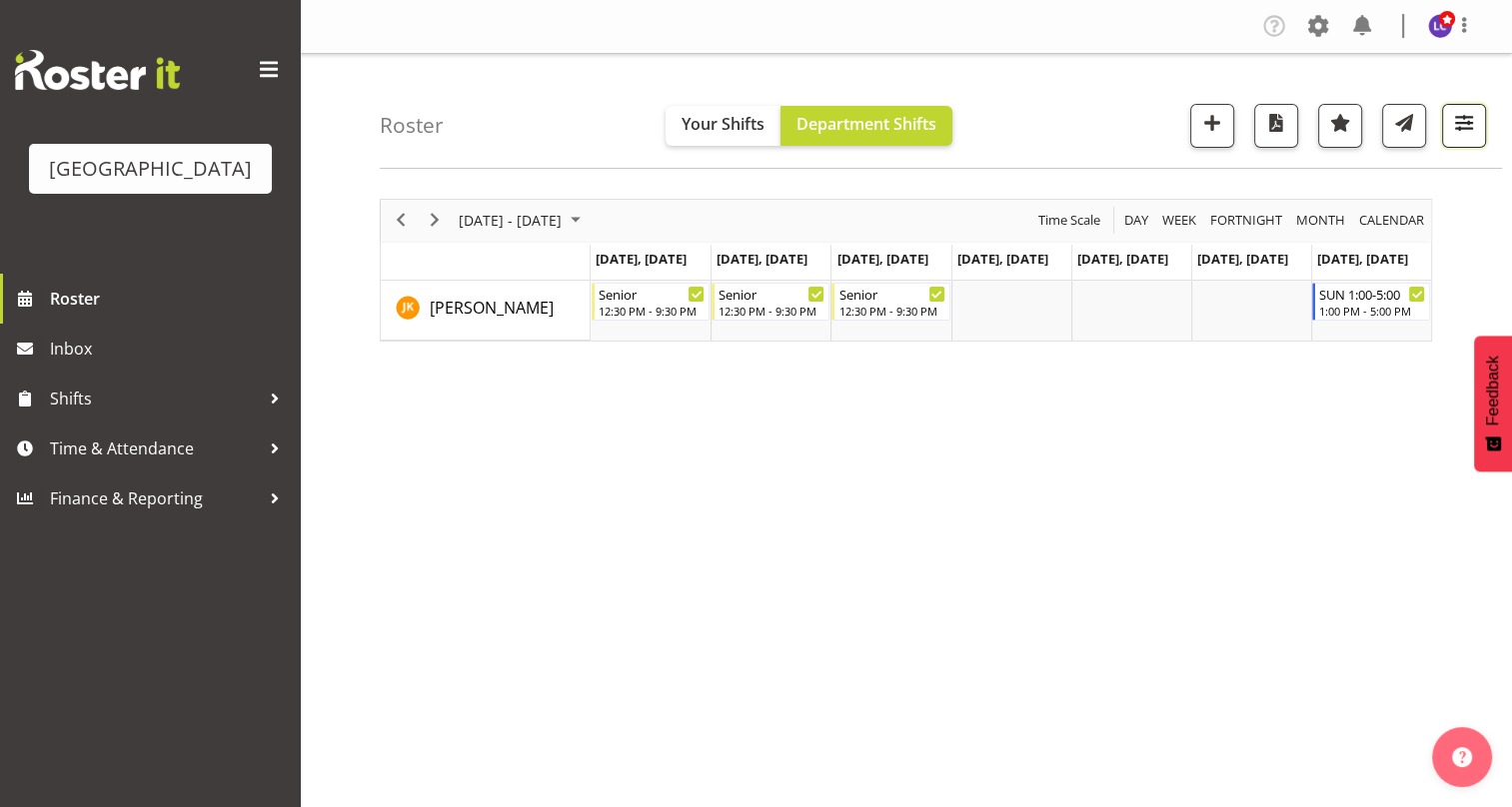 click at bounding box center (1464, 126) 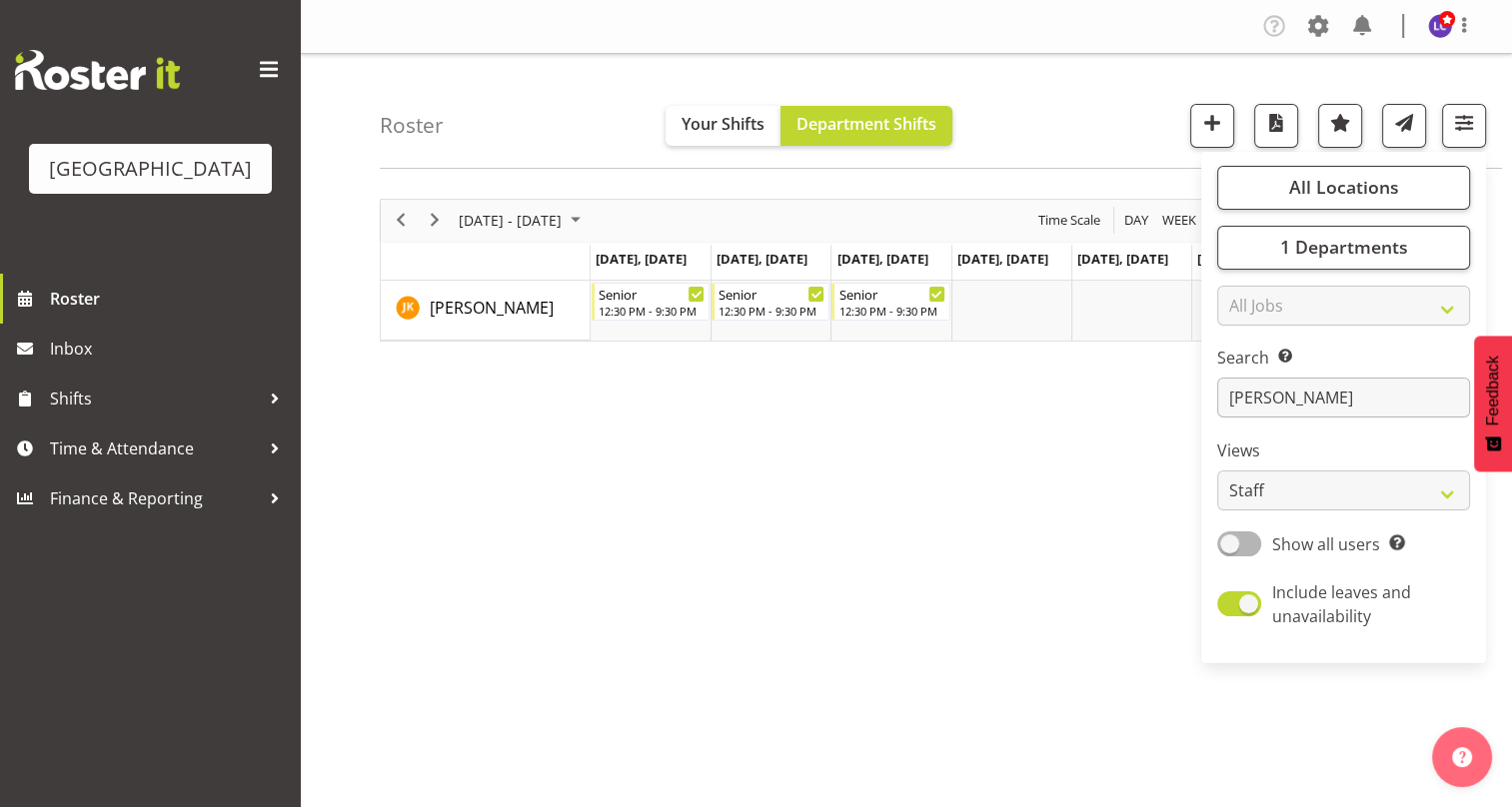 drag, startPoint x: 1337, startPoint y: 380, endPoint x: 1297, endPoint y: 388, distance: 40.792156 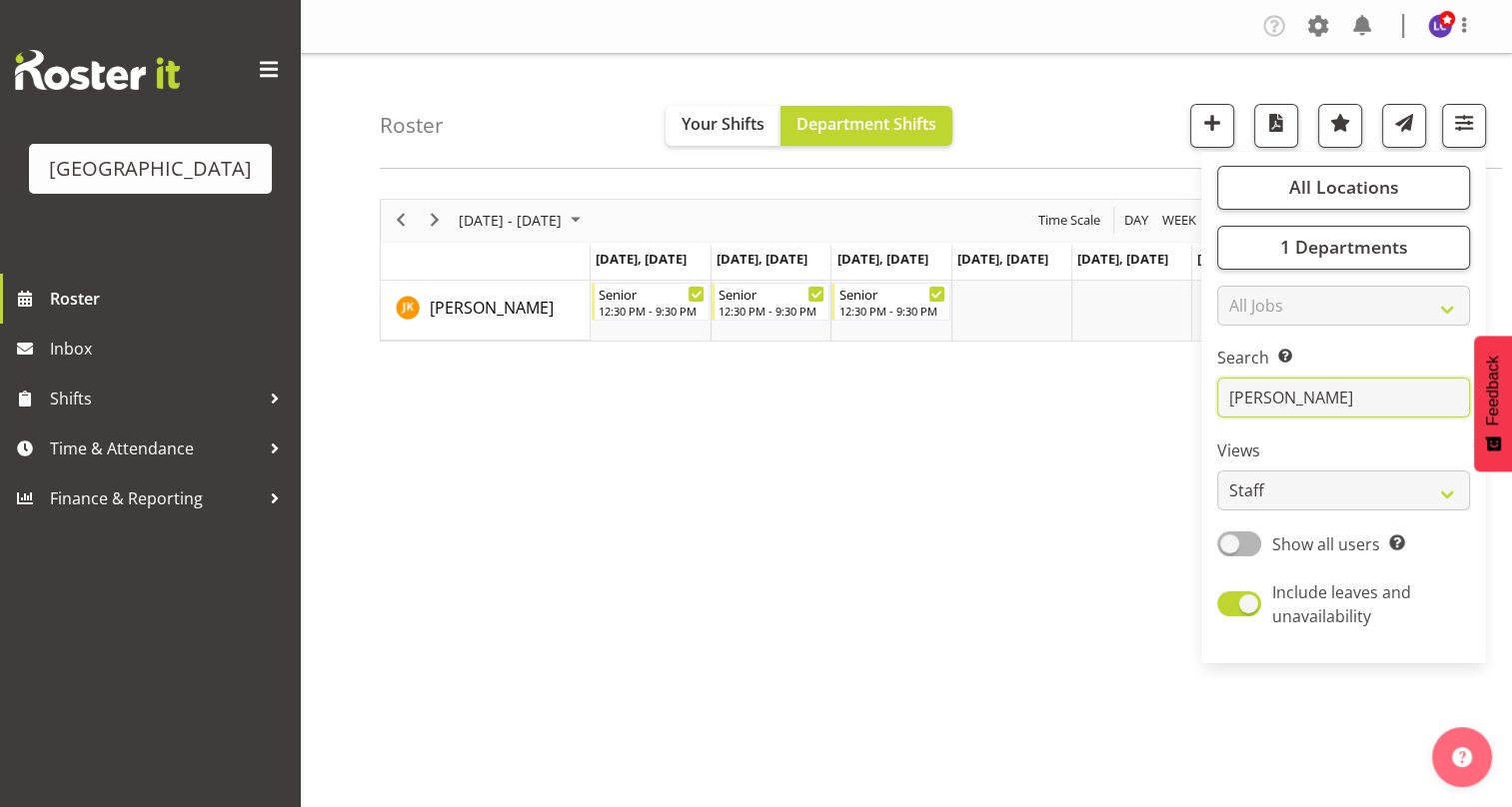 drag, startPoint x: 1297, startPoint y: 392, endPoint x: 1080, endPoint y: 368, distance: 218.32315 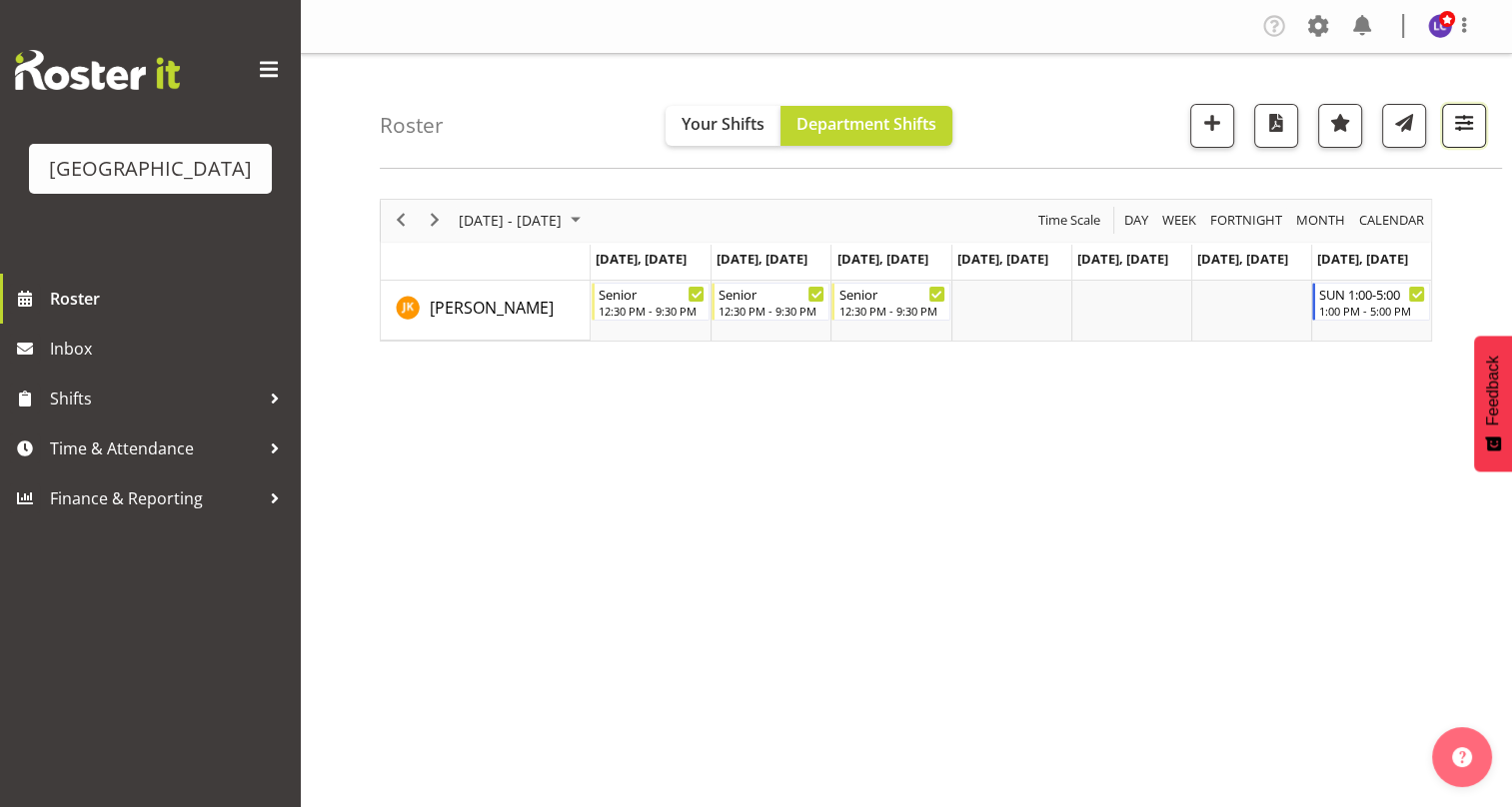 click at bounding box center (1464, 123) 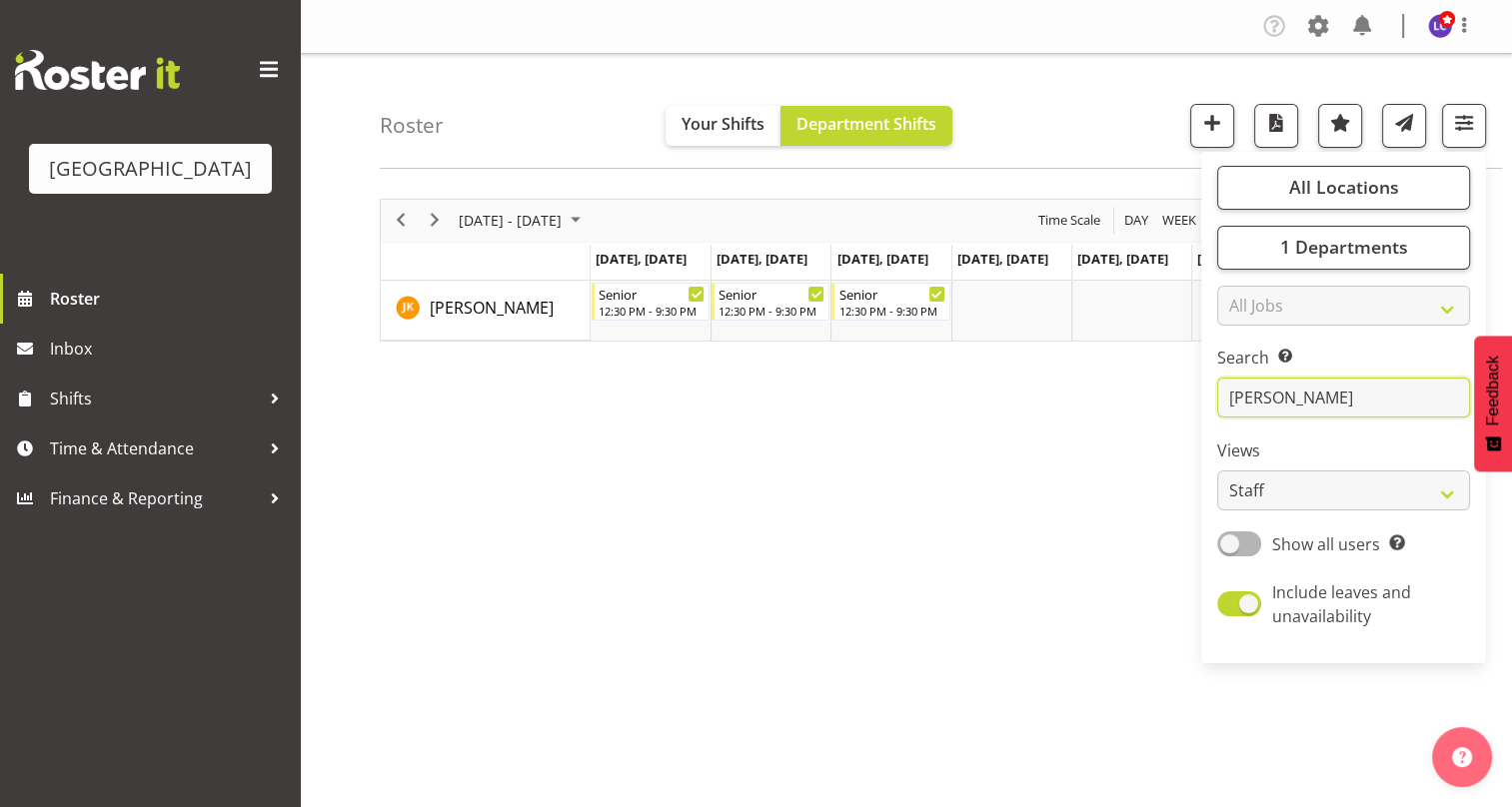 click on "josh" at bounding box center [1343, 398] 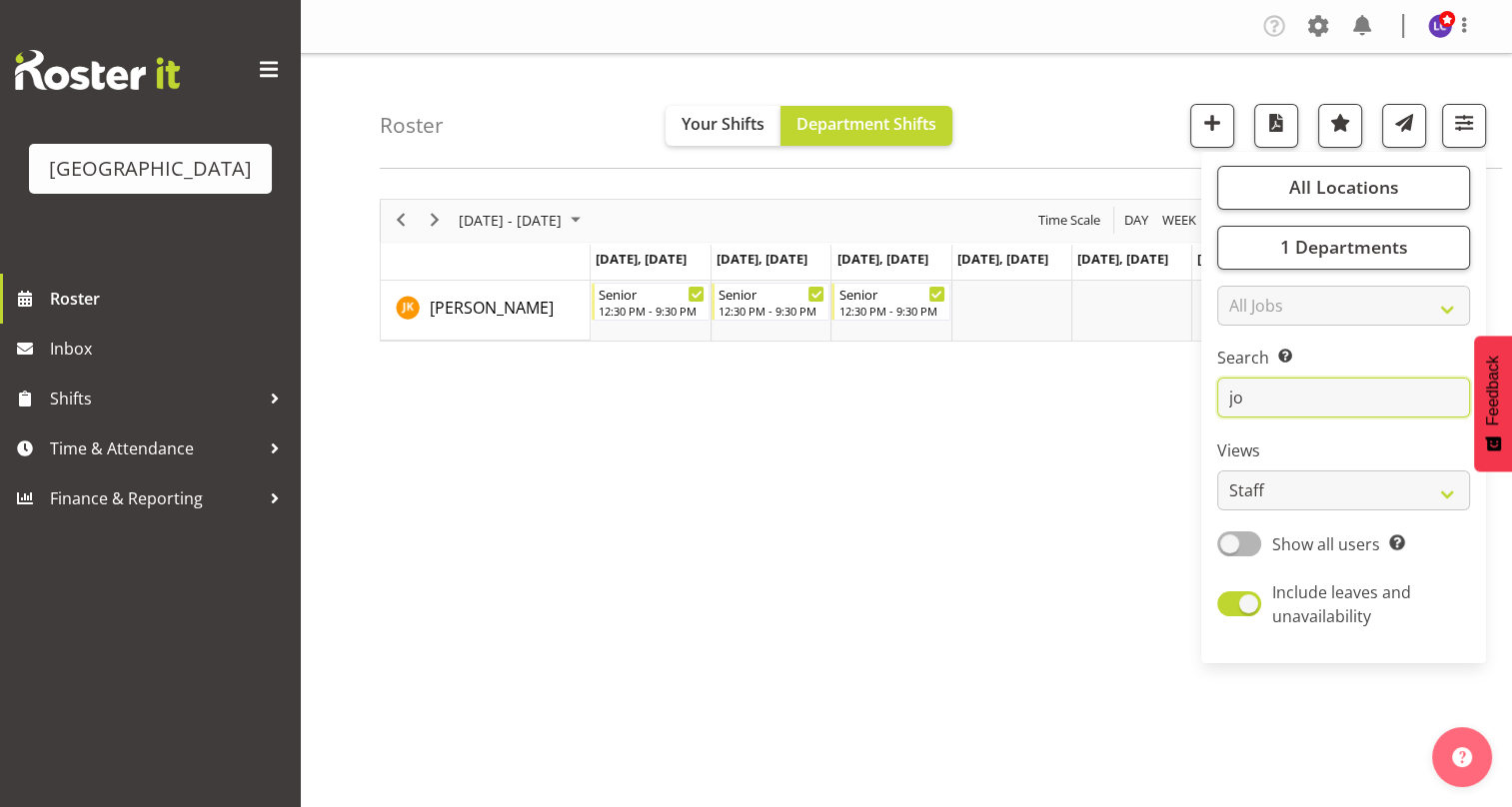 type on "j" 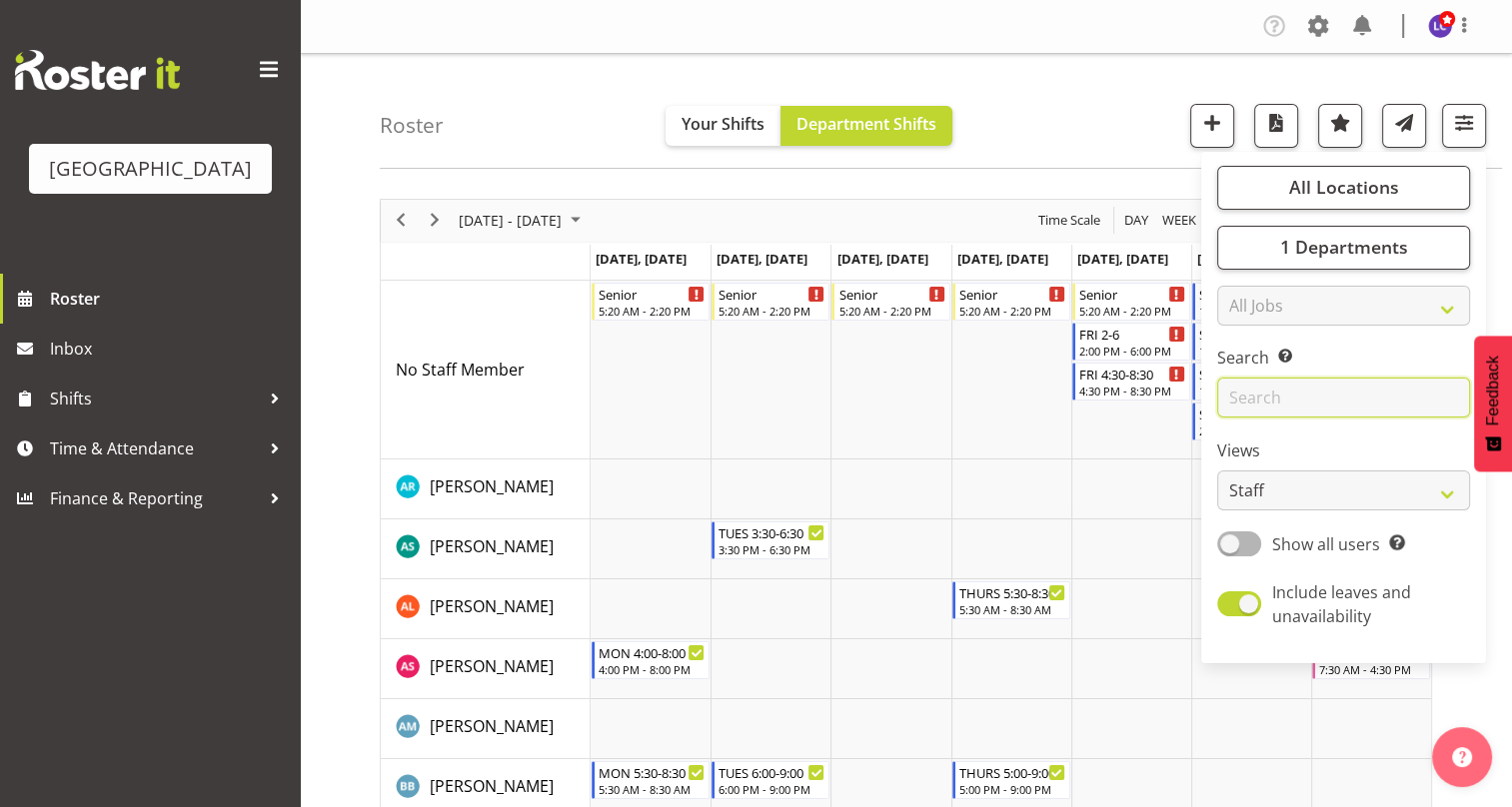 type 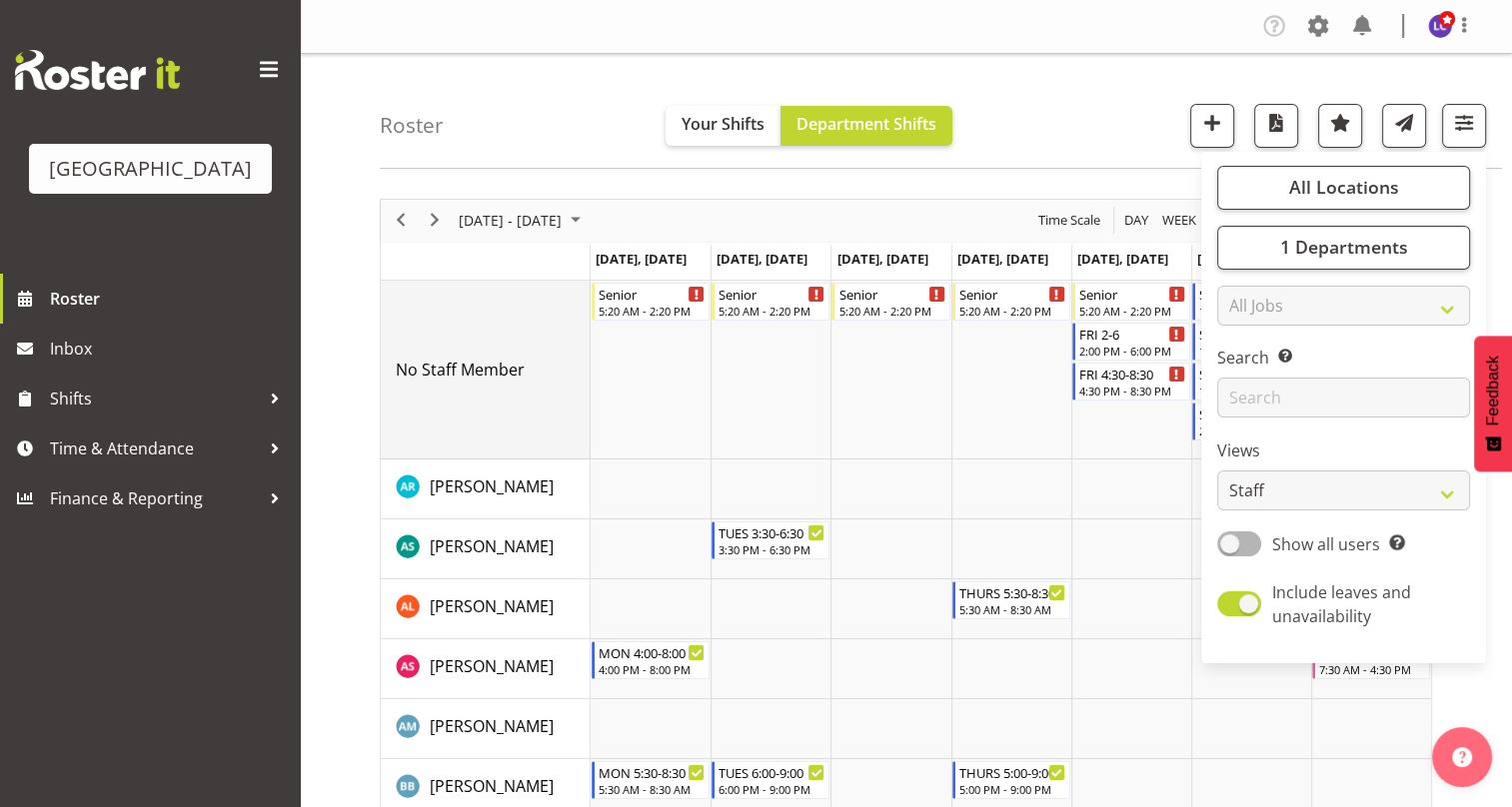 click on "No Staff Member" at bounding box center (486, 370) 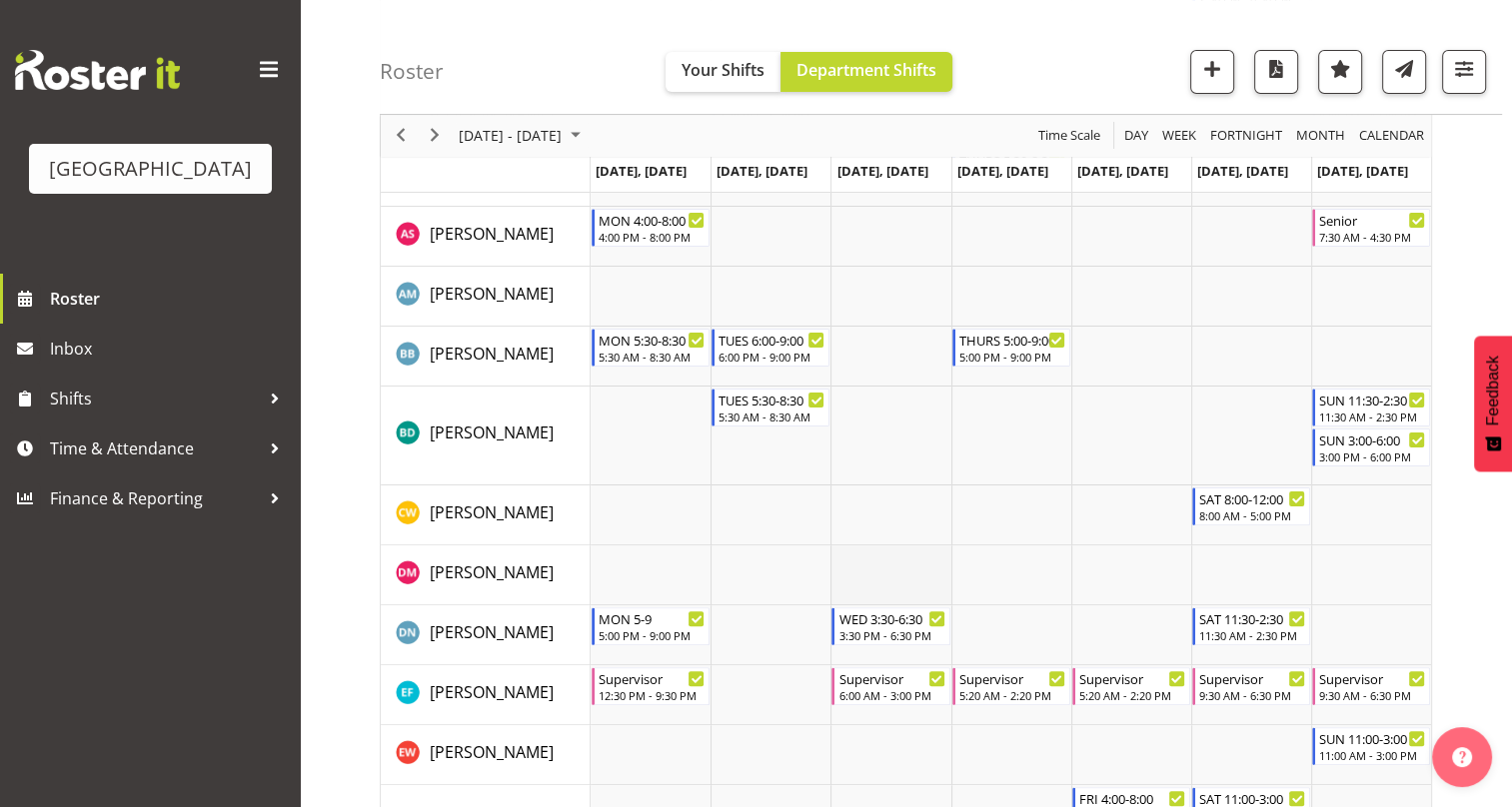 scroll, scrollTop: 0, scrollLeft: 0, axis: both 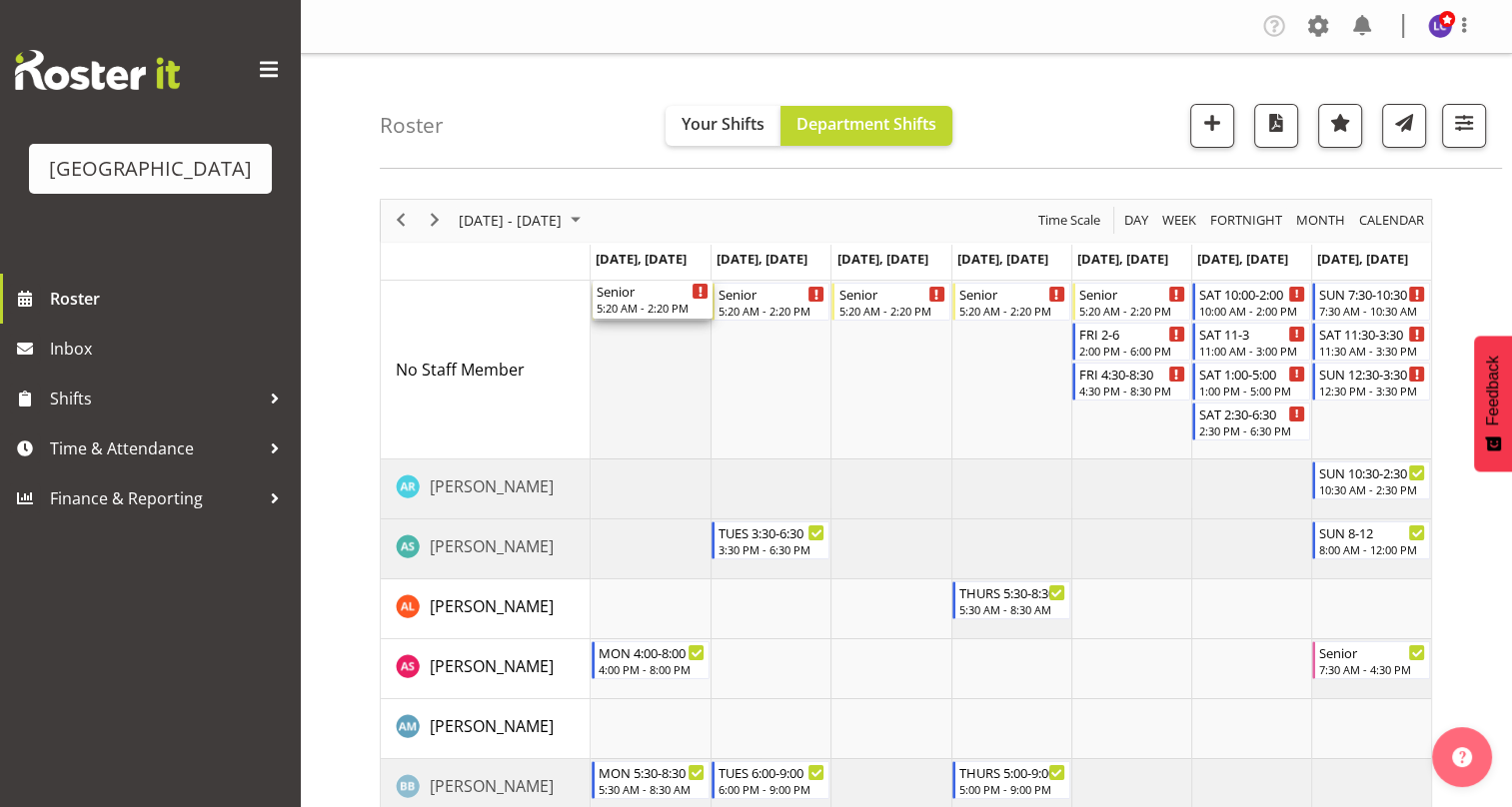 drag, startPoint x: 670, startPoint y: 304, endPoint x: 708, endPoint y: 356, distance: 64.40497 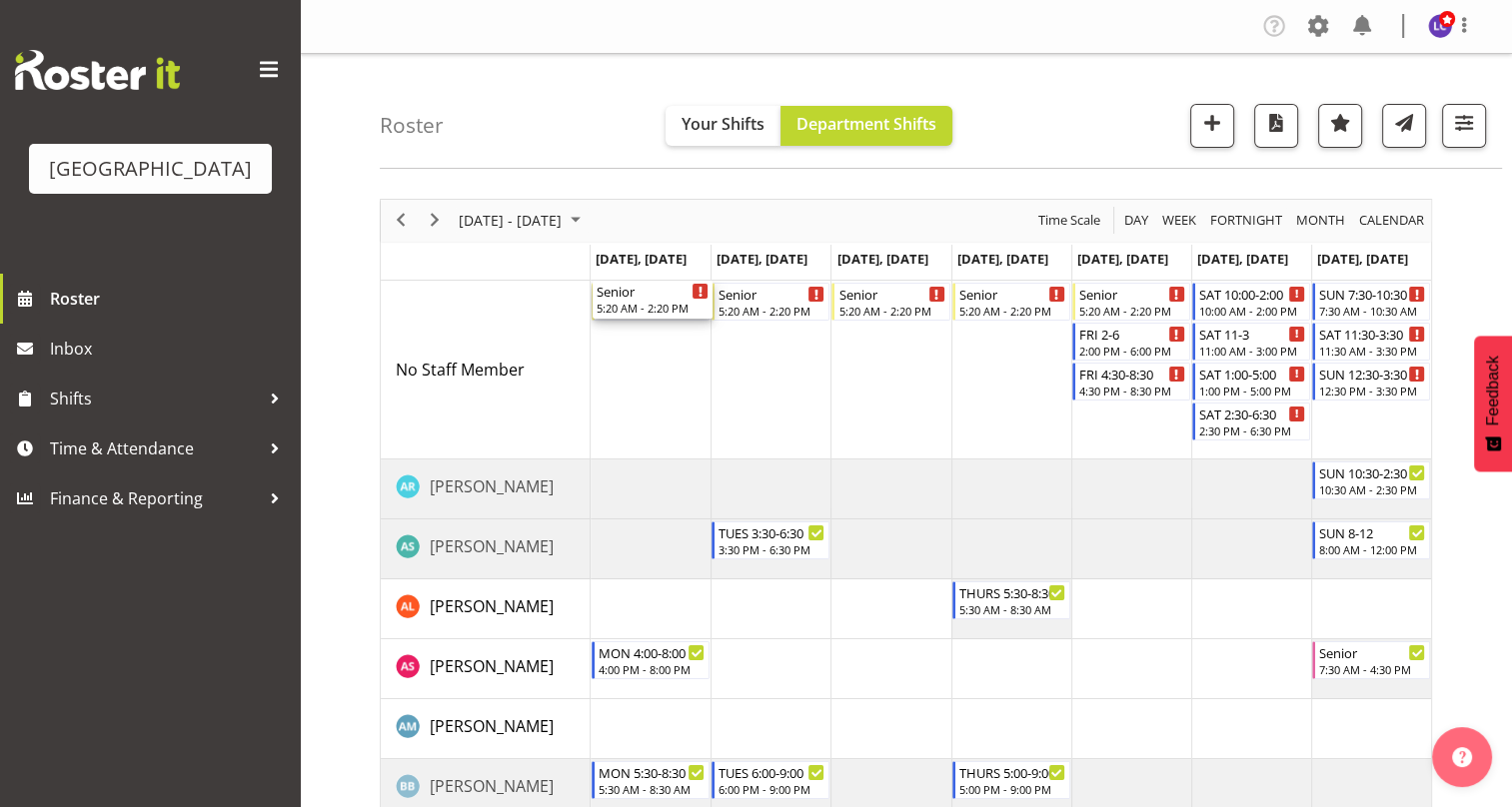 click on "5:20 AM - 2:20 PM" at bounding box center [653, 308] 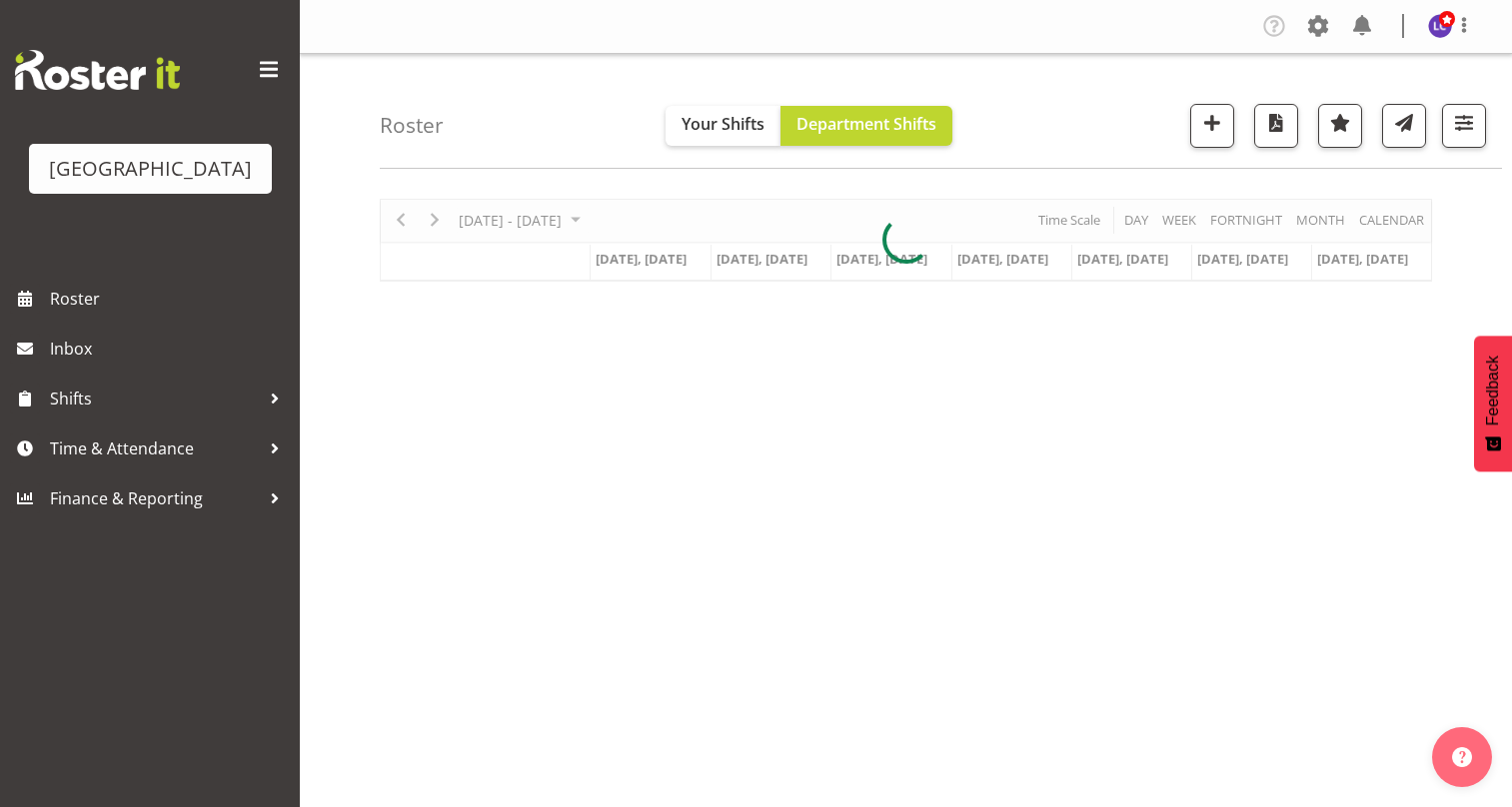 scroll, scrollTop: 0, scrollLeft: 0, axis: both 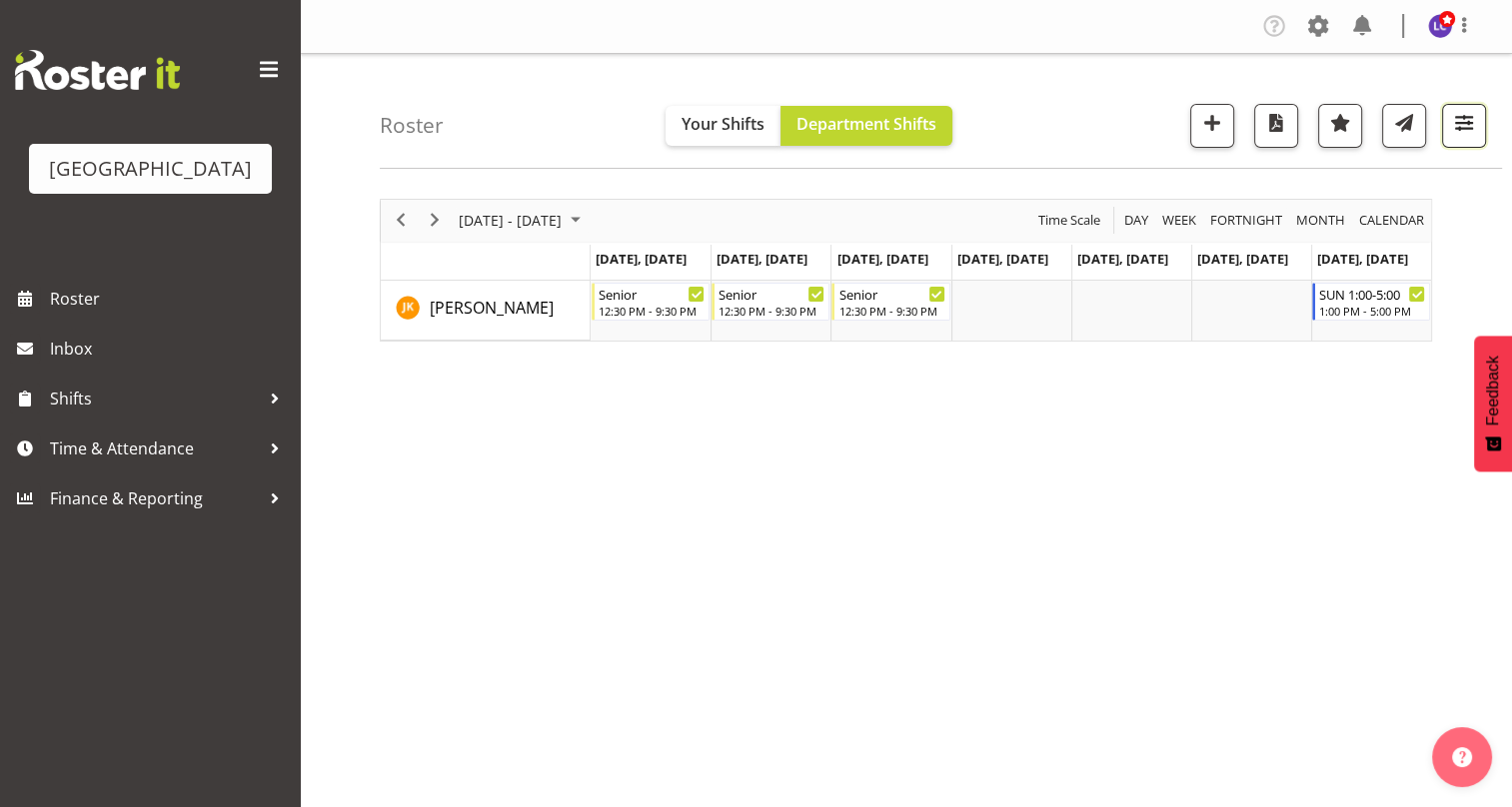 click at bounding box center [1464, 123] 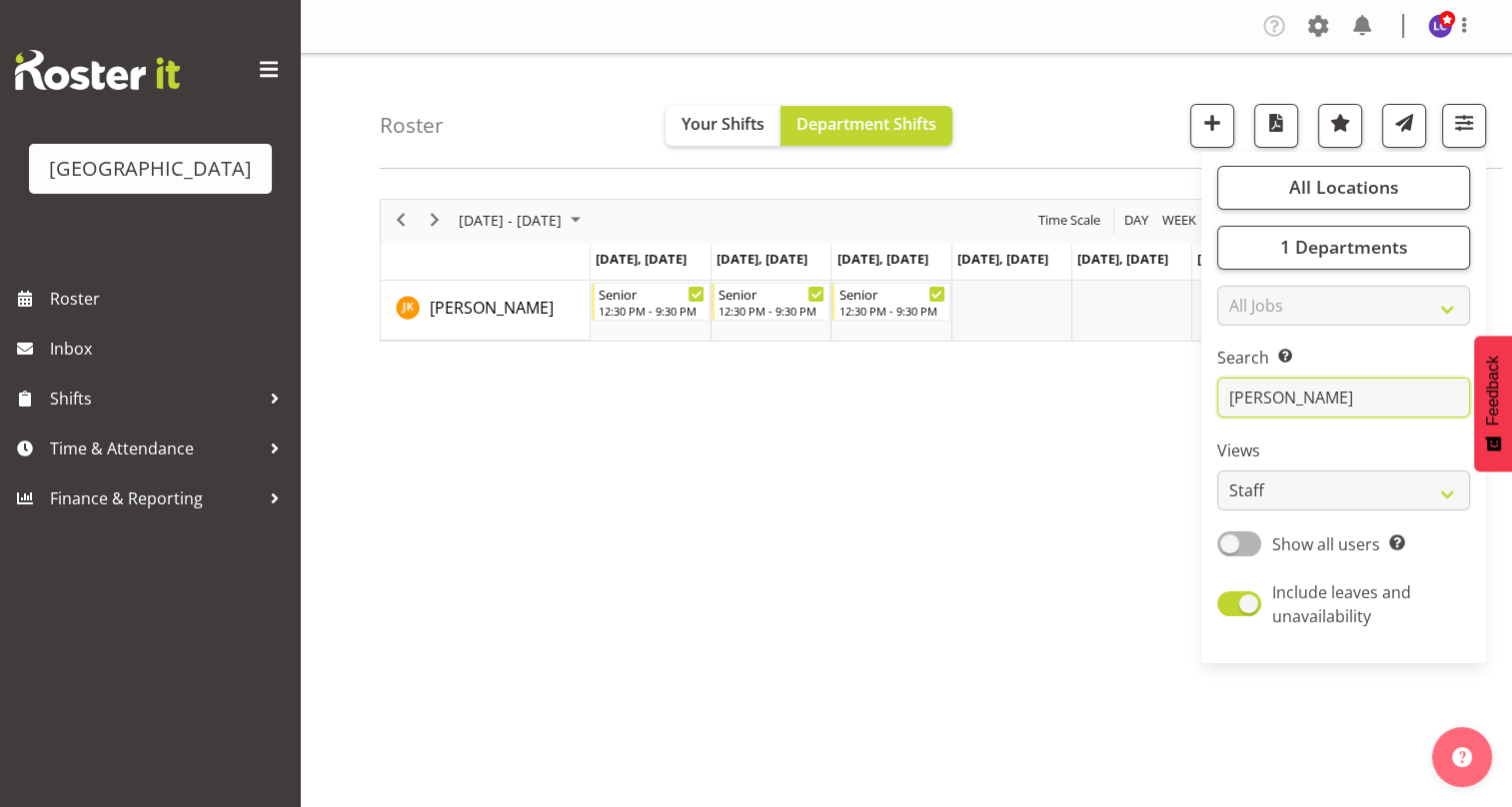 click on "[PERSON_NAME]" at bounding box center [1343, 398] 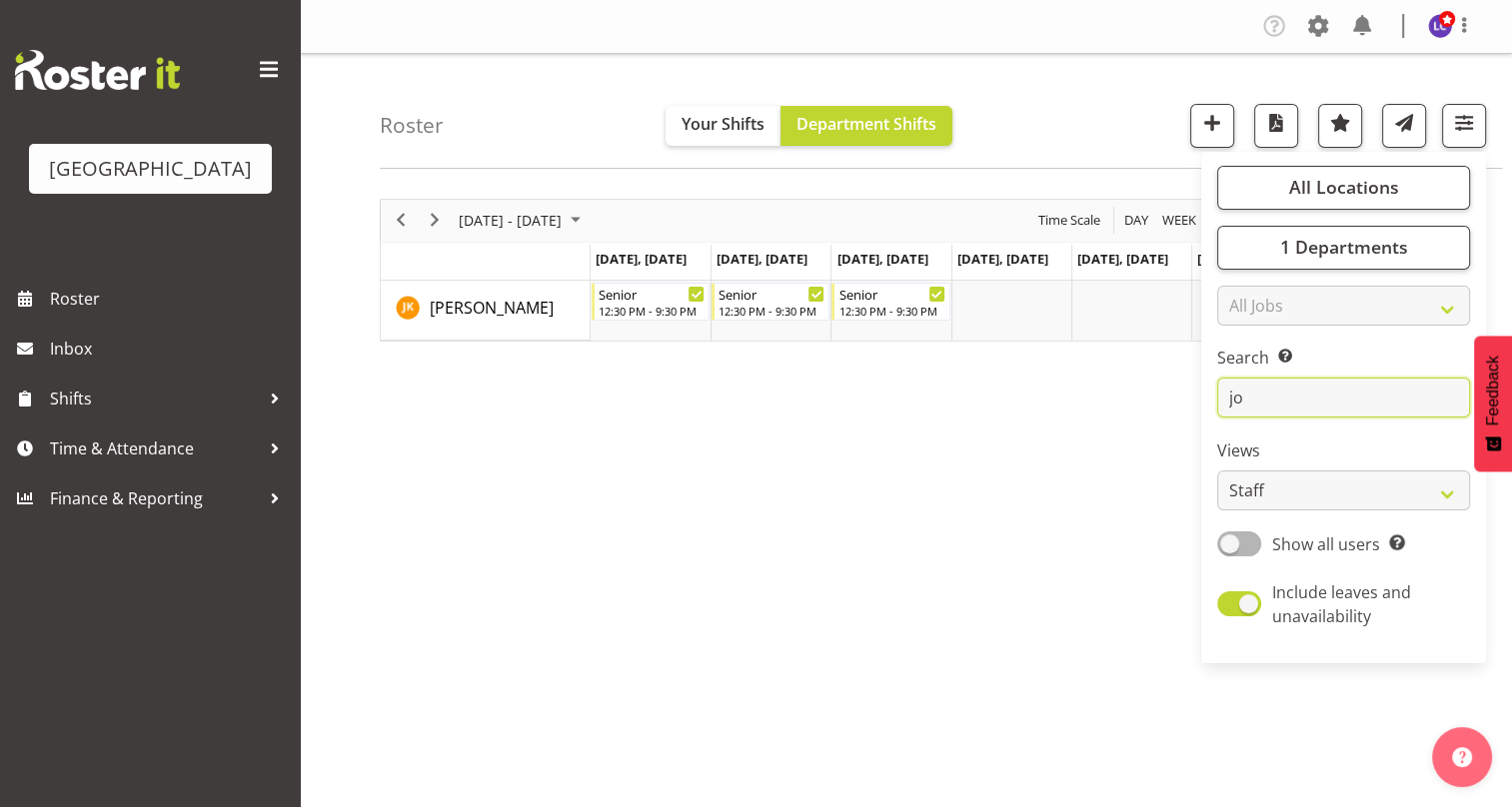 type on "j" 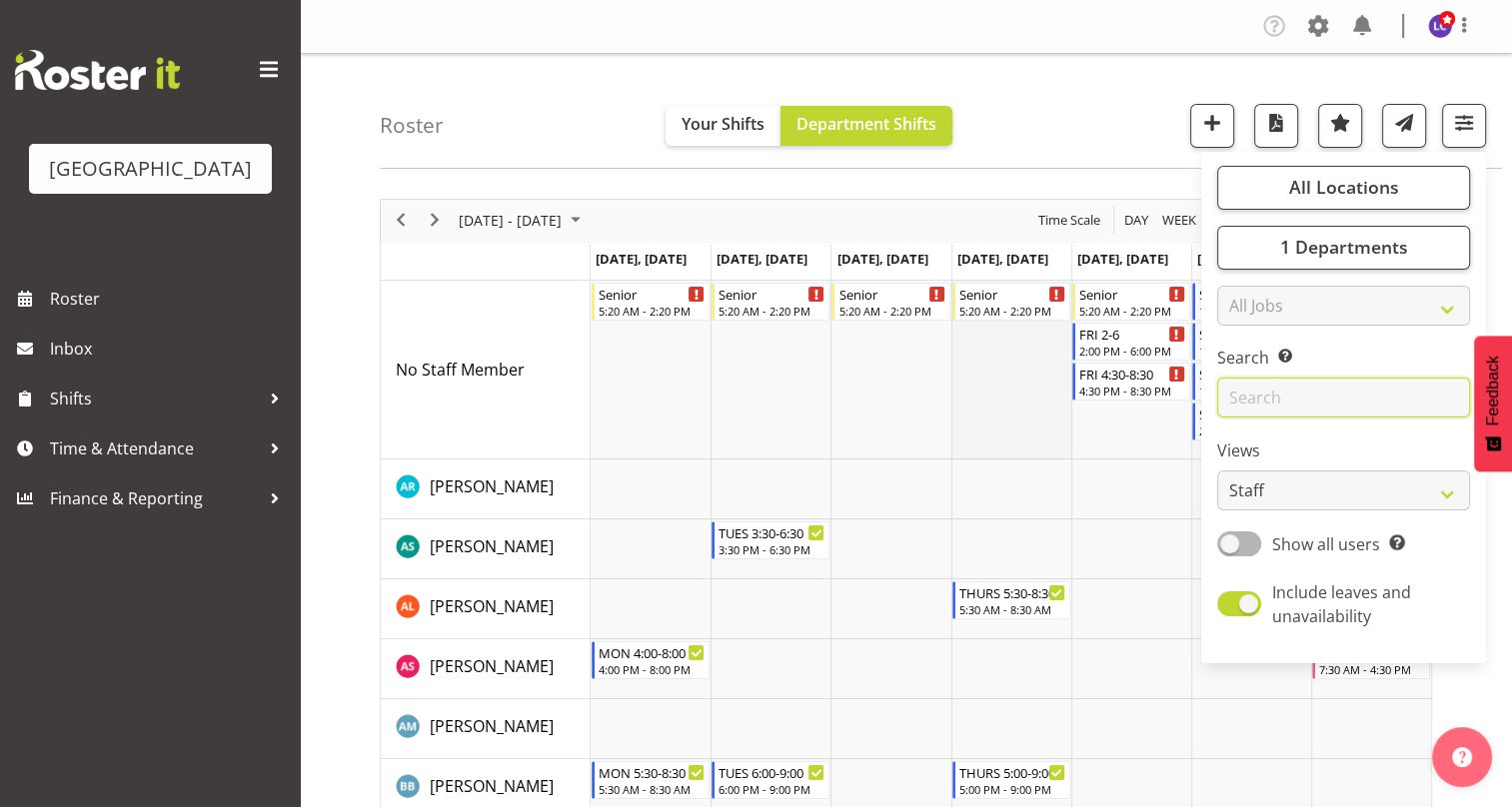 type 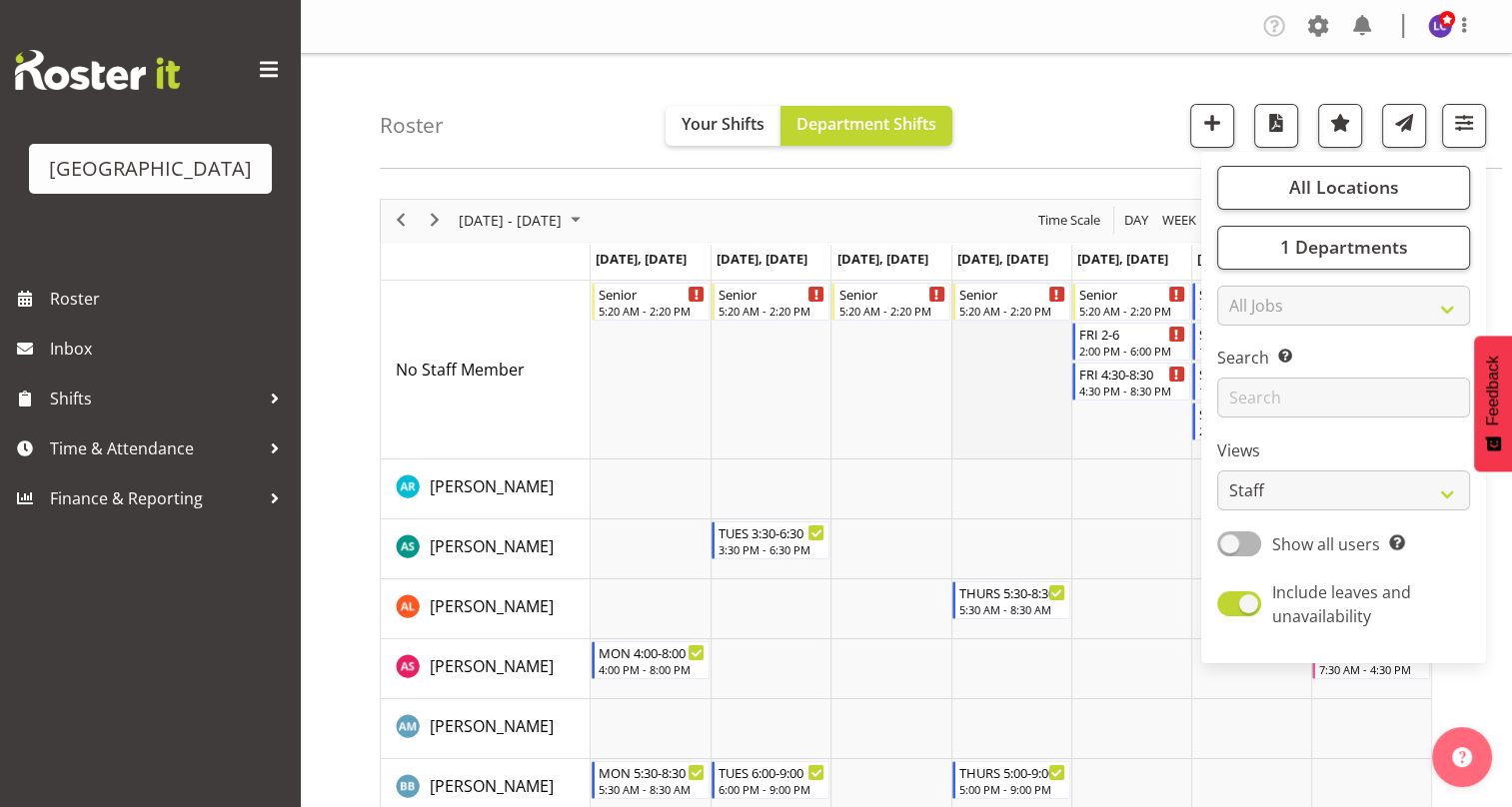 click at bounding box center [1011, 370] 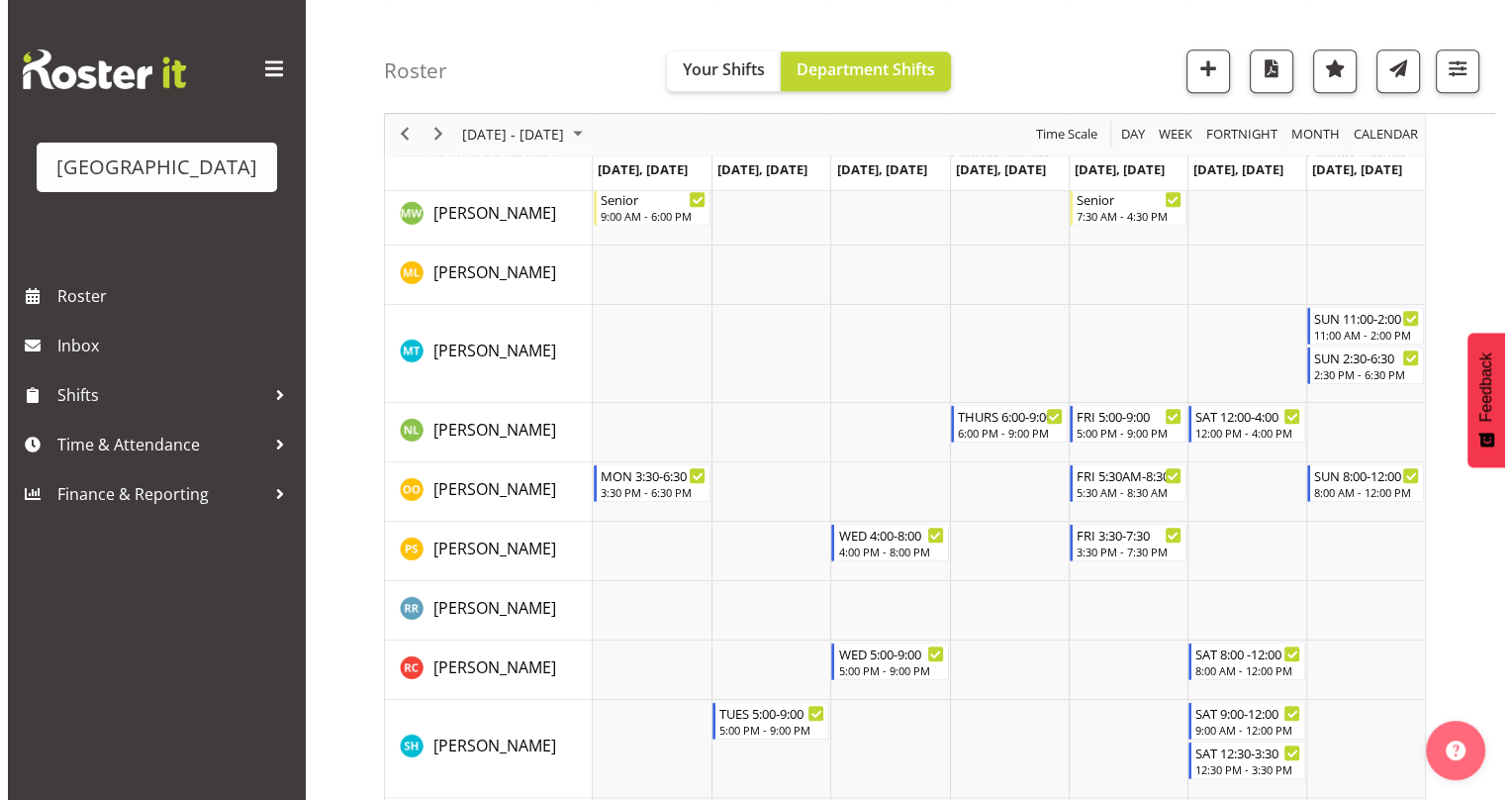 scroll, scrollTop: 1599, scrollLeft: 0, axis: vertical 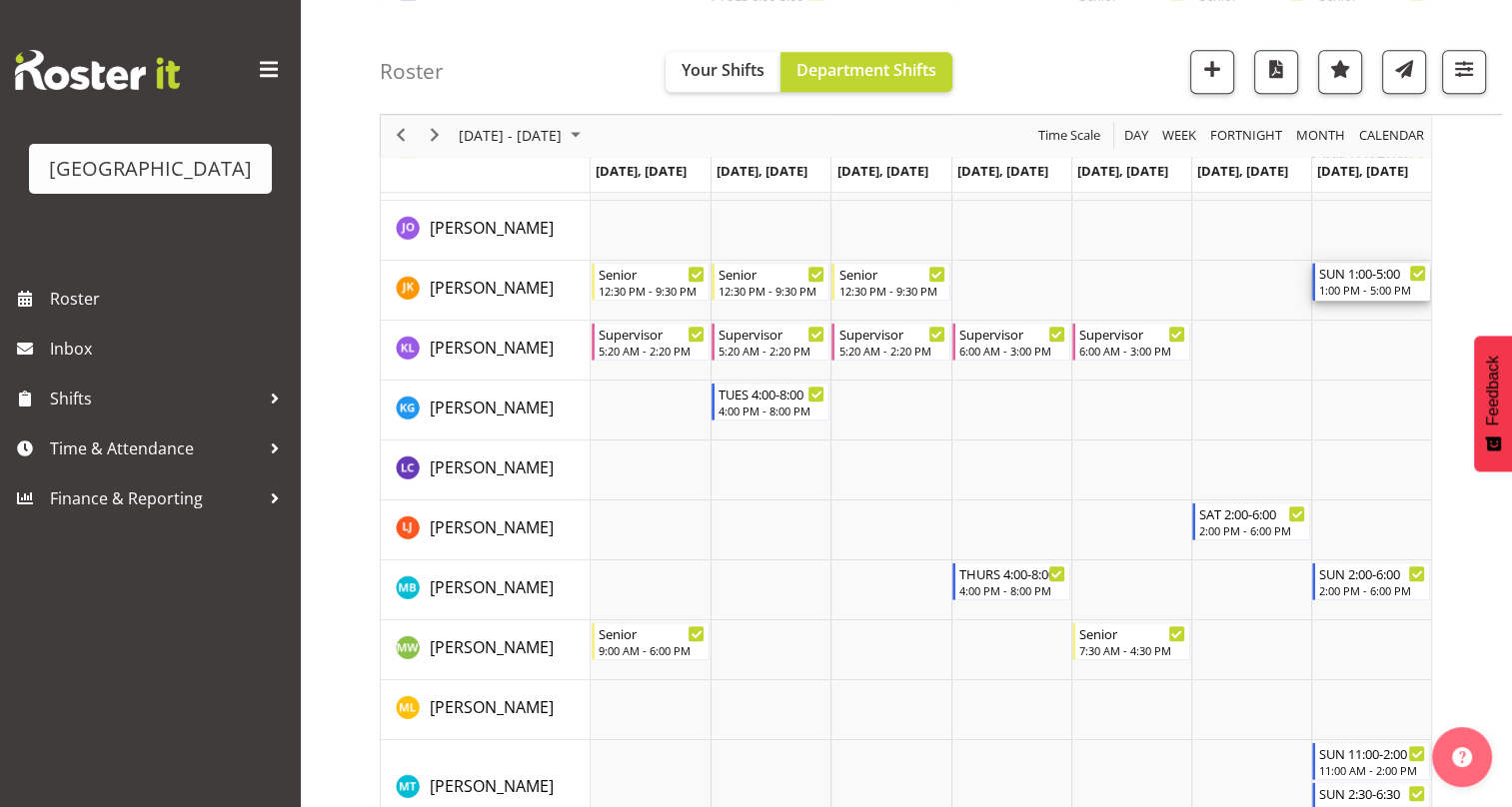 click on "SUN 1:00-5:00" at bounding box center [1372, 273] 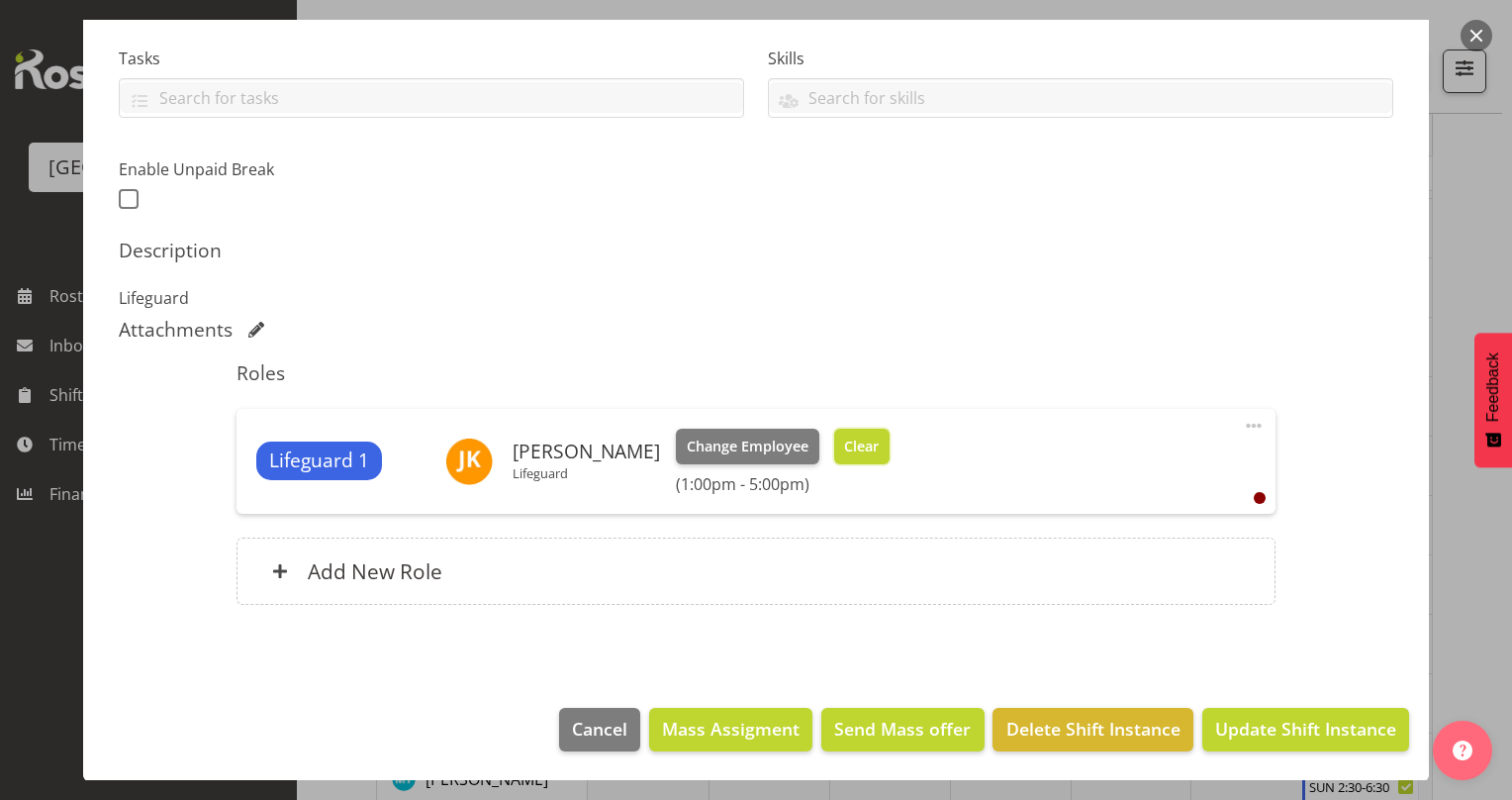 click on "Clear" at bounding box center [861, 447] 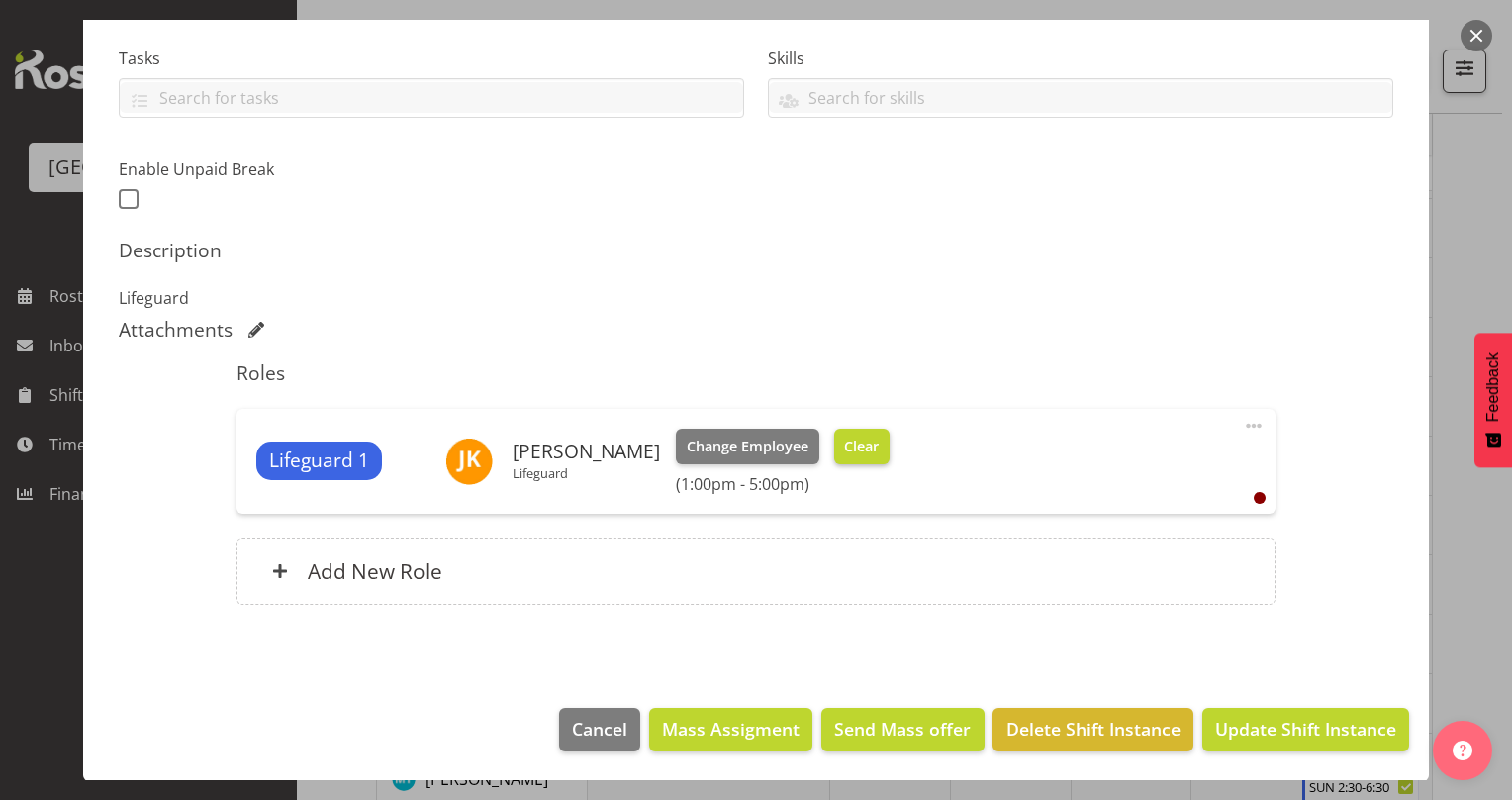 scroll, scrollTop: 383, scrollLeft: 0, axis: vertical 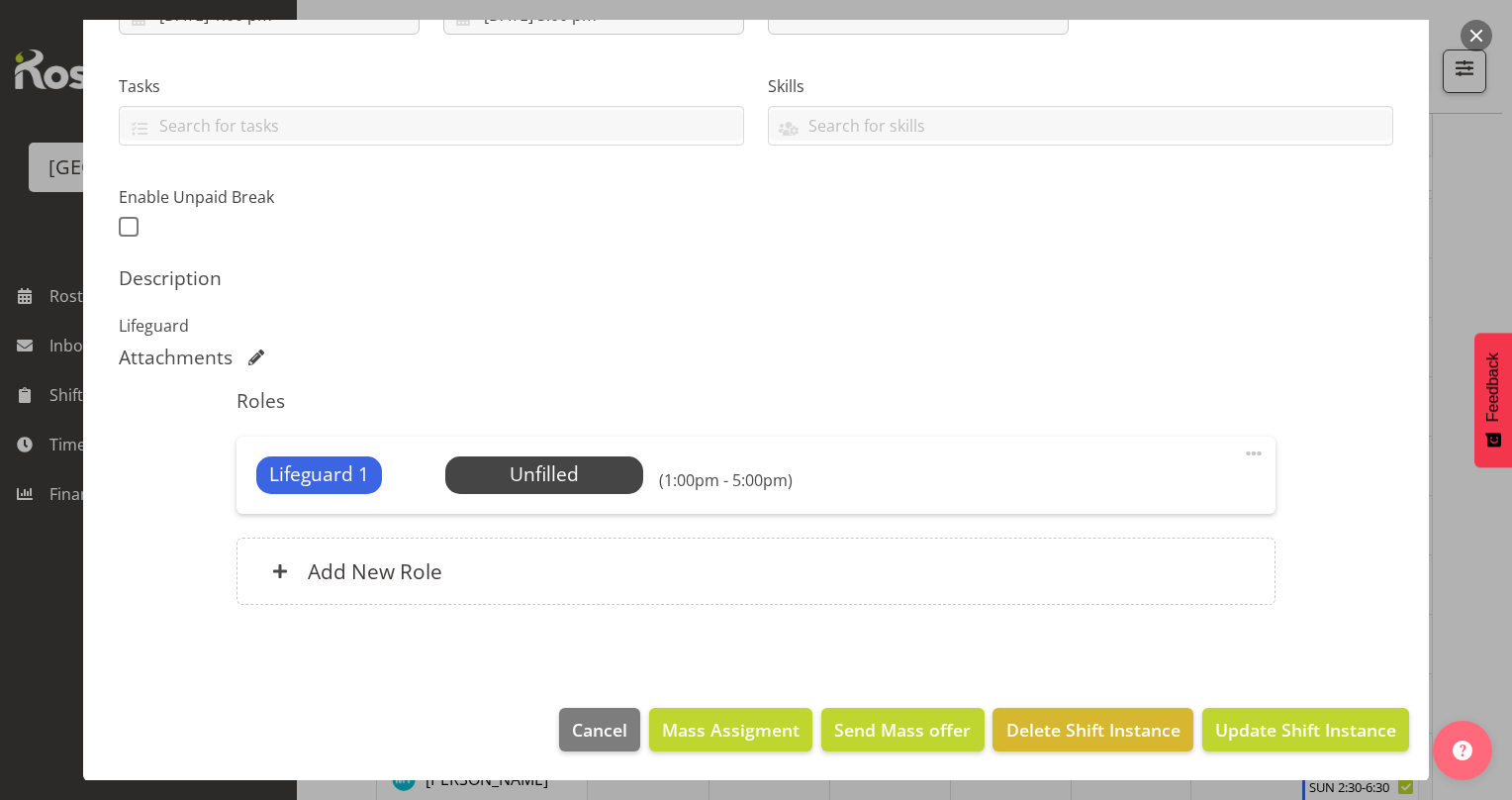 click on "Cancel
Mass Assigment
Send Mass offer
Delete Shift Instance
Update Shift Instance" at bounding box center (756, 735) 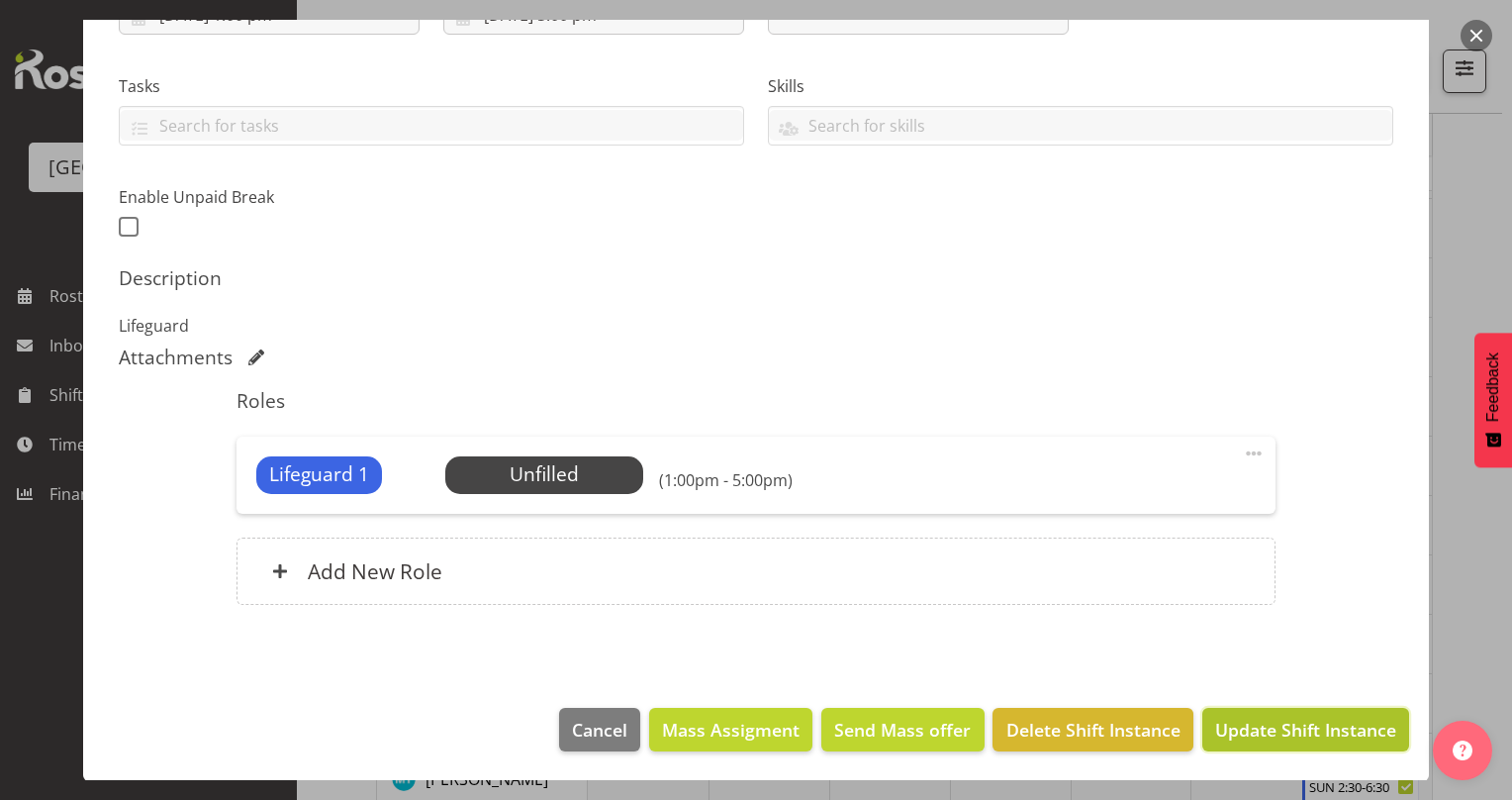 click on "Update Shift Instance" at bounding box center (1305, 730) 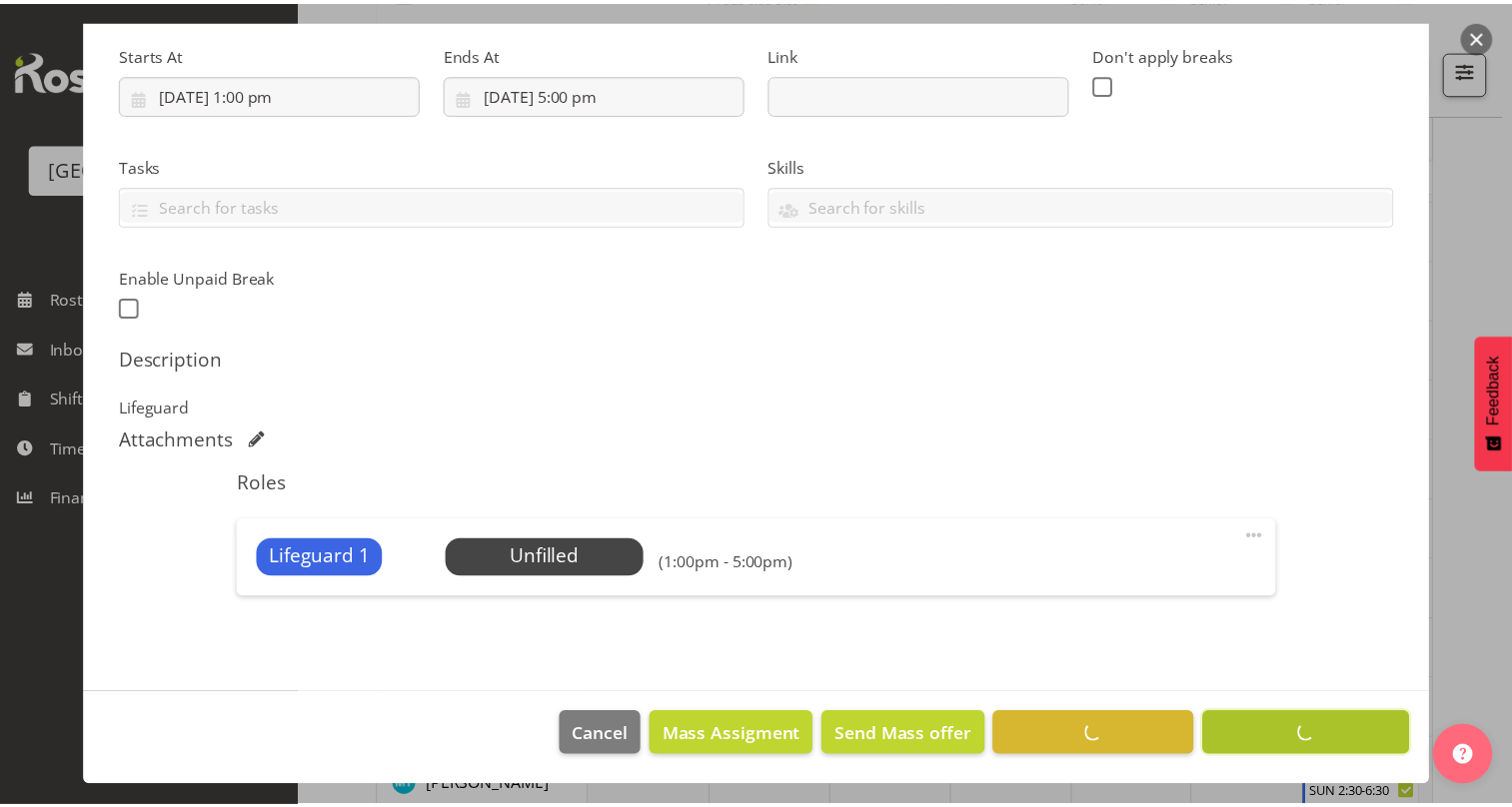 scroll, scrollTop: 1377, scrollLeft: 0, axis: vertical 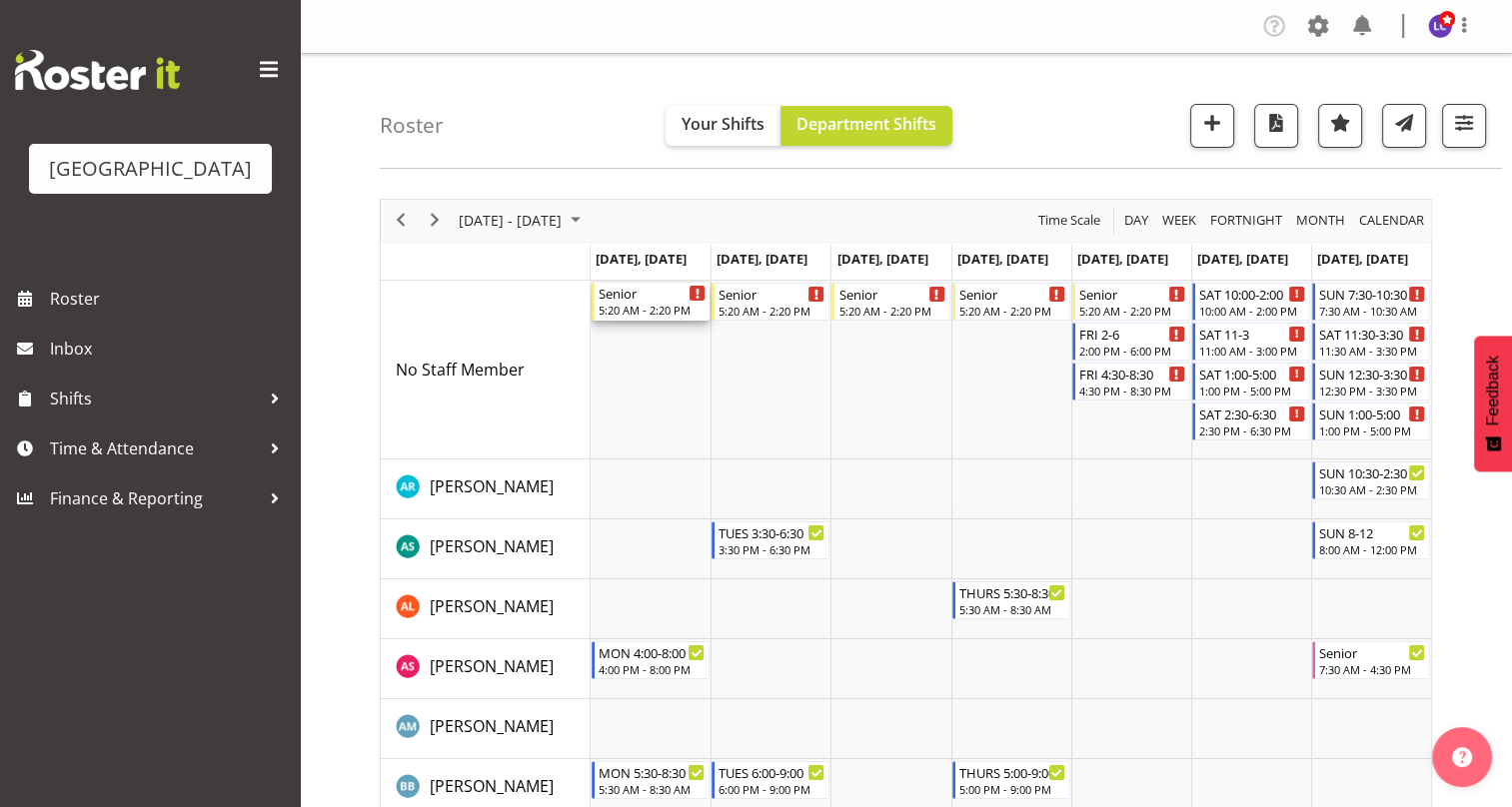 click on "5:20 AM - 2:20 PM" at bounding box center [652, 310] 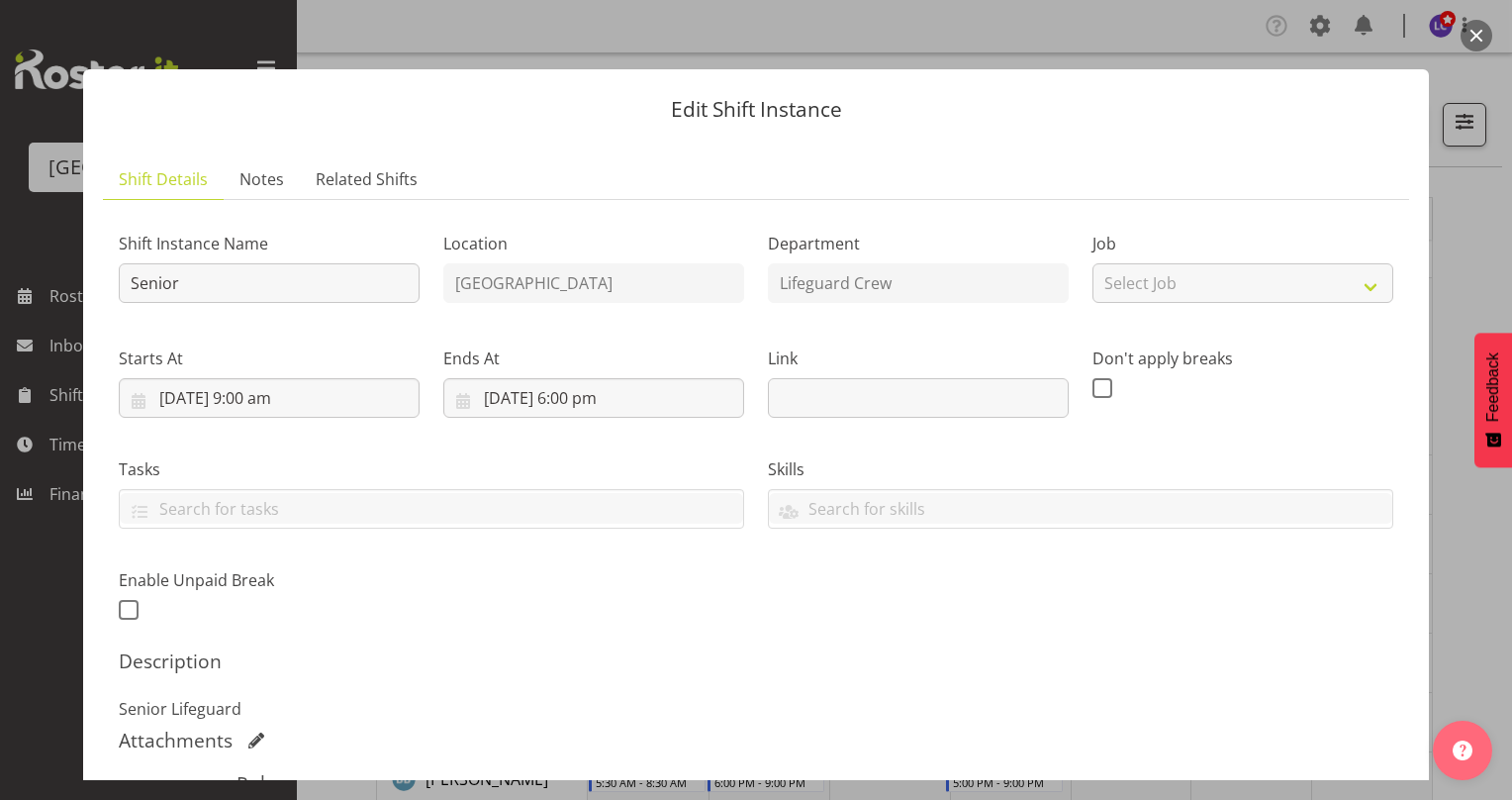 scroll, scrollTop: 383, scrollLeft: 0, axis: vertical 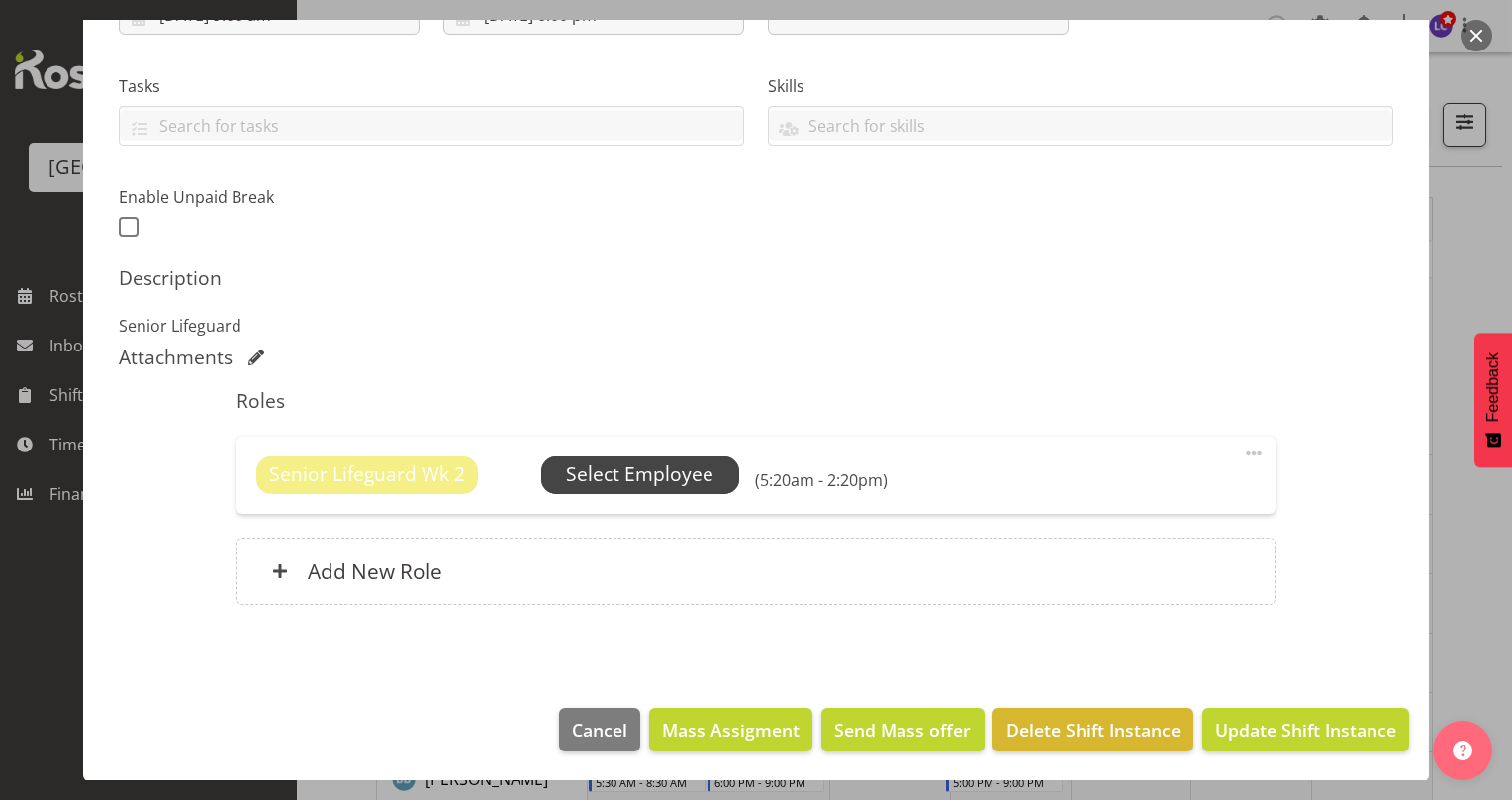 click on "Select Employee" at bounding box center [639, 474] 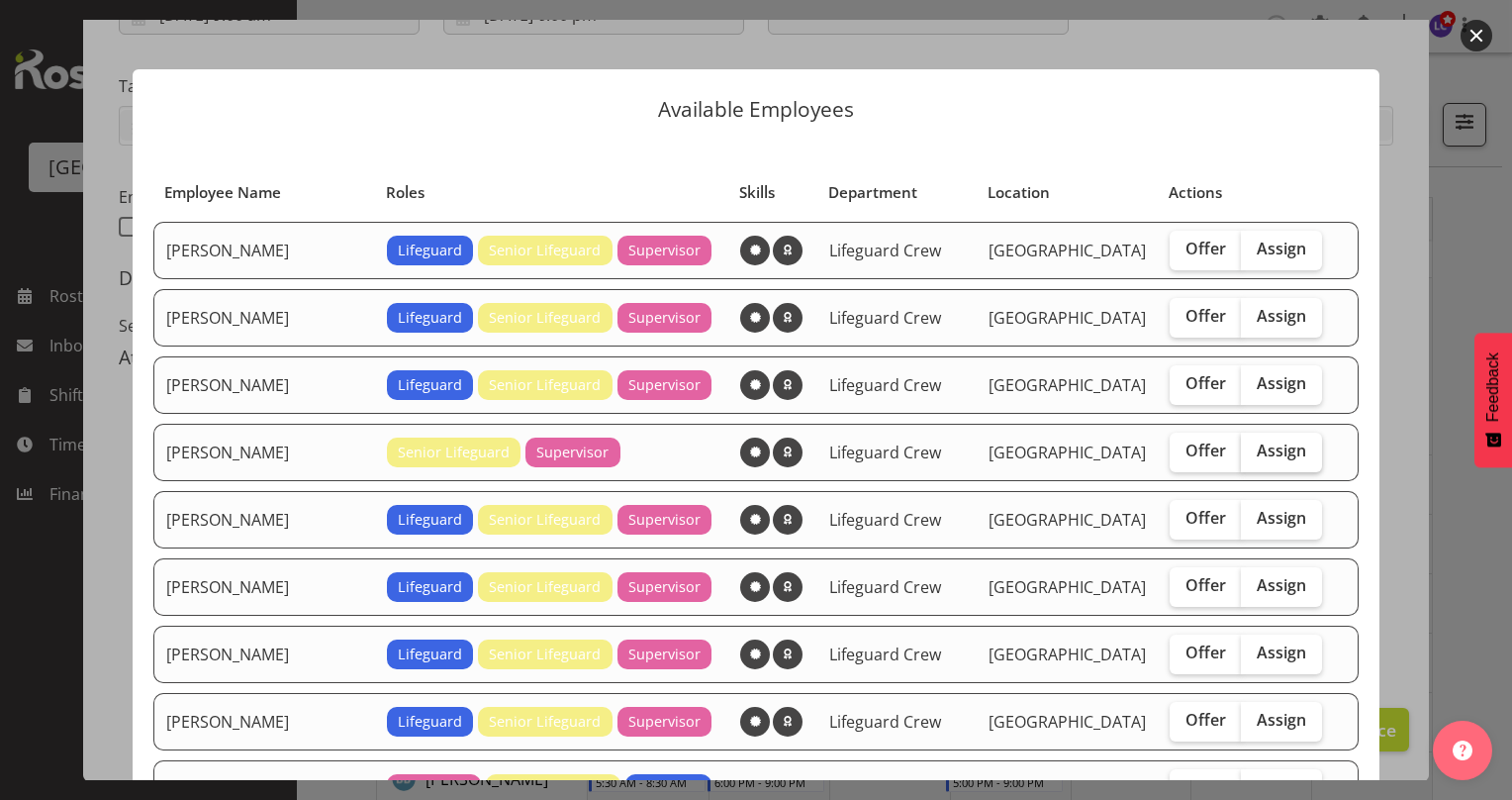 click on "Assign" at bounding box center (1281, 450) 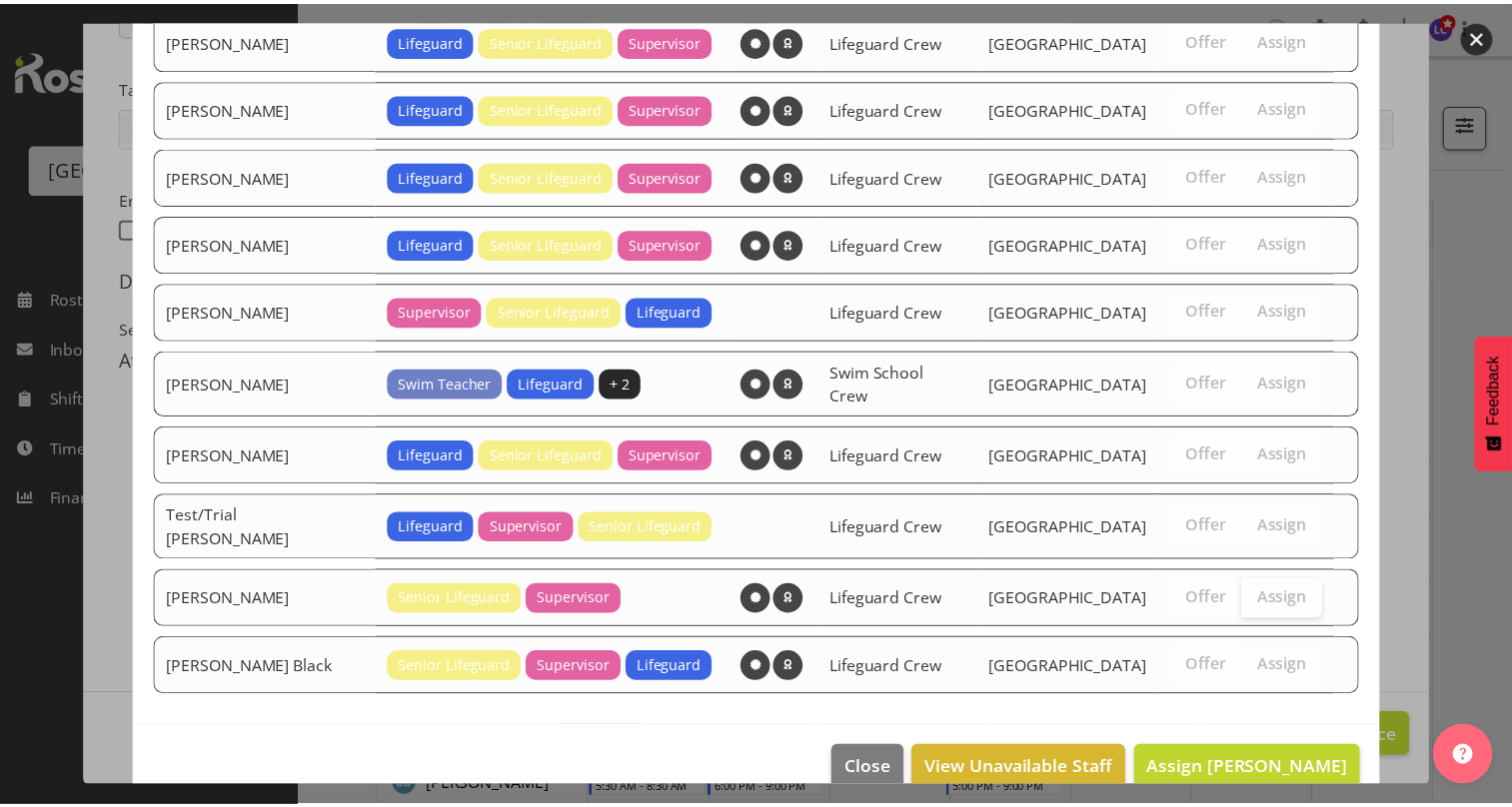 scroll, scrollTop: 489, scrollLeft: 0, axis: vertical 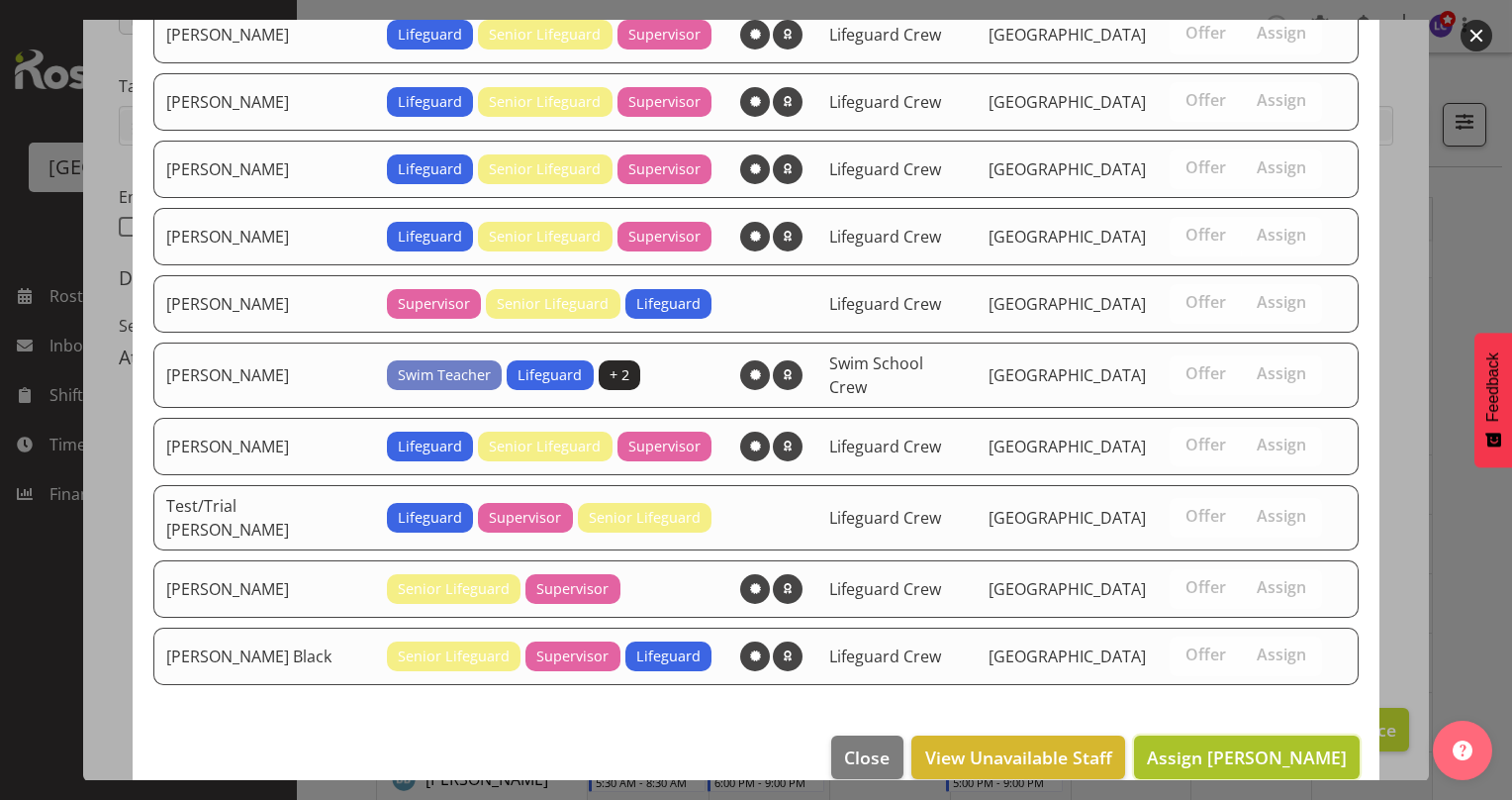 click on "Assign Devon Morris-Brown" at bounding box center (1247, 757) 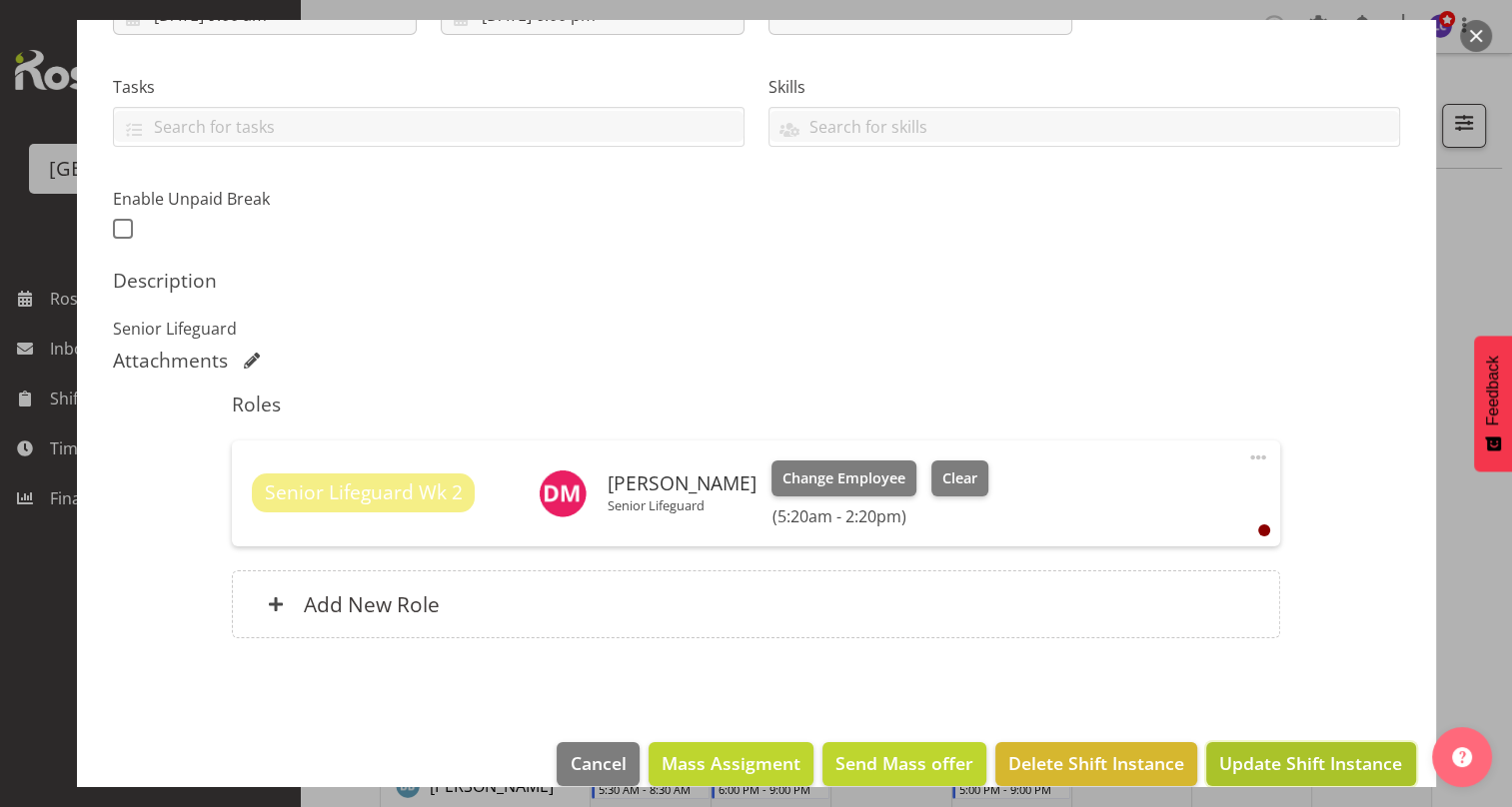 click on "Update Shift Instance" at bounding box center [1310, 763] 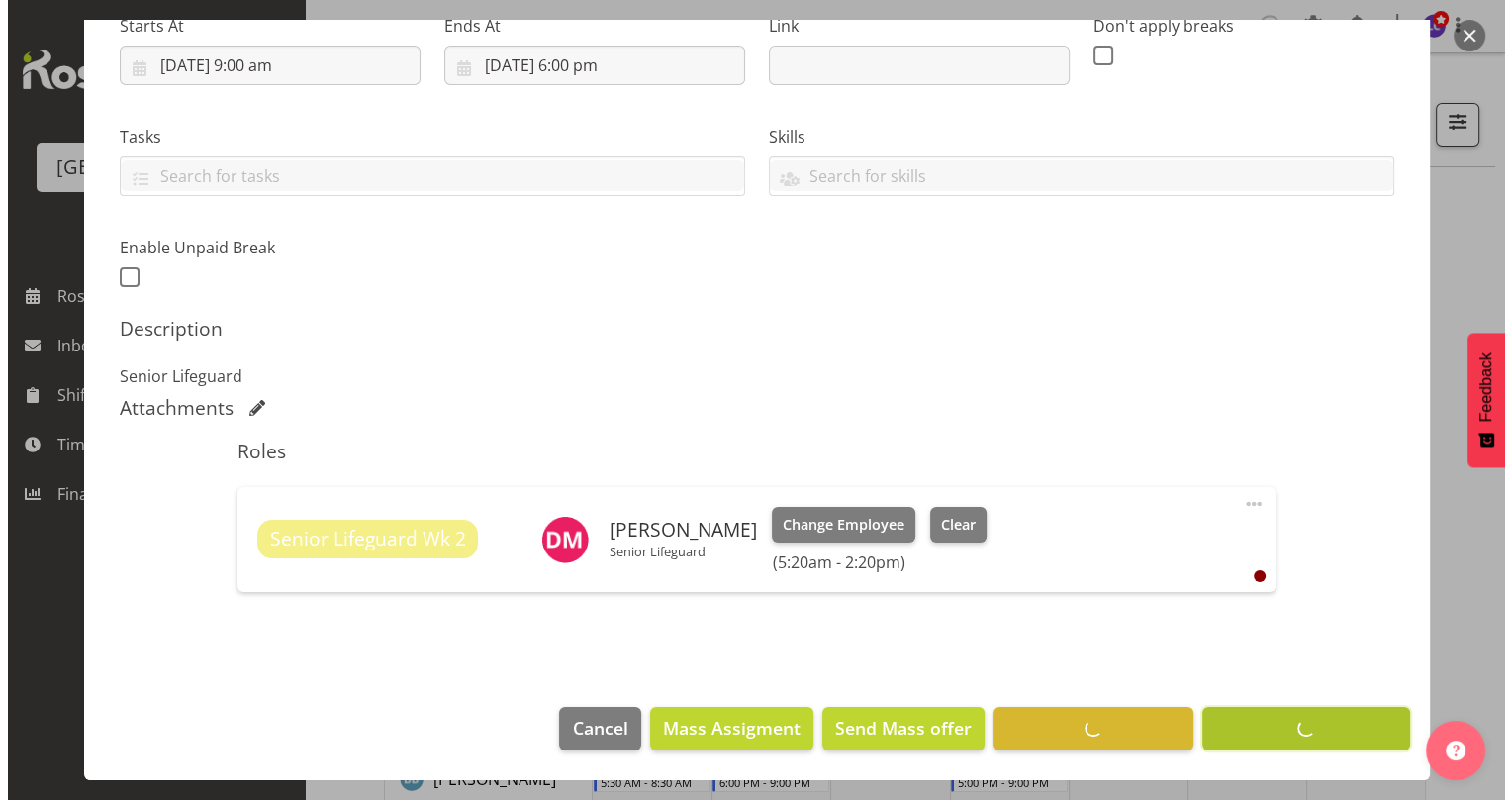 scroll, scrollTop: 332, scrollLeft: 0, axis: vertical 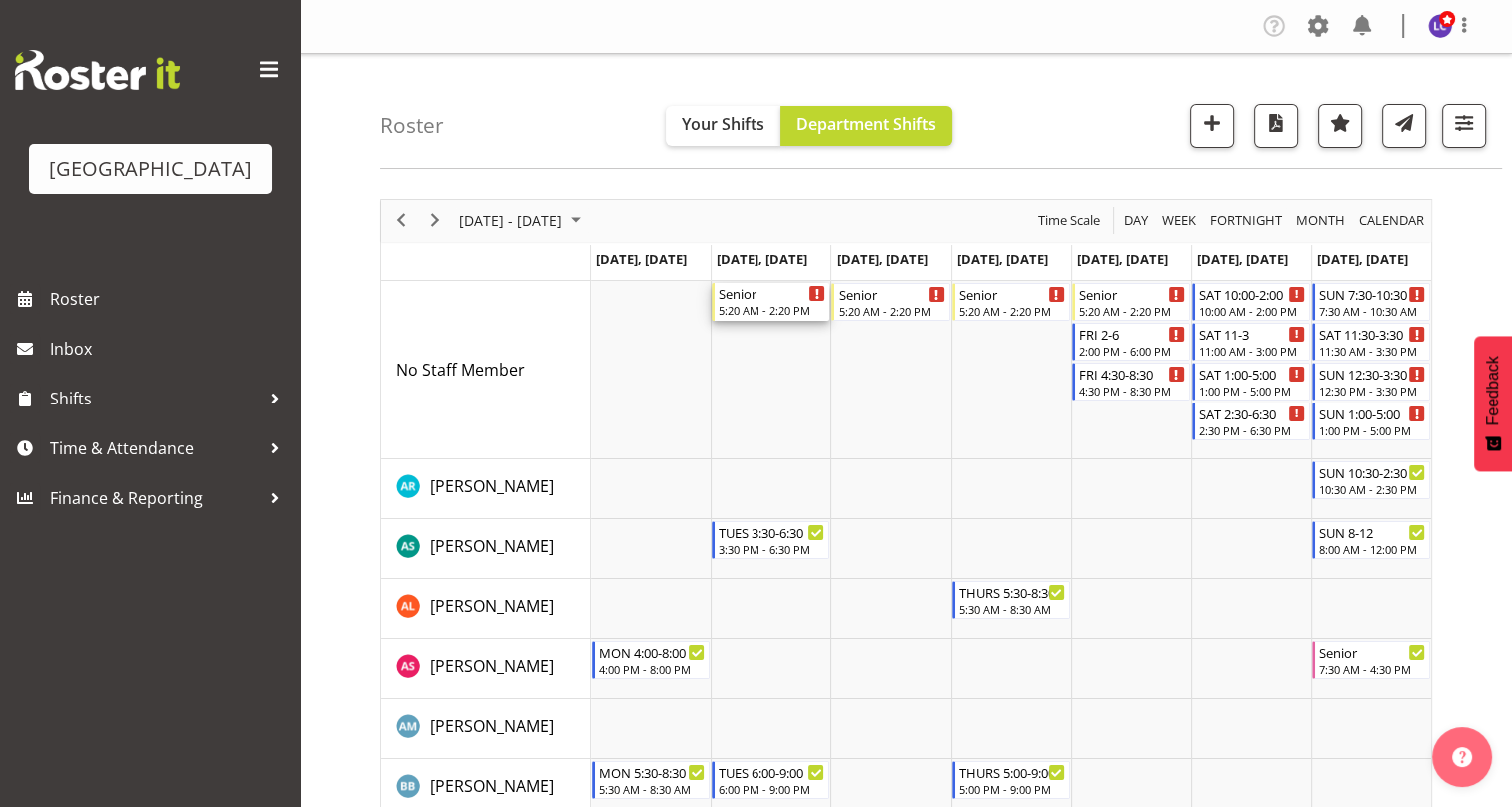 click on "5:20 AM - 2:20 PM" at bounding box center [771, 310] 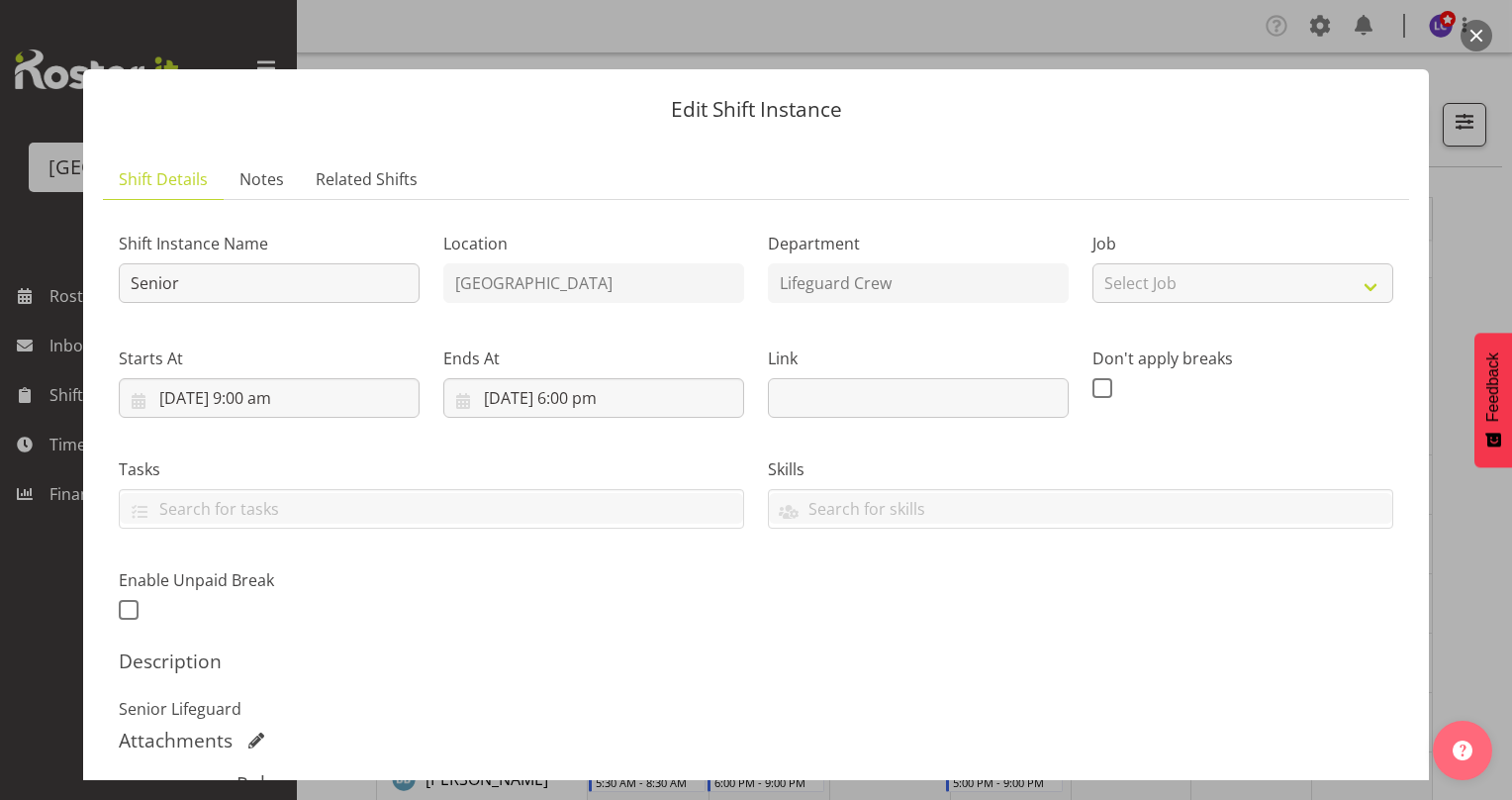 scroll, scrollTop: 383, scrollLeft: 0, axis: vertical 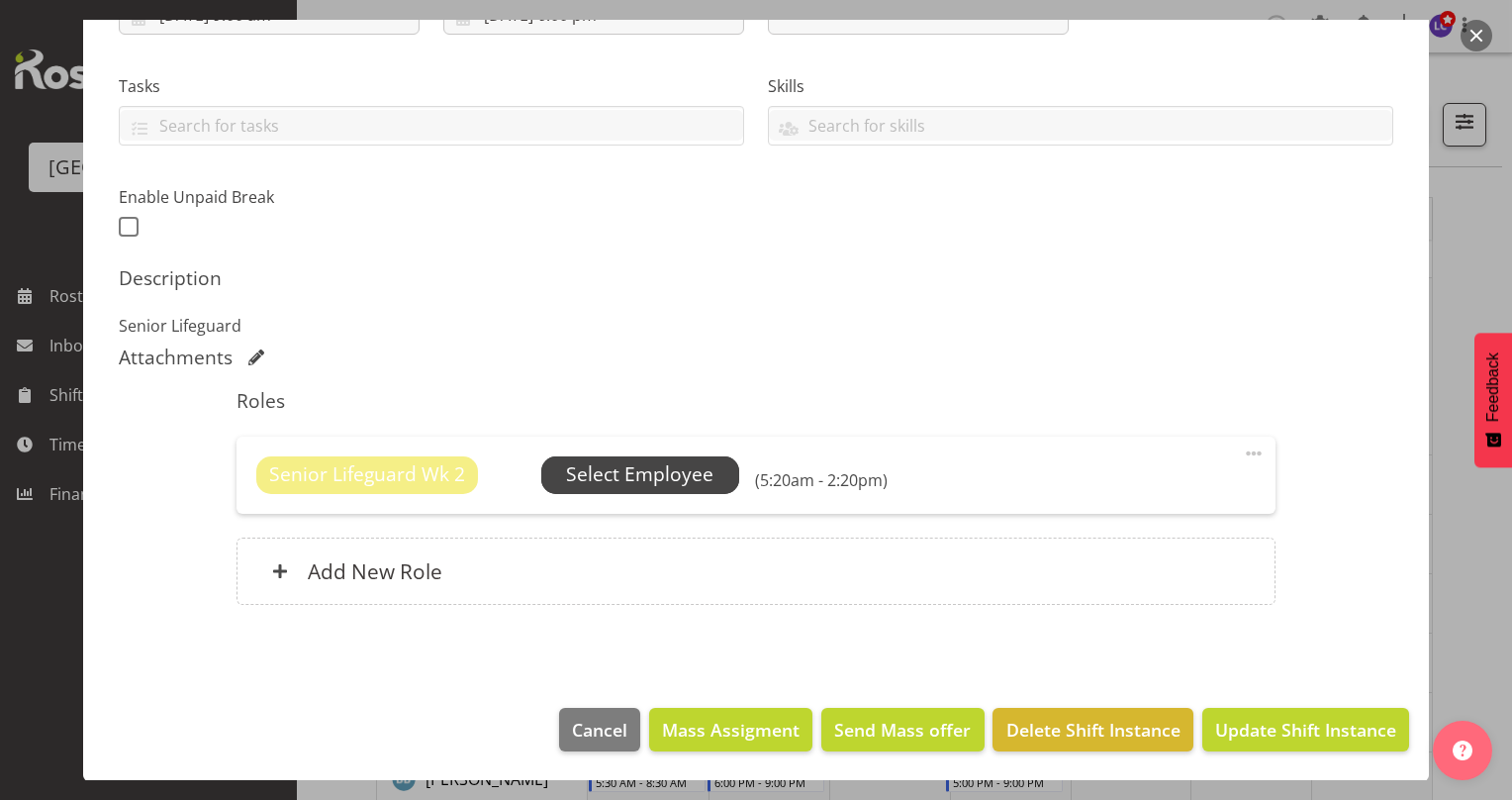 click on "Select Employee" at bounding box center [639, 474] 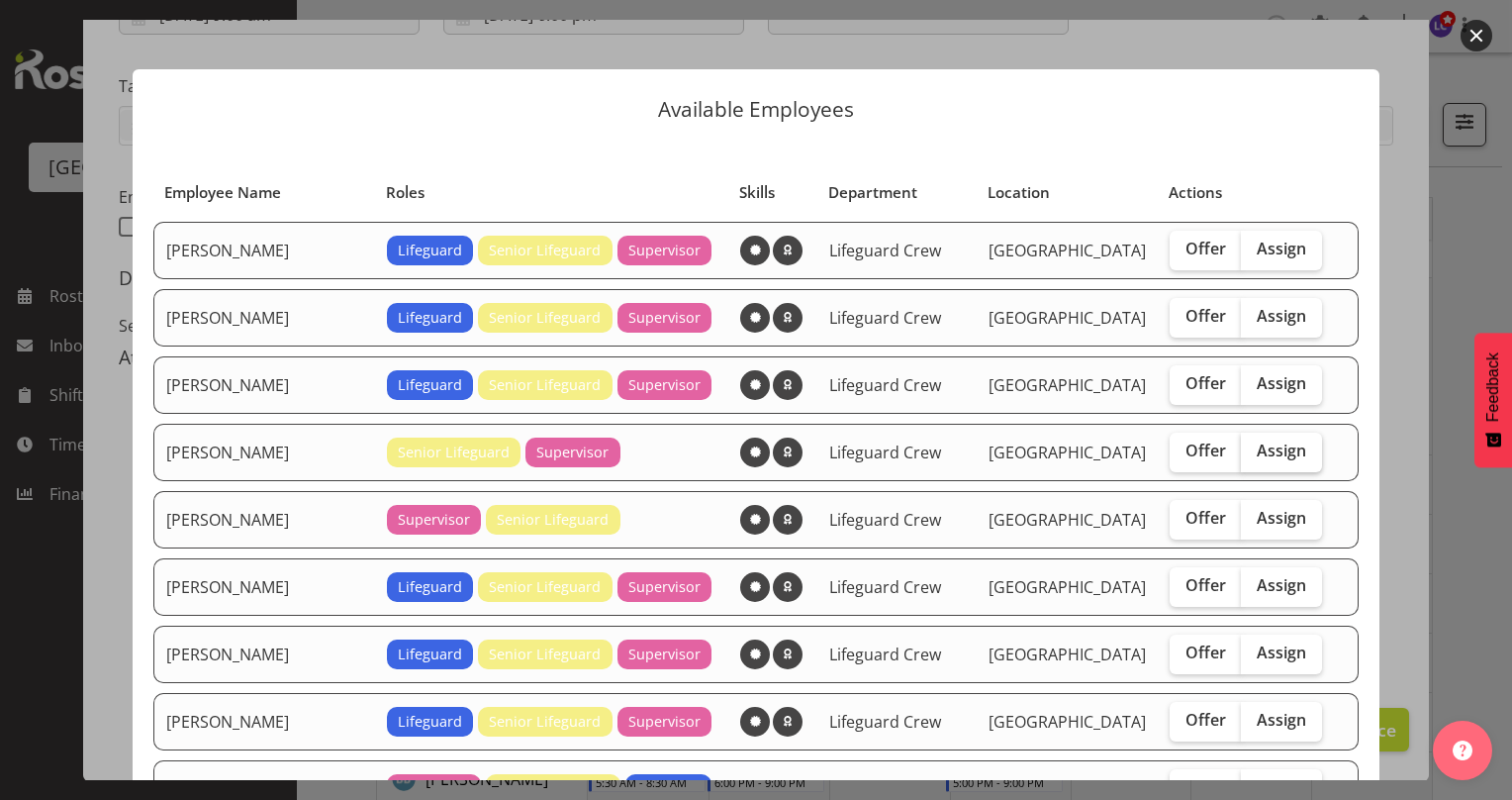 click on "Assign" at bounding box center (1281, 450) 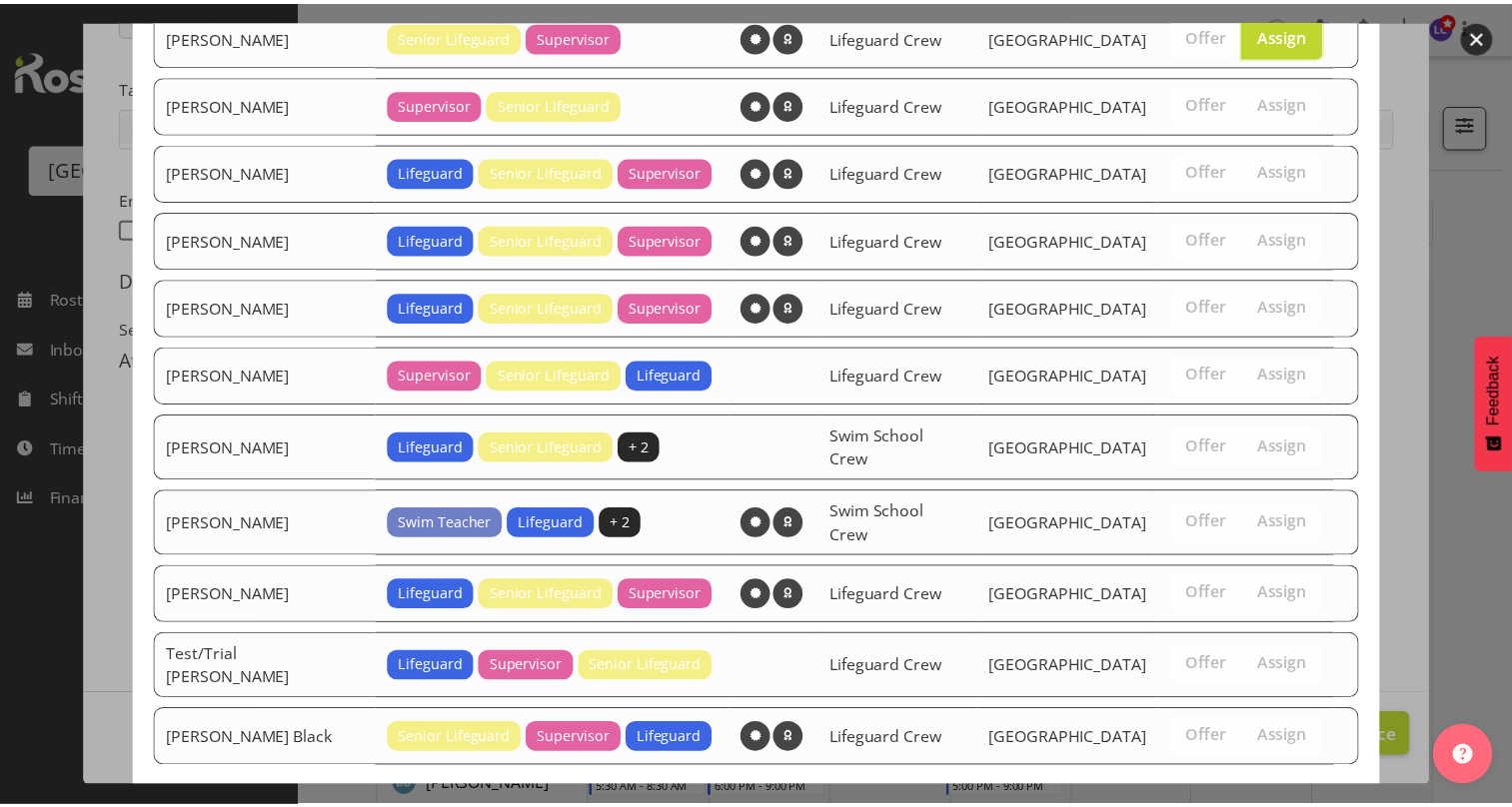 scroll, scrollTop: 489, scrollLeft: 0, axis: vertical 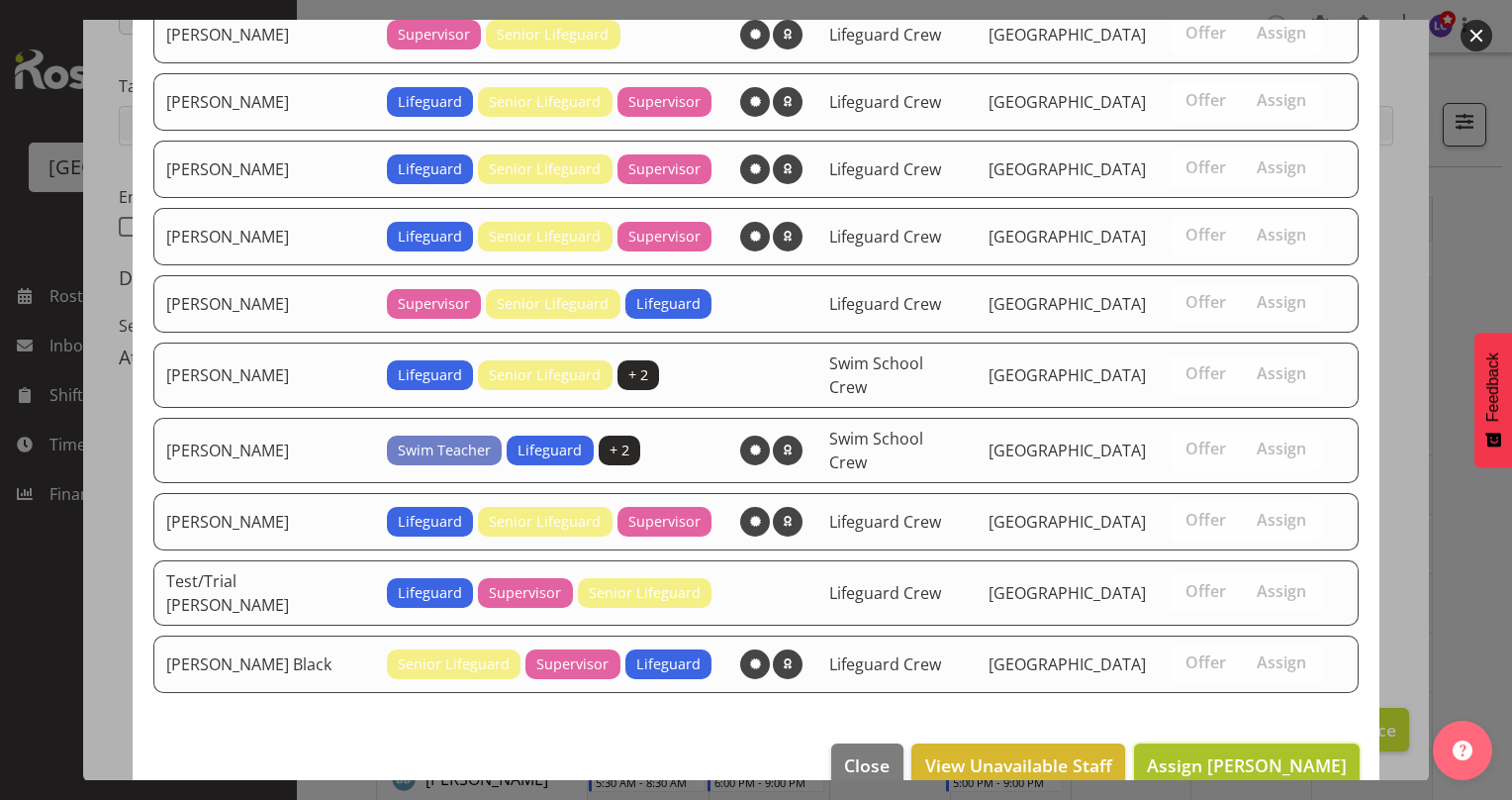 click on "Assign Devon Morris-Brown" at bounding box center (1247, 765) 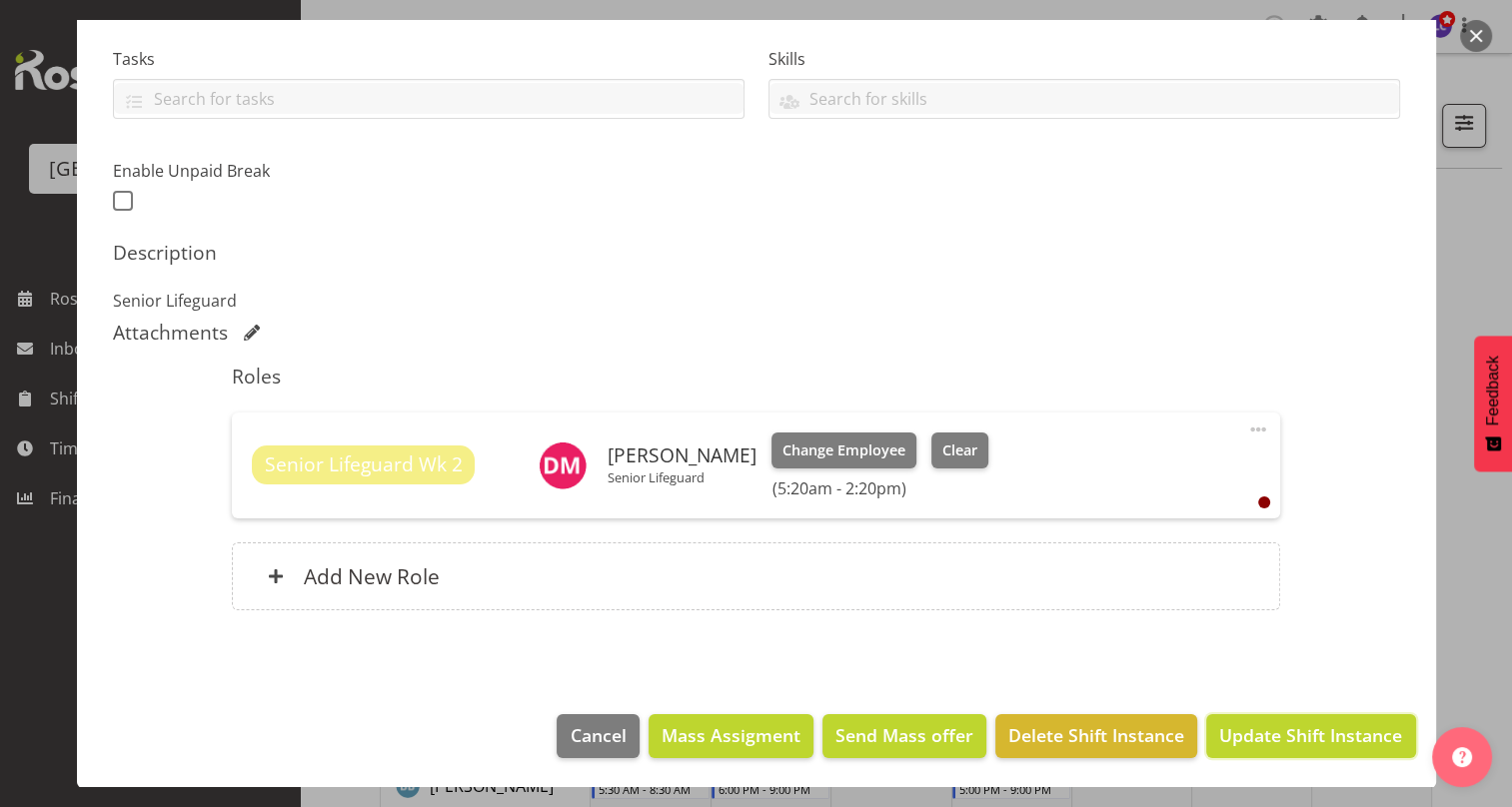 click on "Update Shift Instance" at bounding box center (1310, 735) 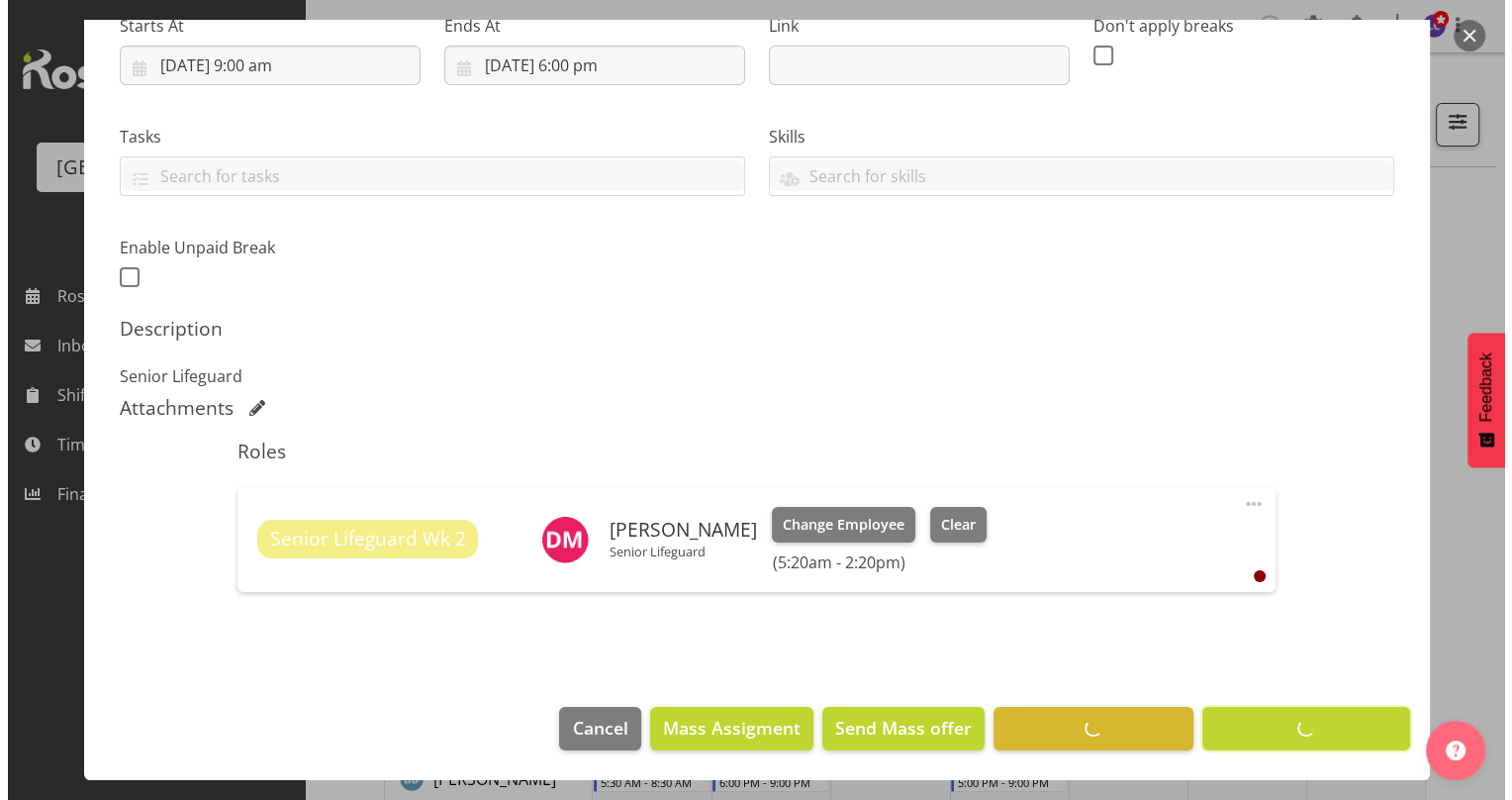 scroll, scrollTop: 332, scrollLeft: 0, axis: vertical 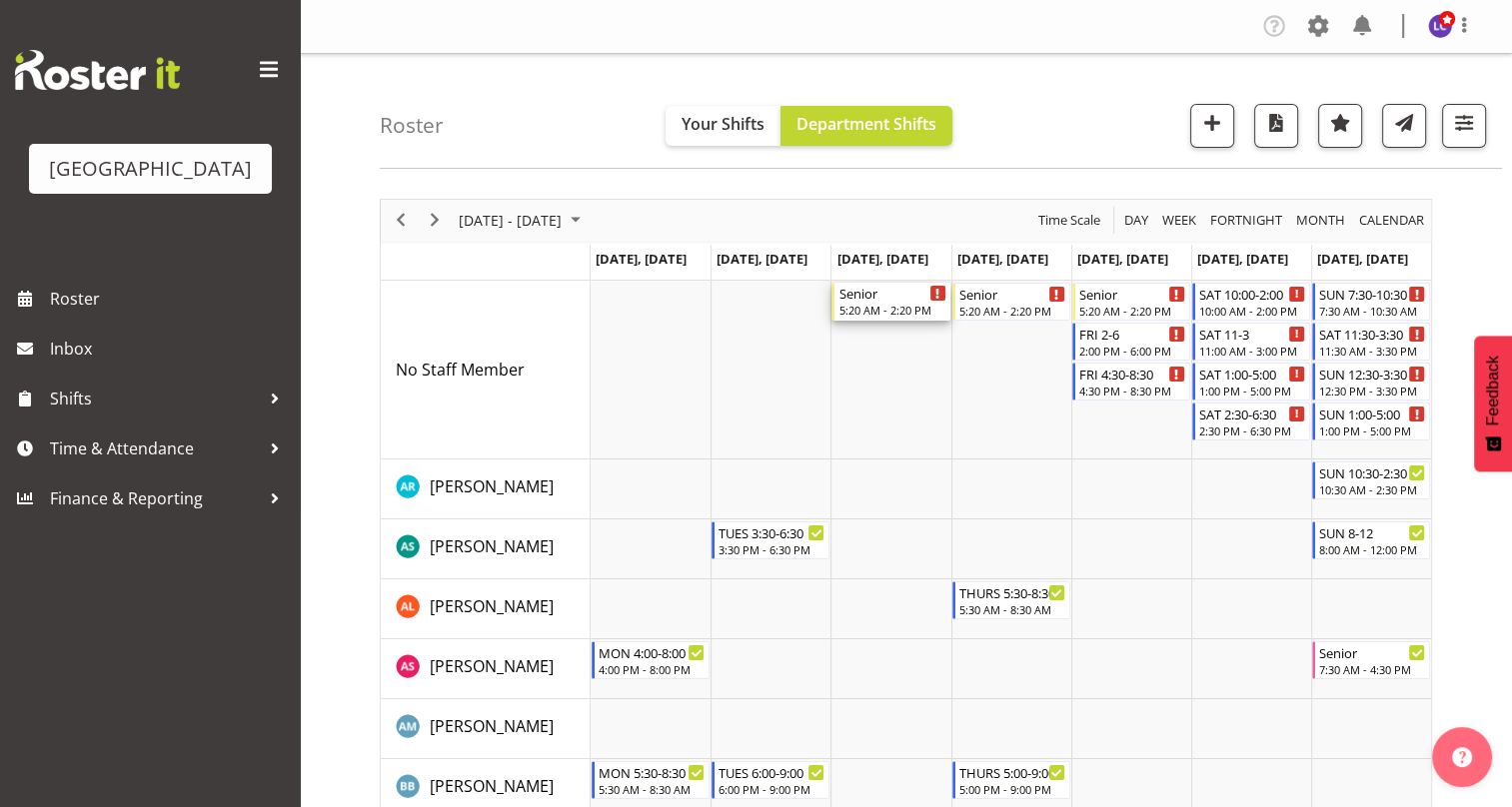 click on "5:20 AM - 2:20 PM" at bounding box center [891, 310] 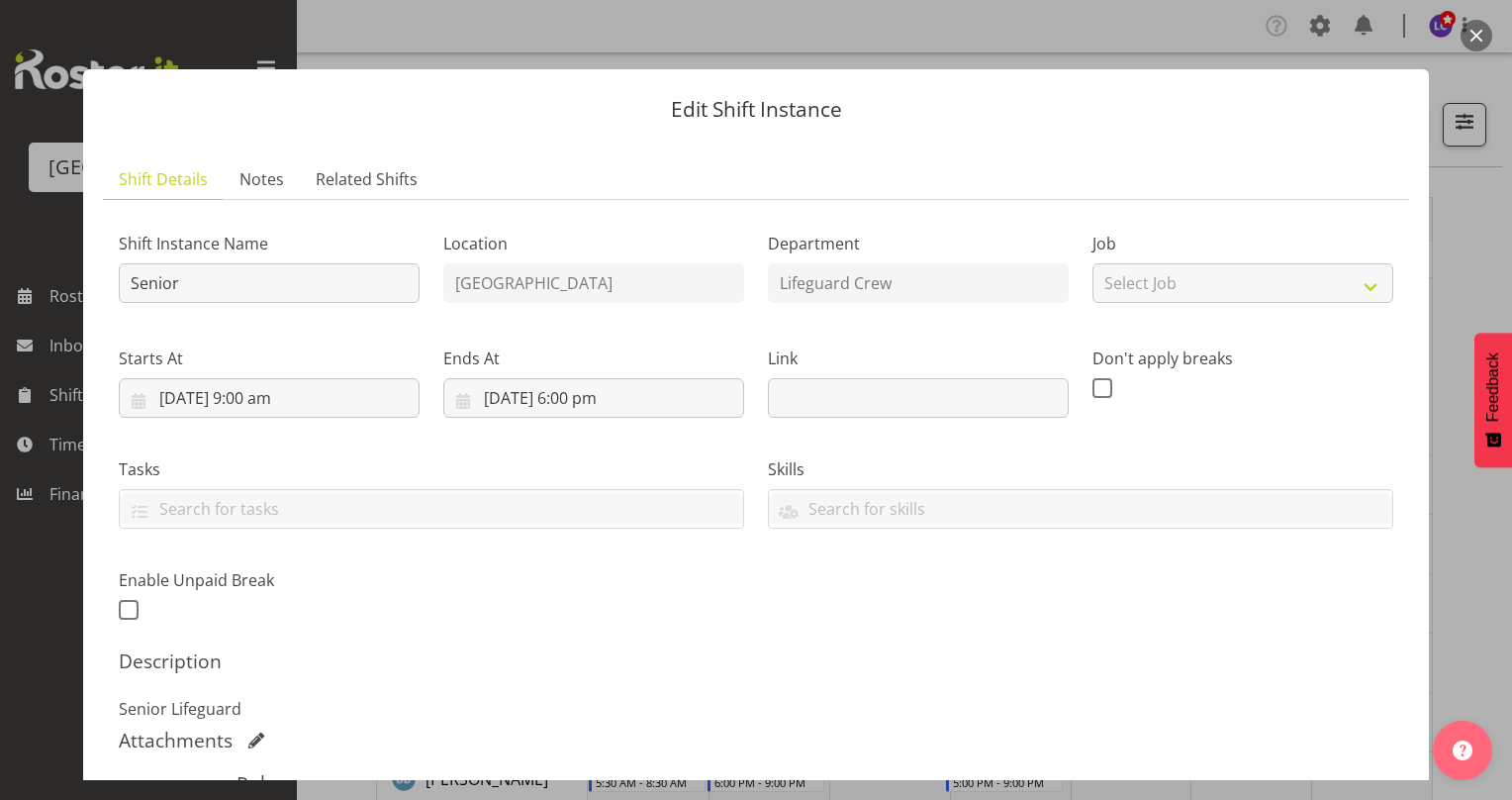 scroll, scrollTop: 383, scrollLeft: 0, axis: vertical 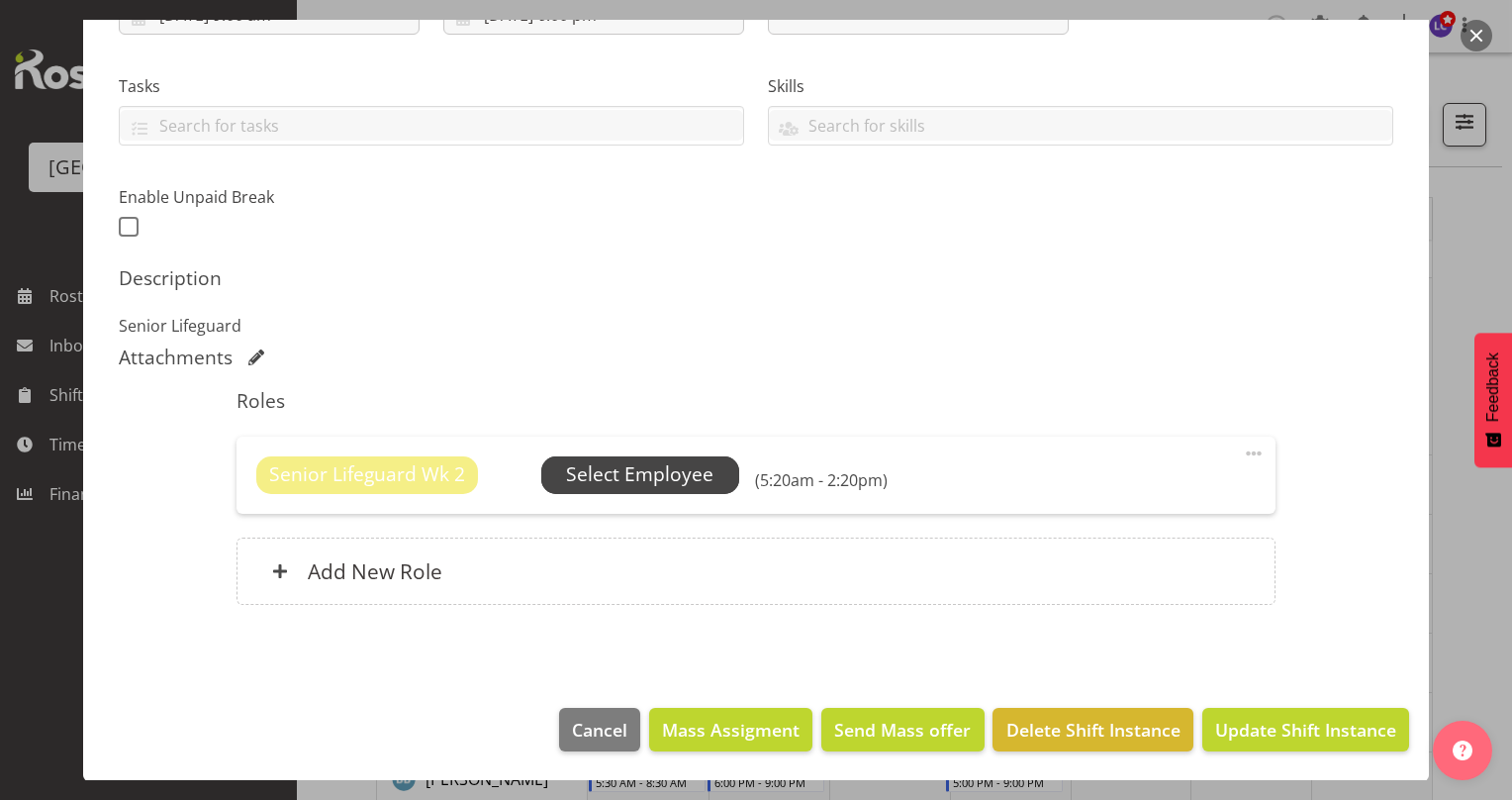 click on "Select Employee" at bounding box center (639, 474) 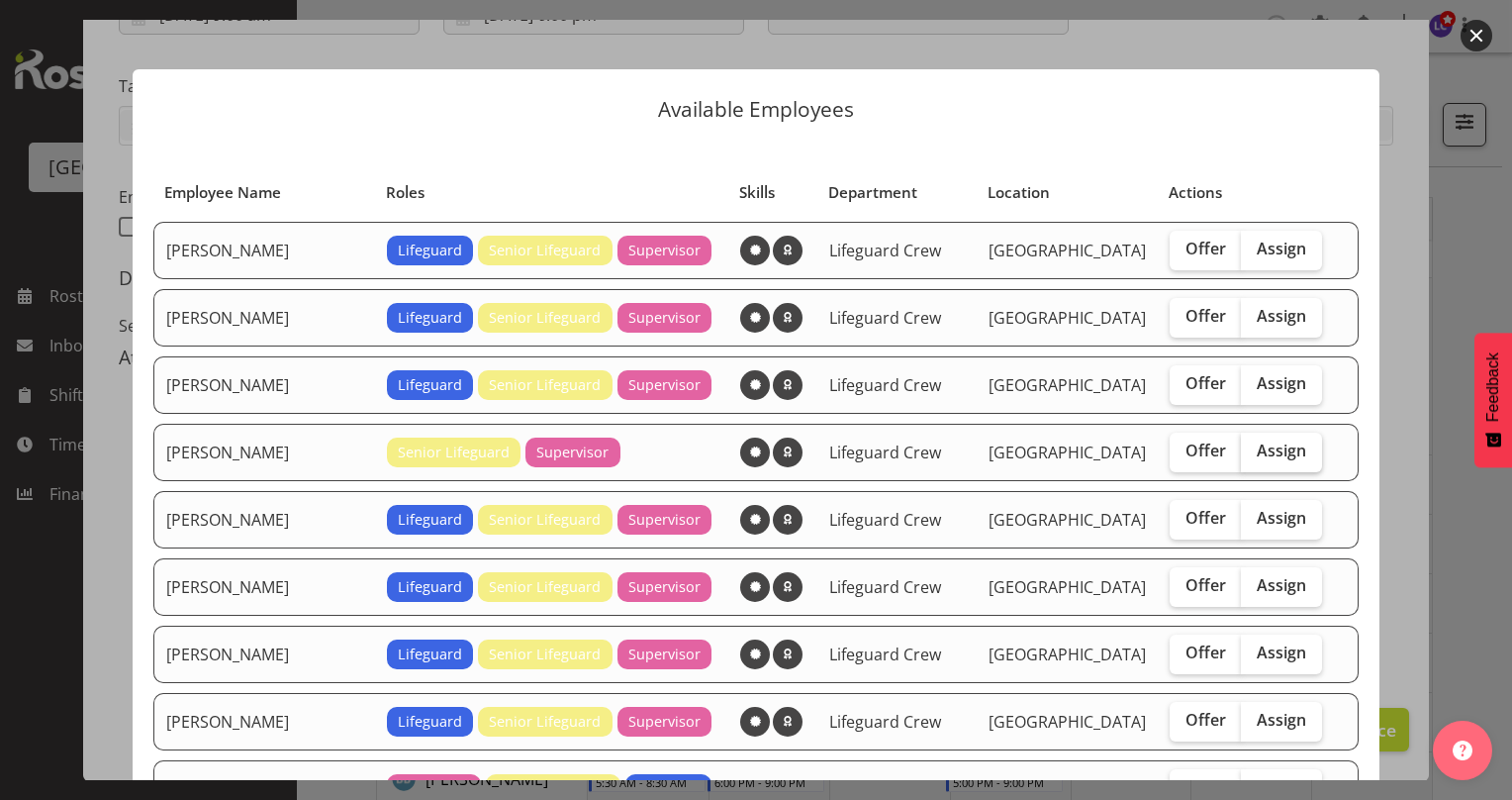 click on "Assign" at bounding box center (1281, 450) 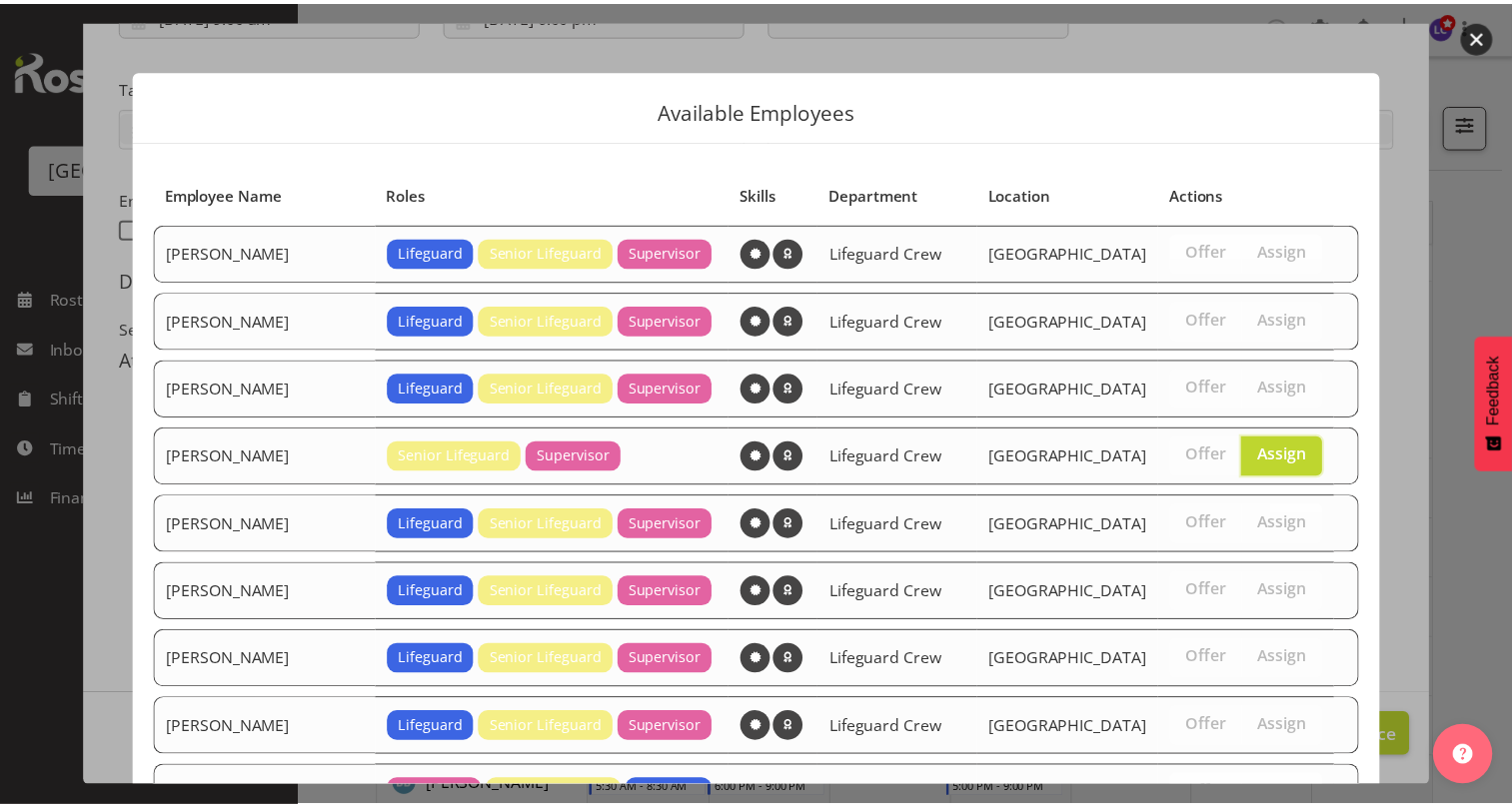 scroll, scrollTop: 489, scrollLeft: 0, axis: vertical 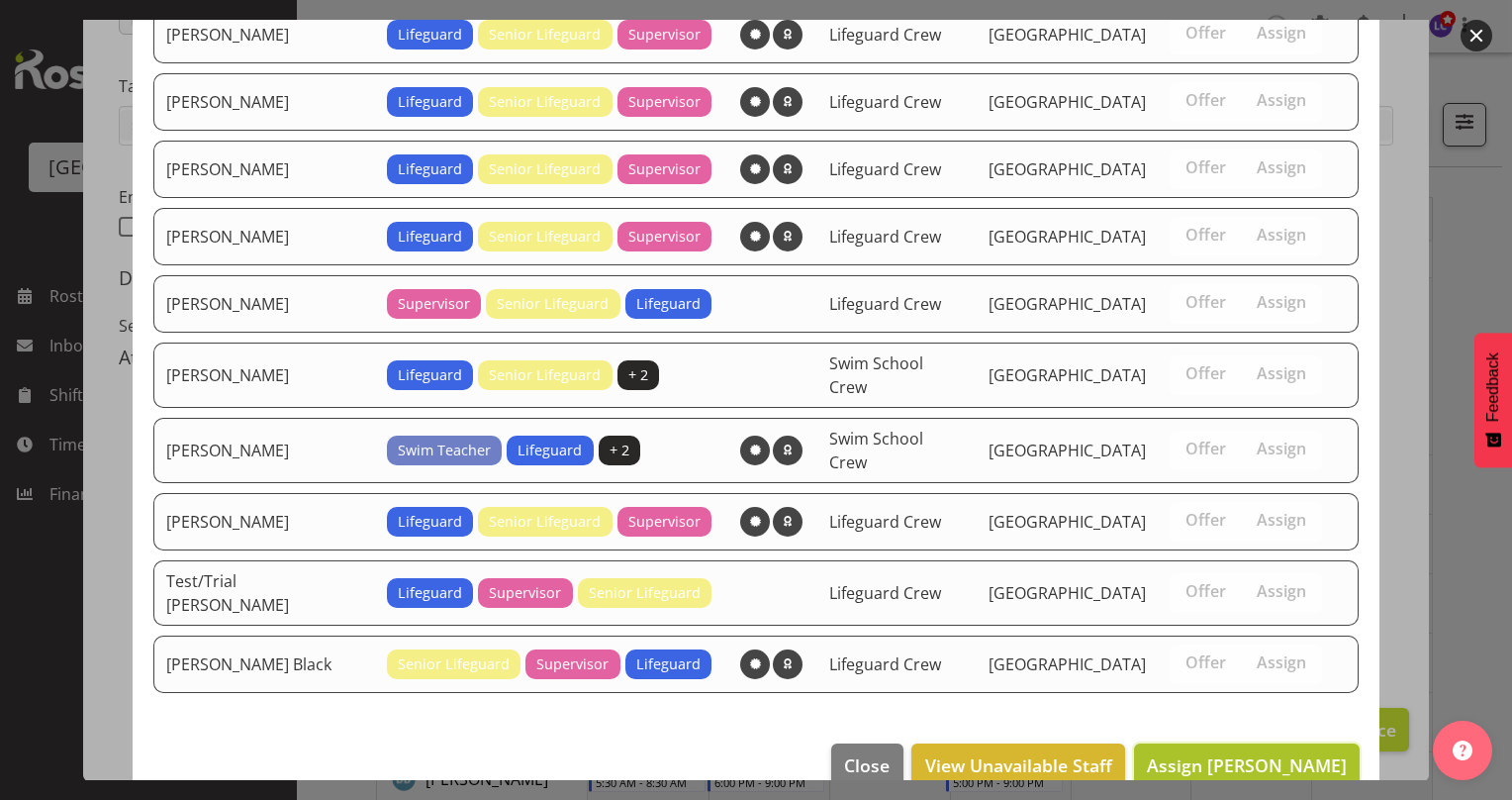 click on "Assign Devon Morris-Brown" at bounding box center (1247, 765) 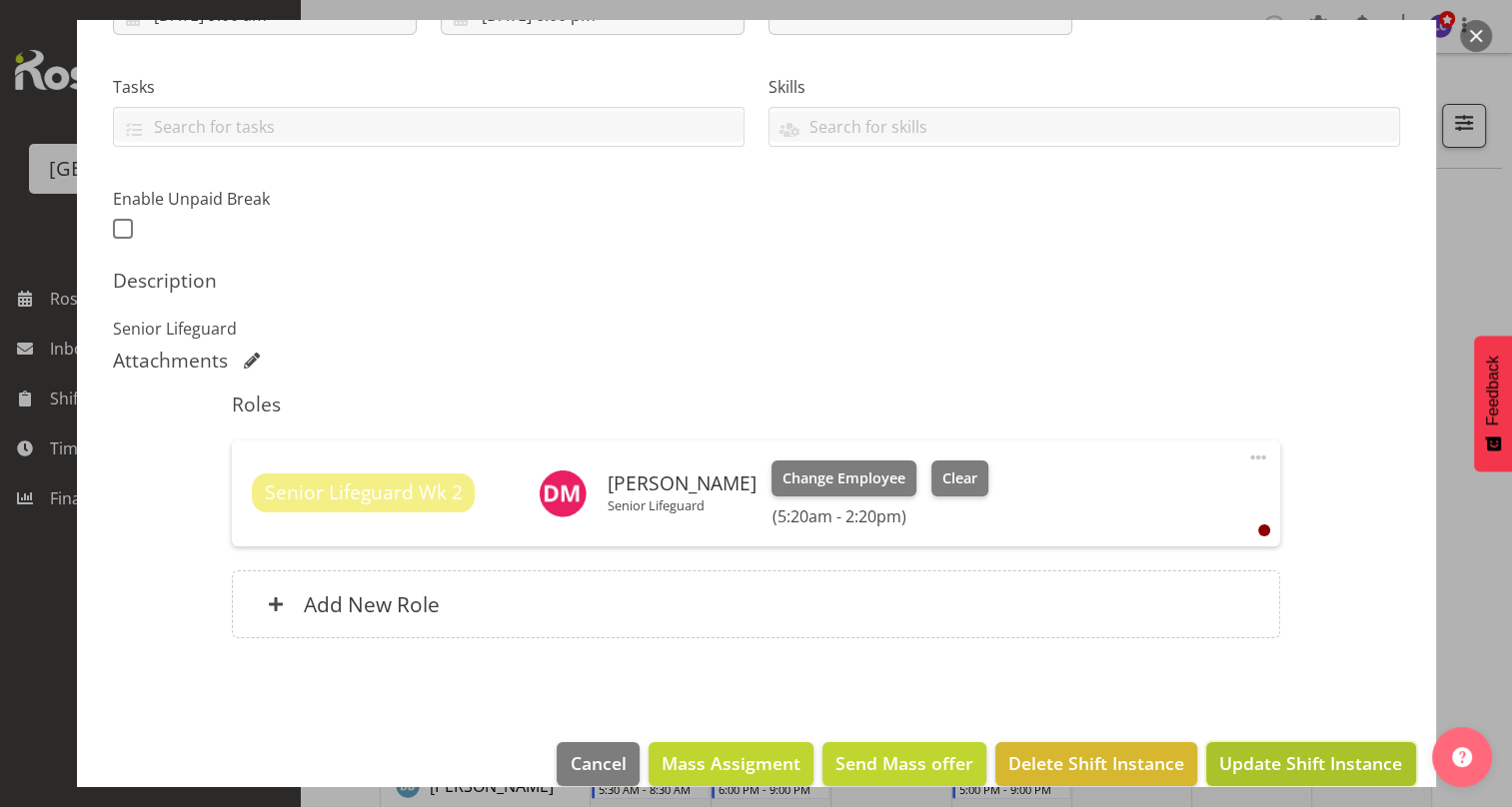 click on "Update Shift Instance" at bounding box center [1310, 763] 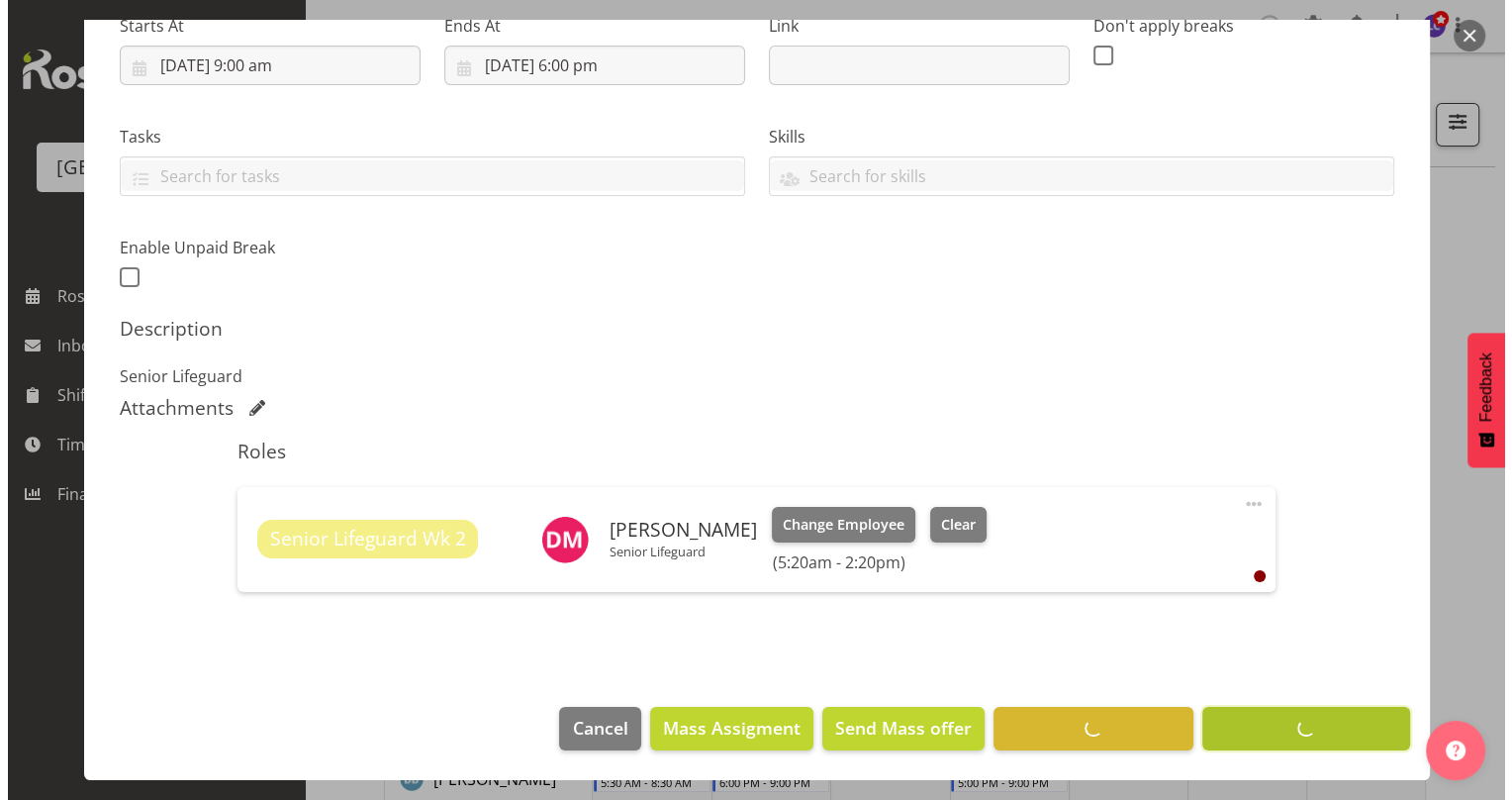 scroll, scrollTop: 332, scrollLeft: 0, axis: vertical 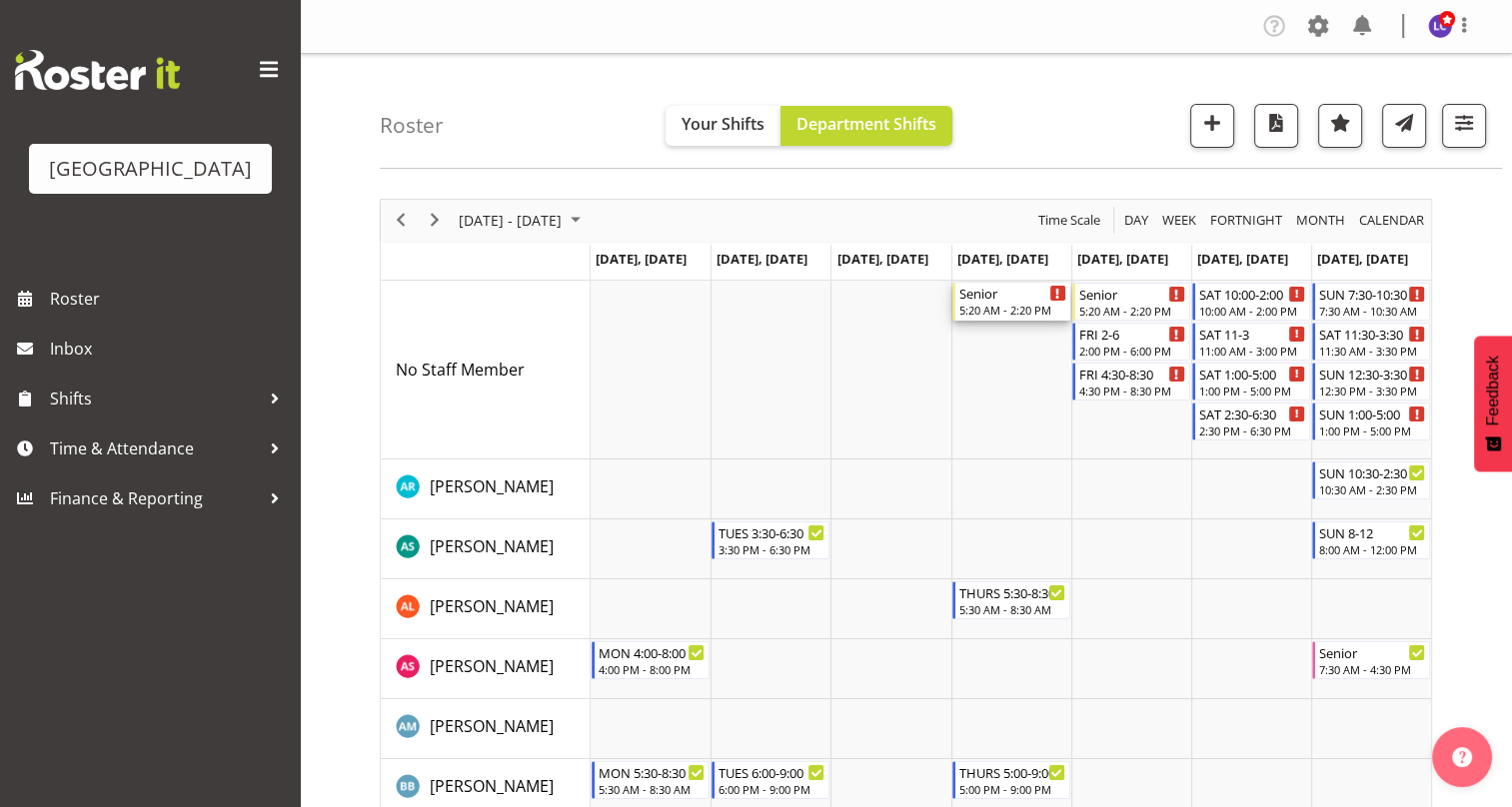click on "5:20 AM - 2:20 PM" at bounding box center [1012, 310] 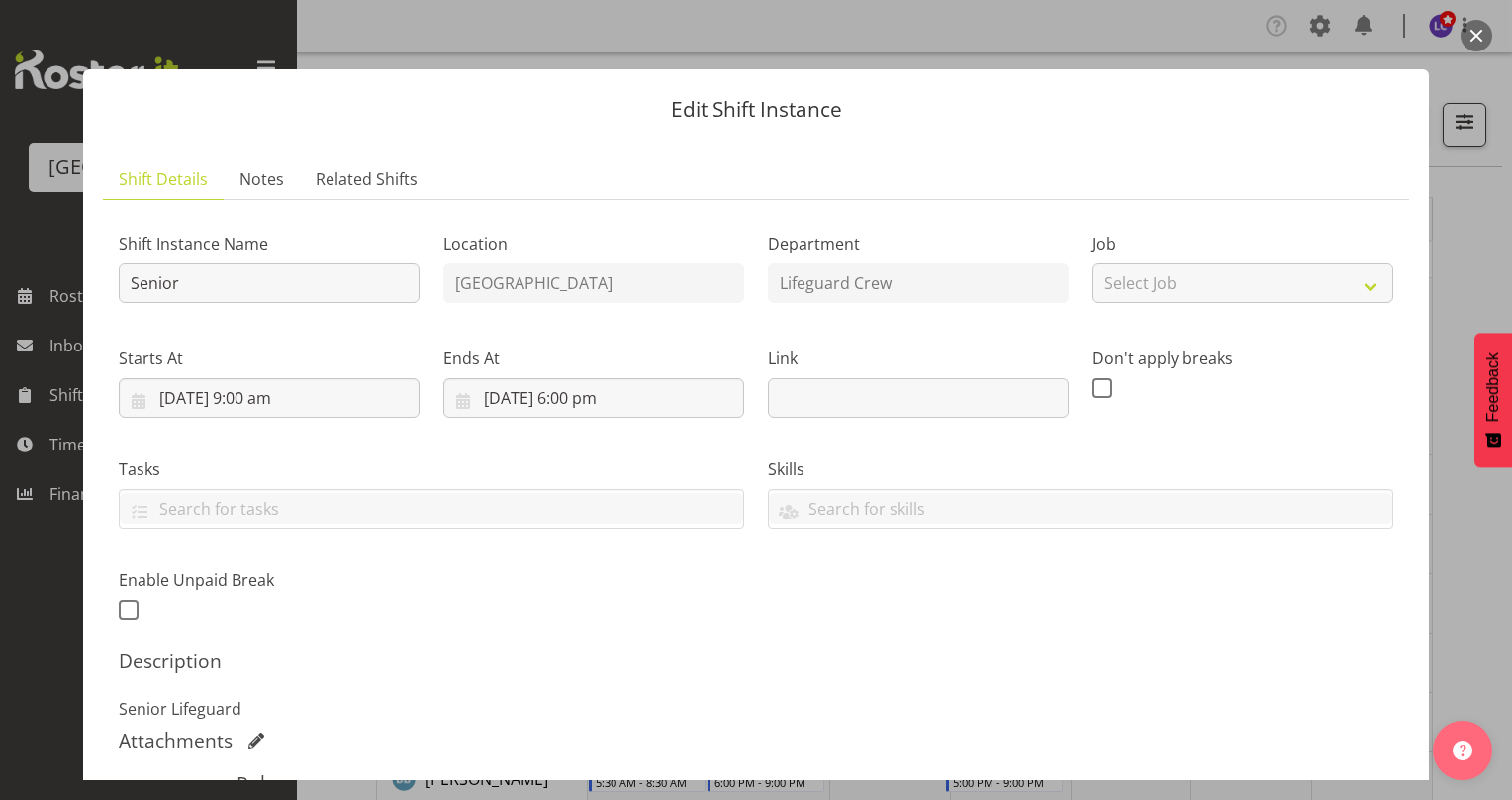 scroll, scrollTop: 383, scrollLeft: 0, axis: vertical 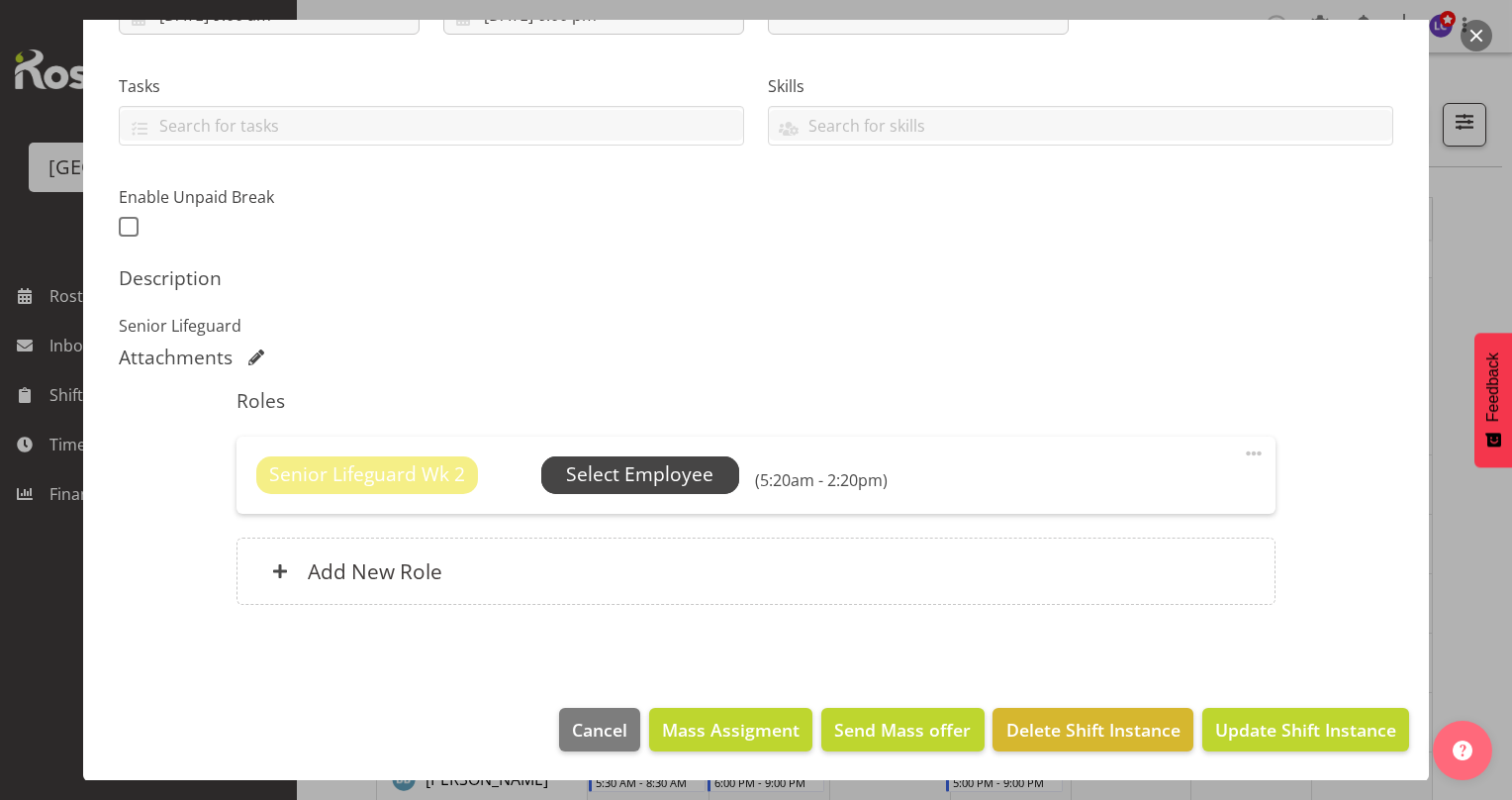 click on "Select Employee" at bounding box center (639, 474) 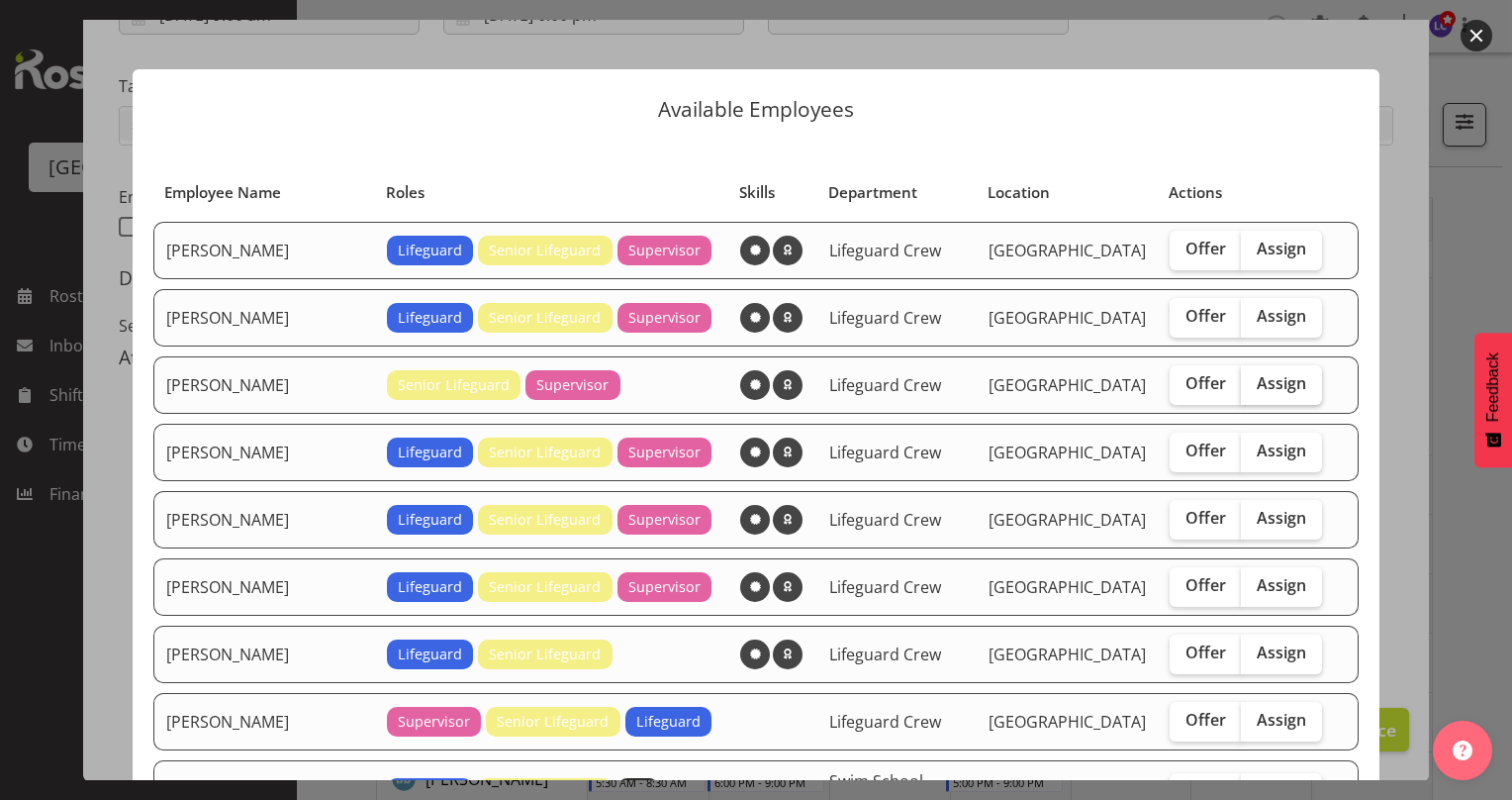 drag, startPoint x: 1251, startPoint y: 371, endPoint x: 1267, endPoint y: 430, distance: 61.13101 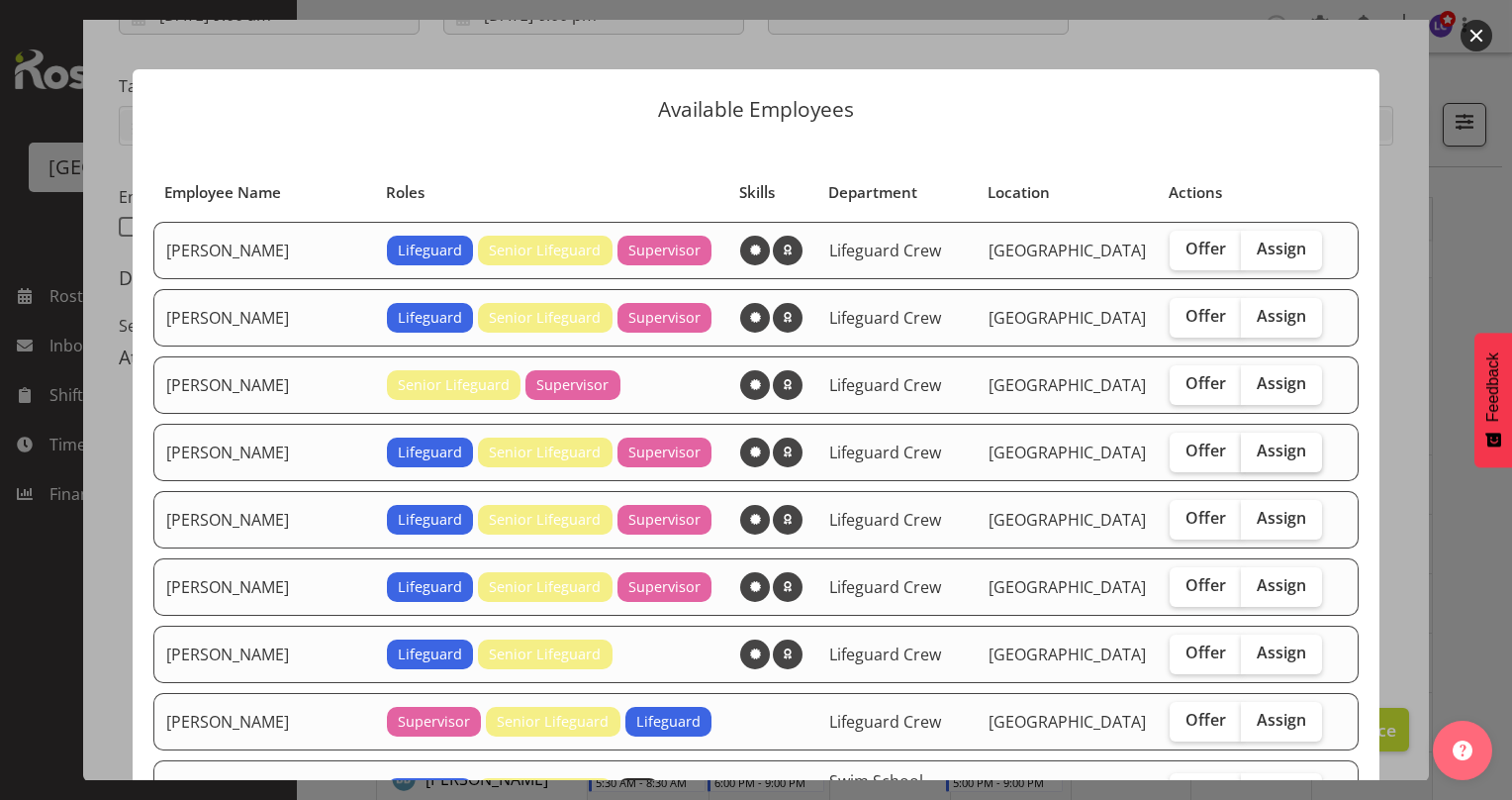 click on "Assign" at bounding box center [1247, 383] 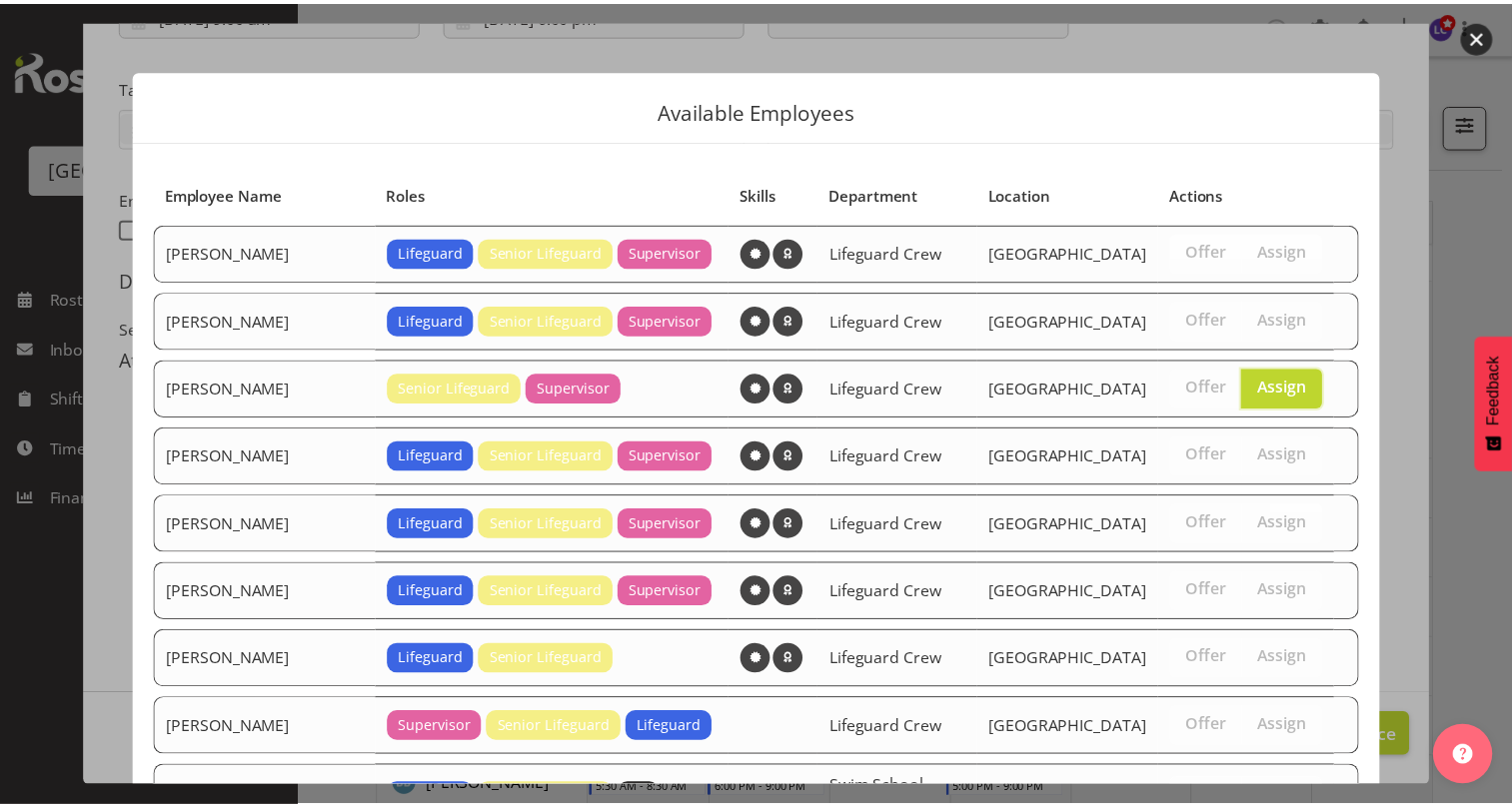 scroll, scrollTop: 422, scrollLeft: 0, axis: vertical 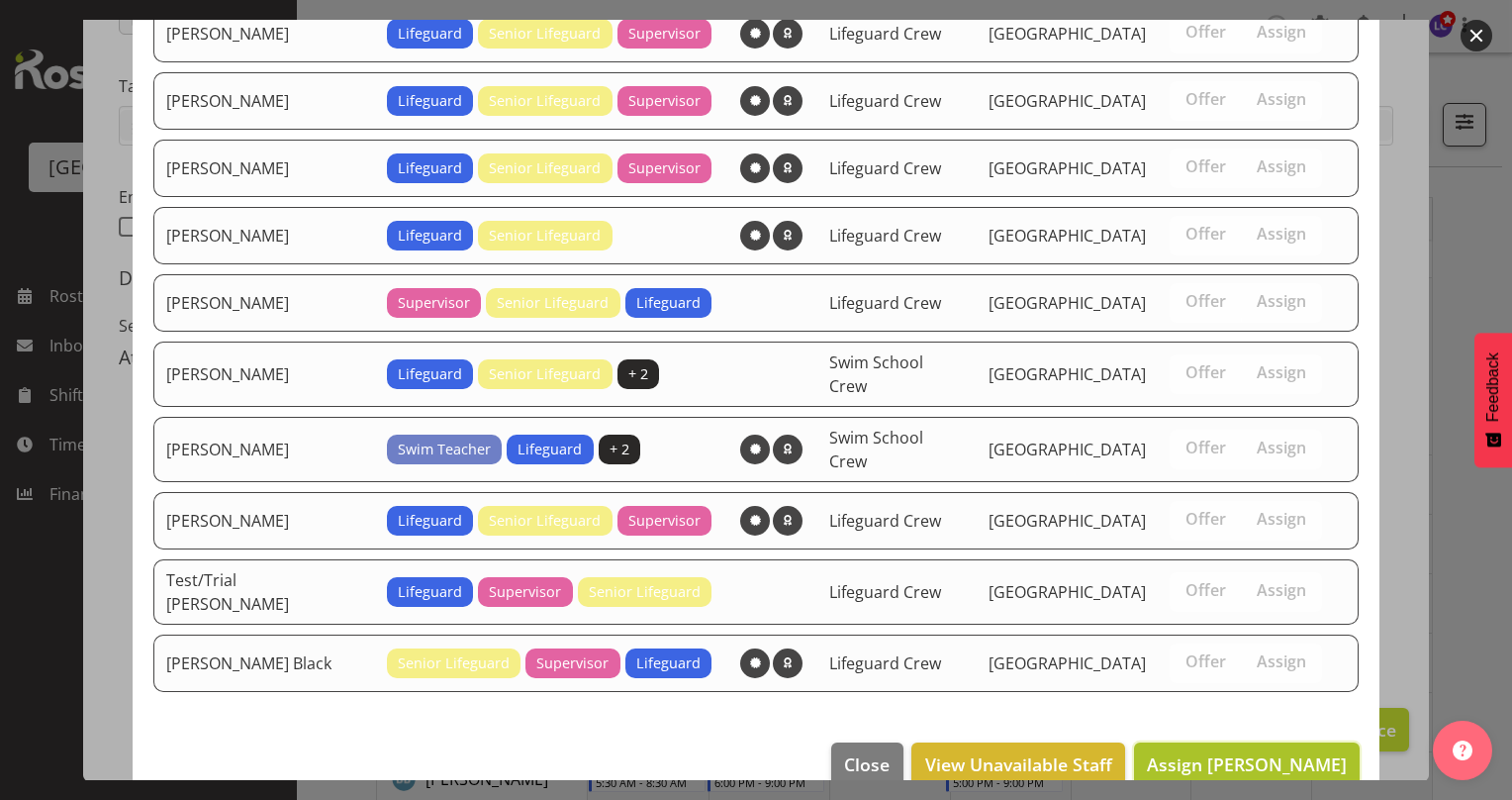 click on "Assign Devon Morris-Brown" at bounding box center (1247, 764) 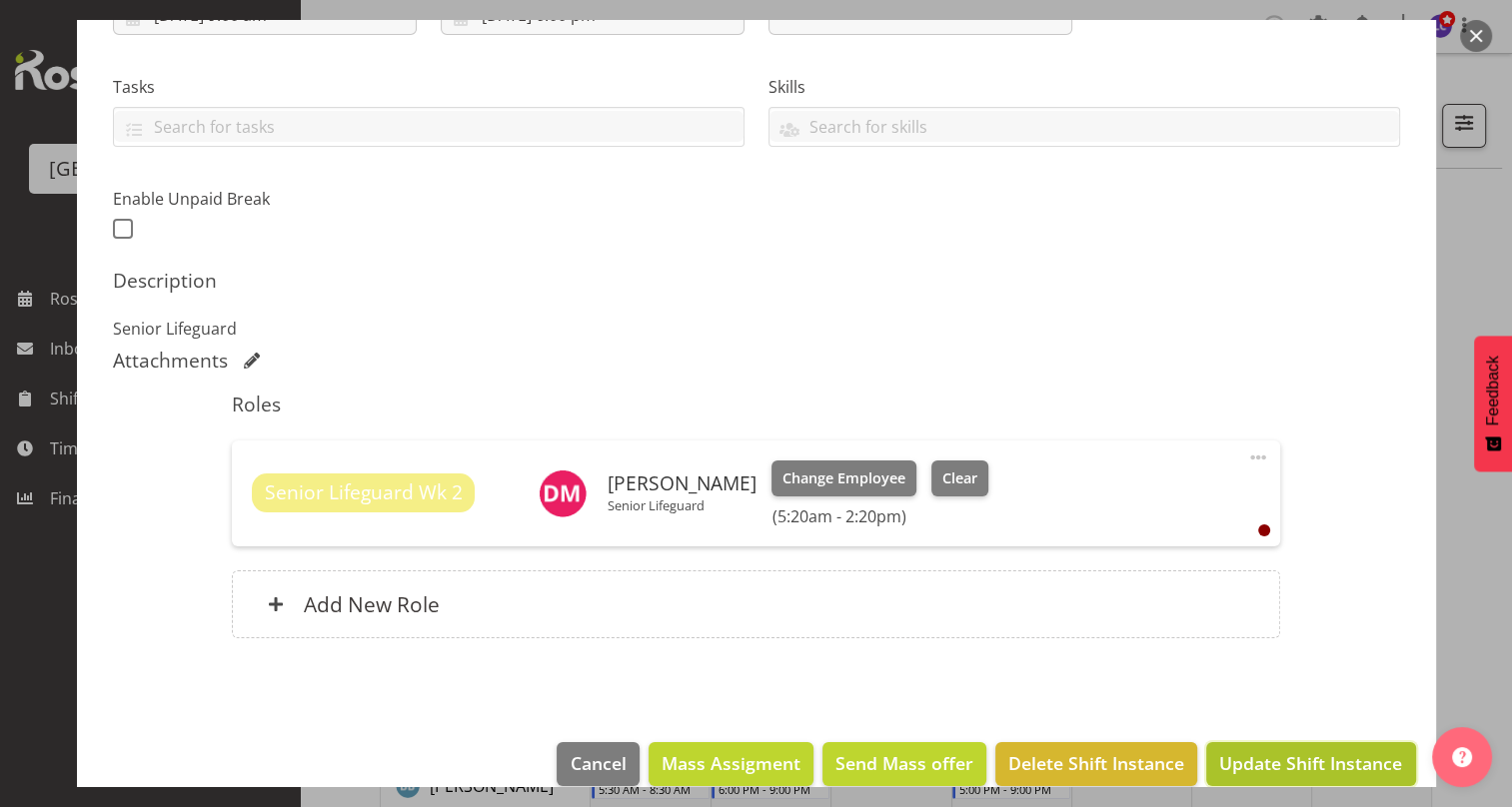 click on "Update Shift Instance" at bounding box center [1310, 763] 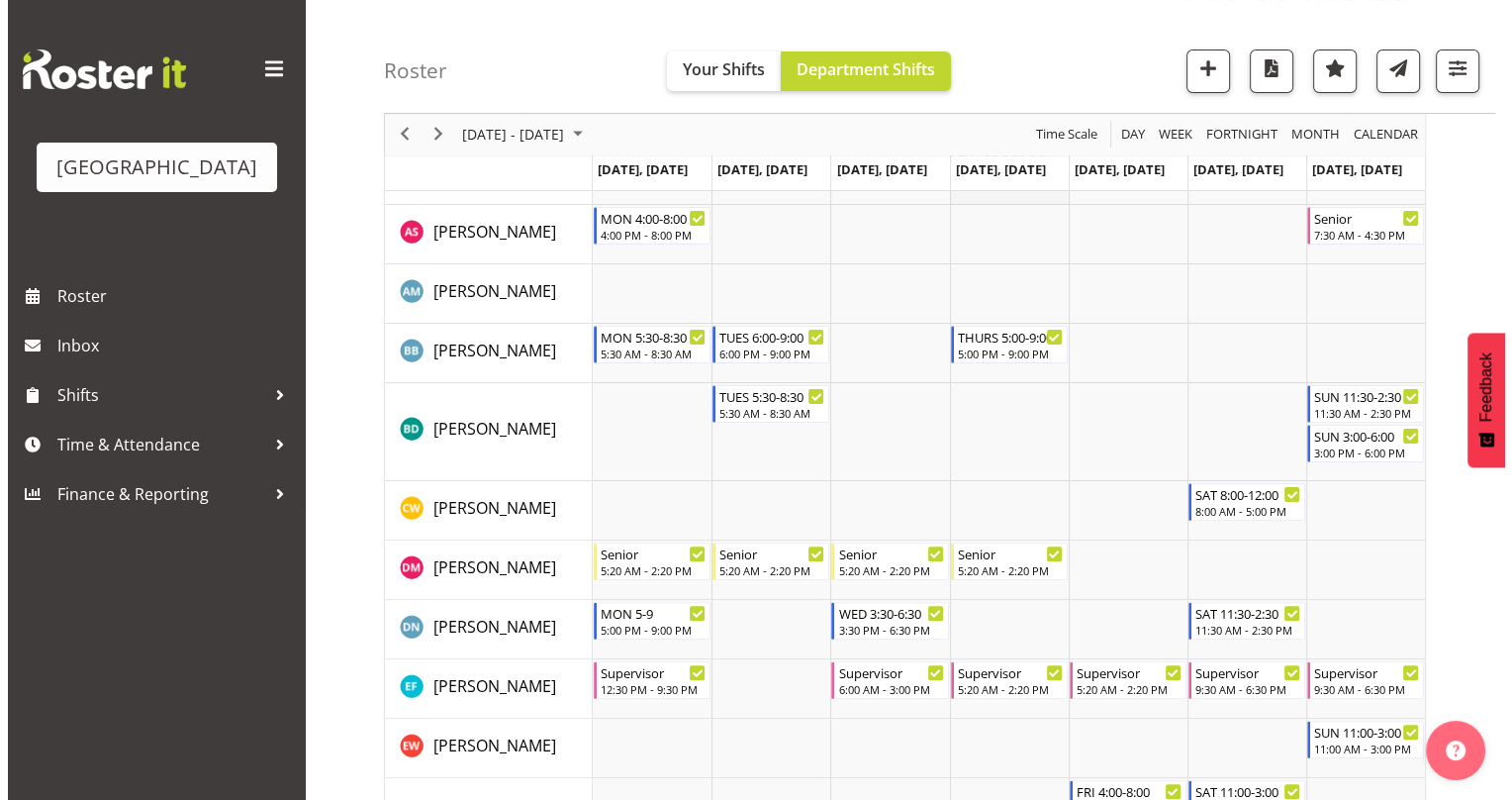 scroll, scrollTop: 0, scrollLeft: 0, axis: both 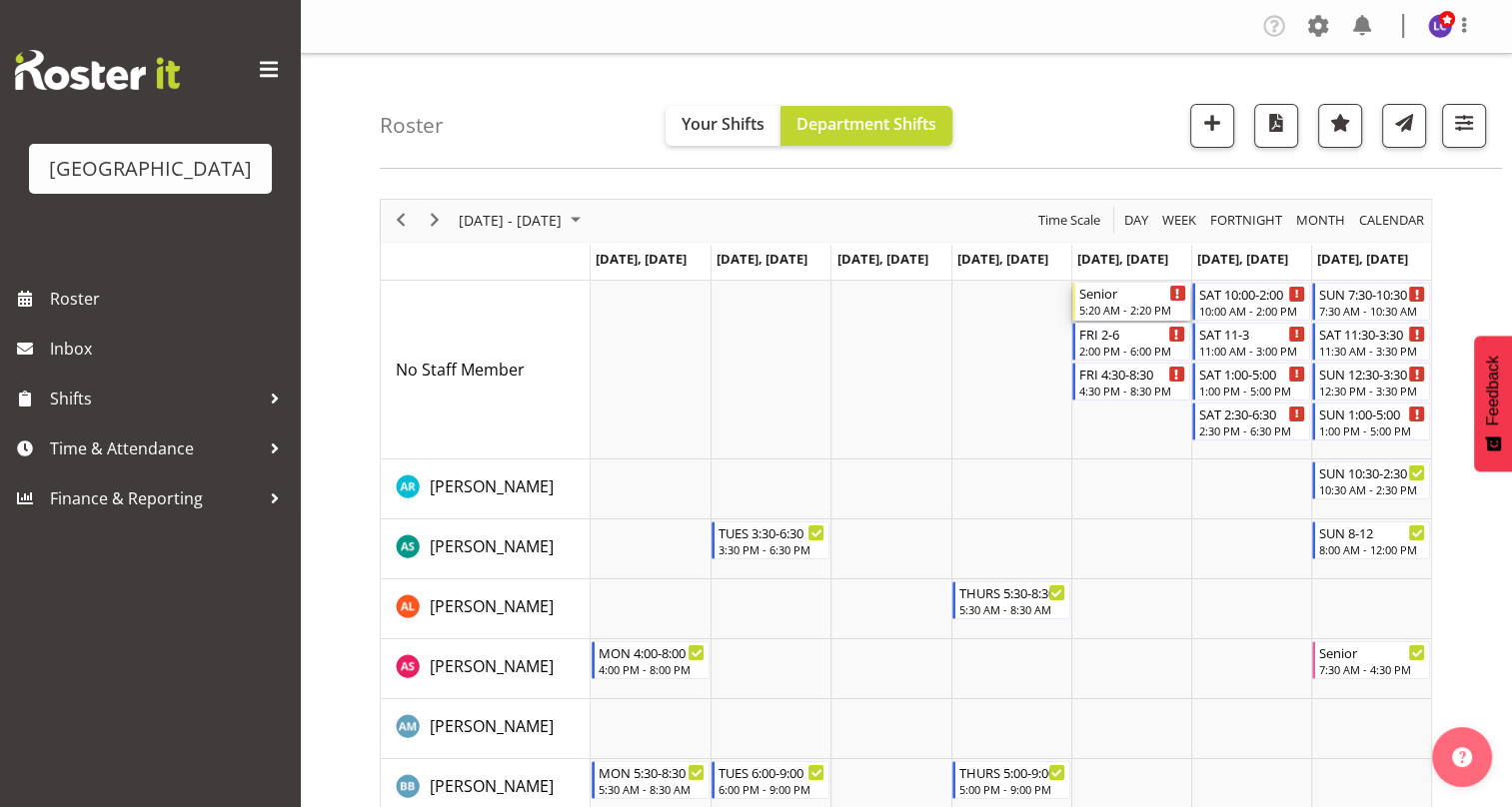 click on "Senior" at bounding box center (1132, 293) 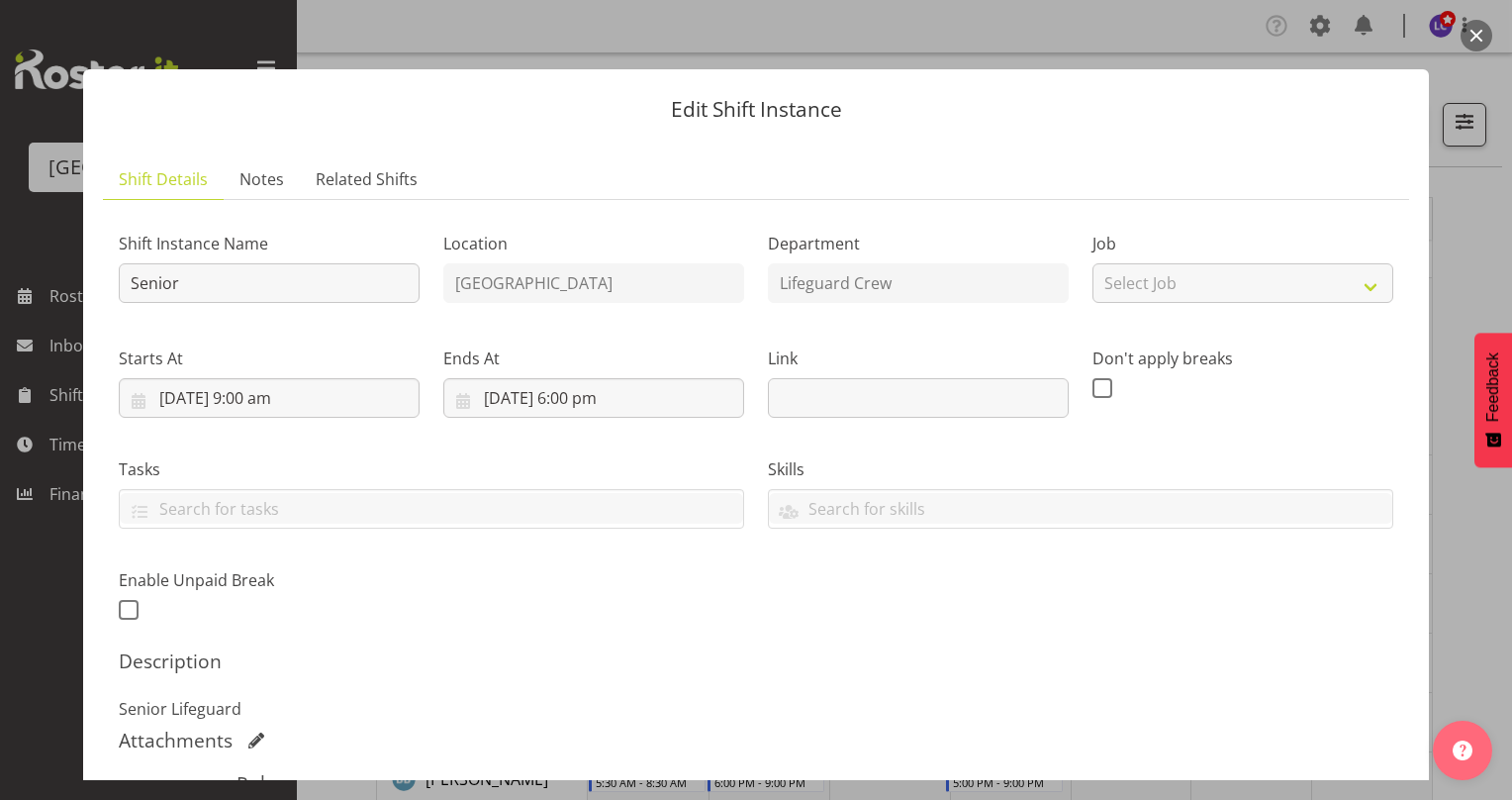 scroll, scrollTop: 383, scrollLeft: 0, axis: vertical 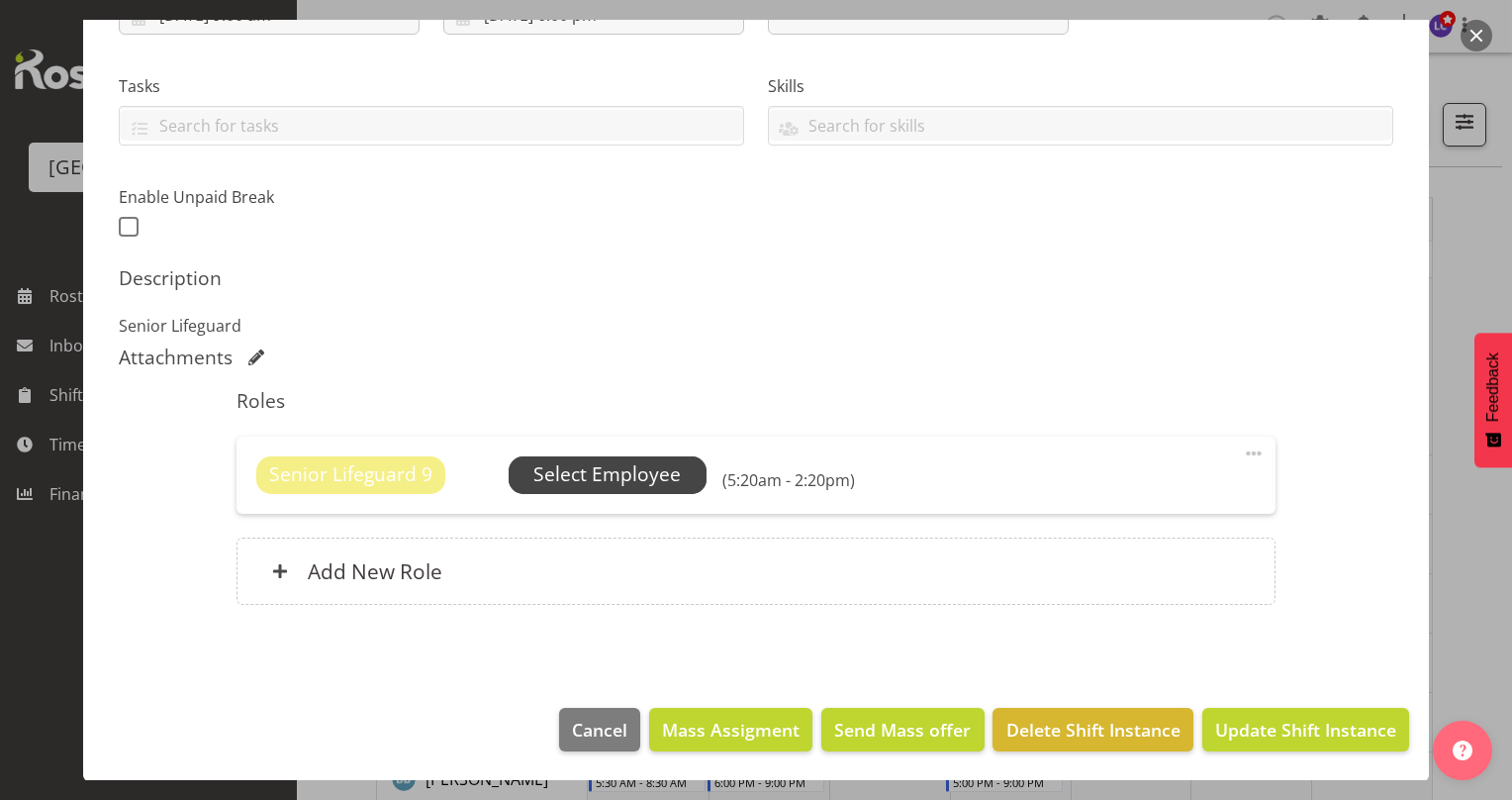 click on "Select Employee" at bounding box center [607, 474] 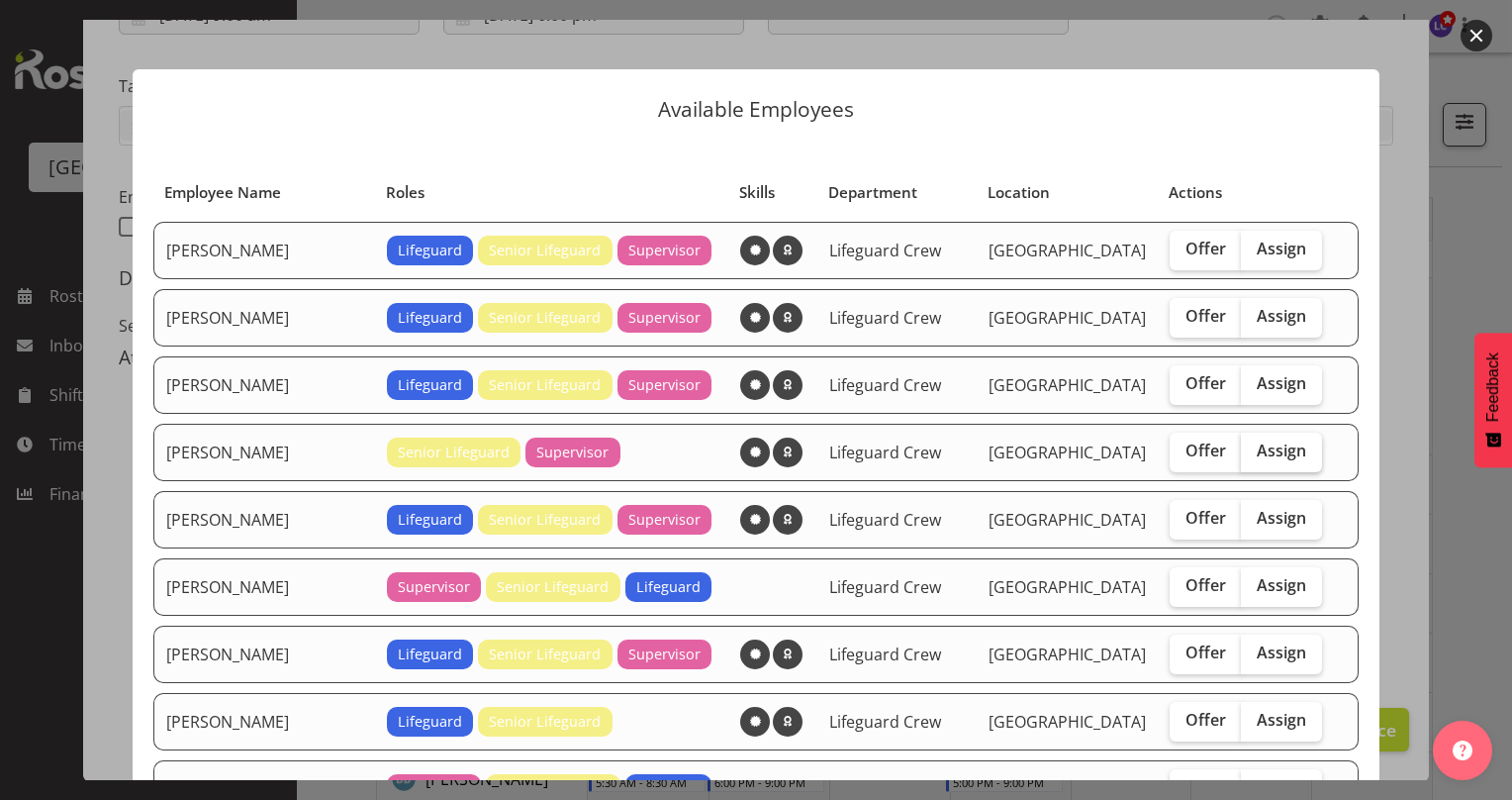 click on "Assign" at bounding box center (1281, 450) 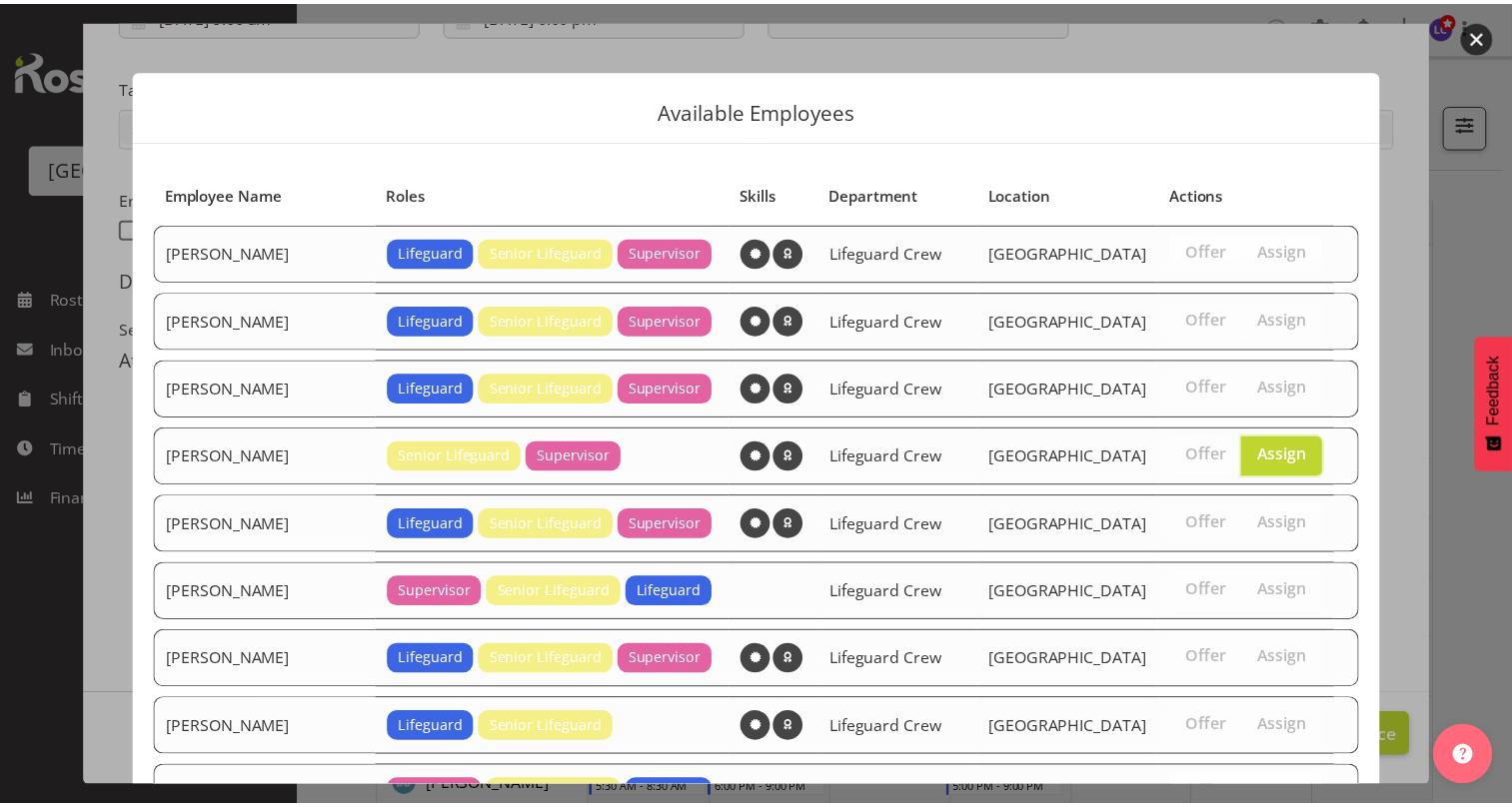 scroll, scrollTop: 422, scrollLeft: 0, axis: vertical 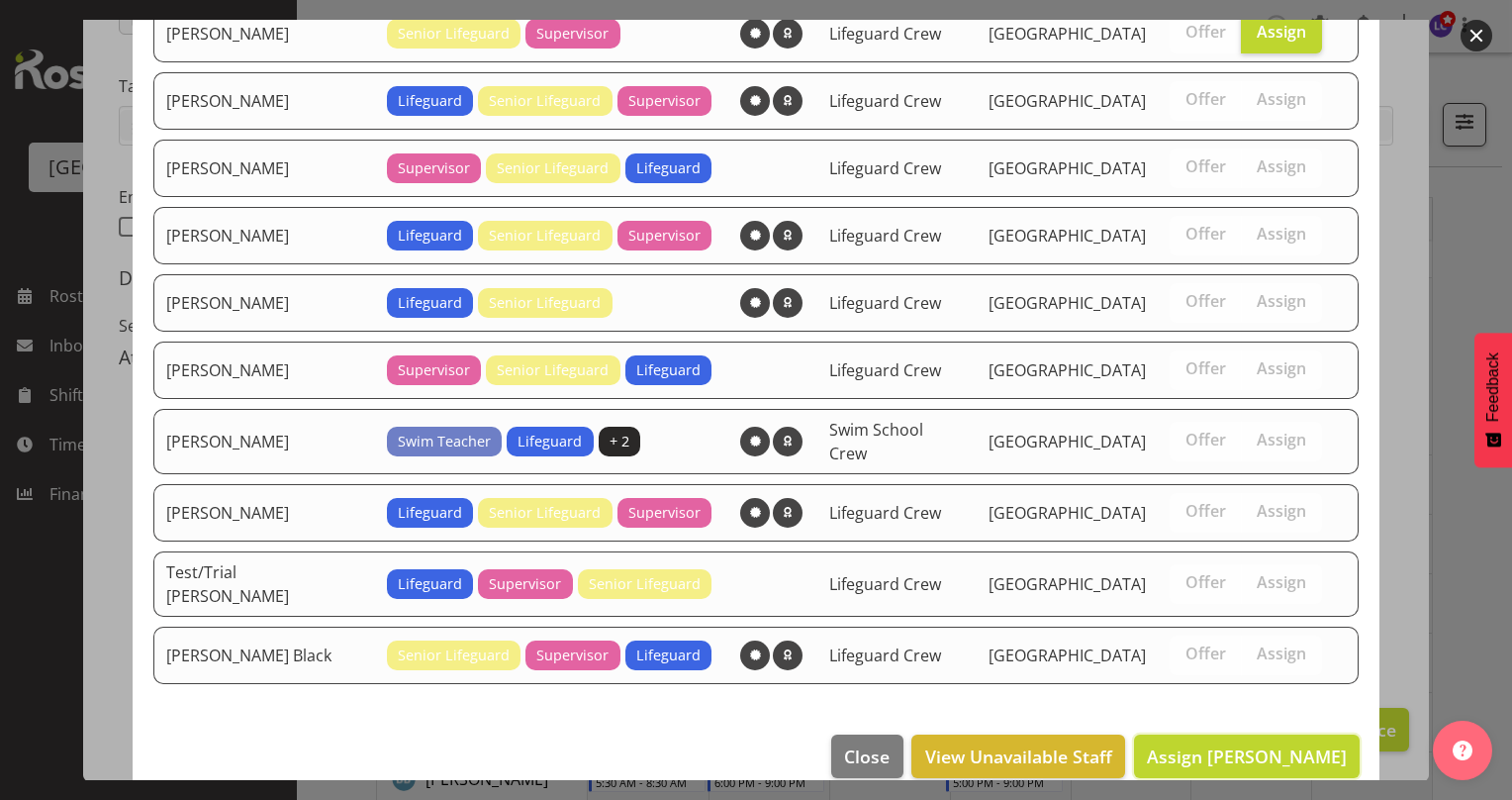 drag, startPoint x: 1259, startPoint y: 725, endPoint x: 1257, endPoint y: 797, distance: 72.02777 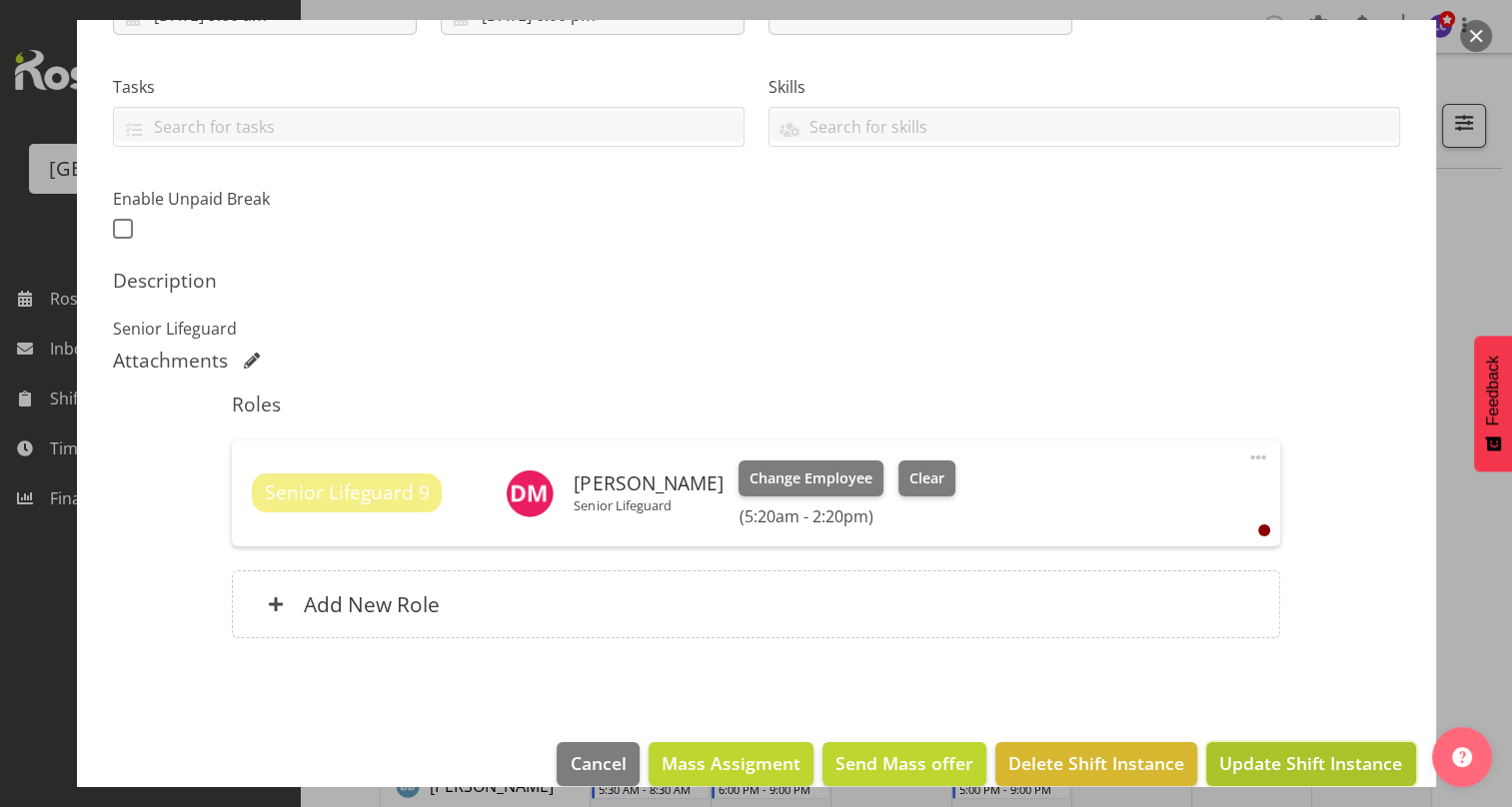 click on "Update Shift Instance" at bounding box center (1310, 763) 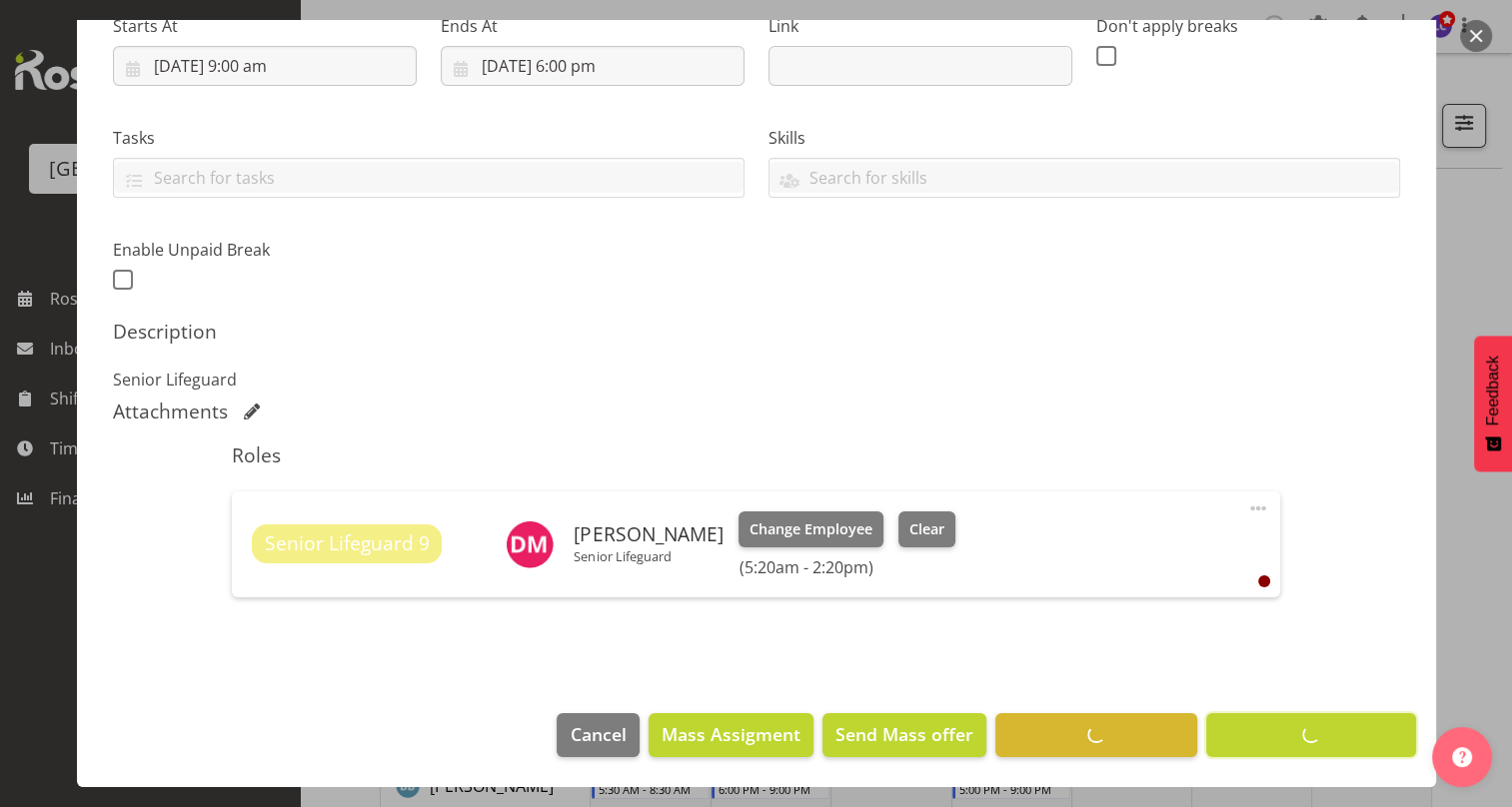scroll, scrollTop: 335, scrollLeft: 0, axis: vertical 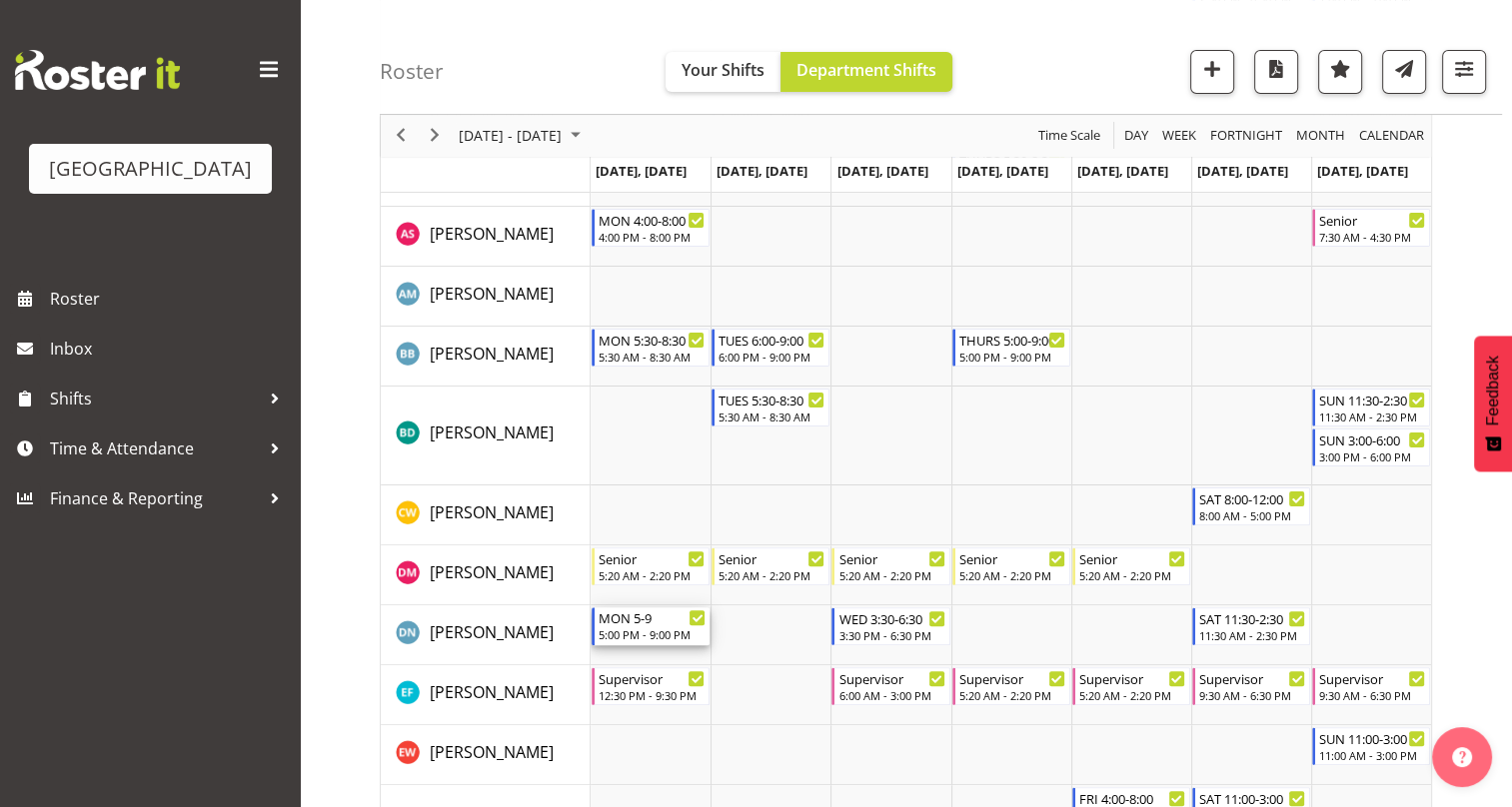 click on "5:00 PM - 9:00 PM" at bounding box center [652, 634] 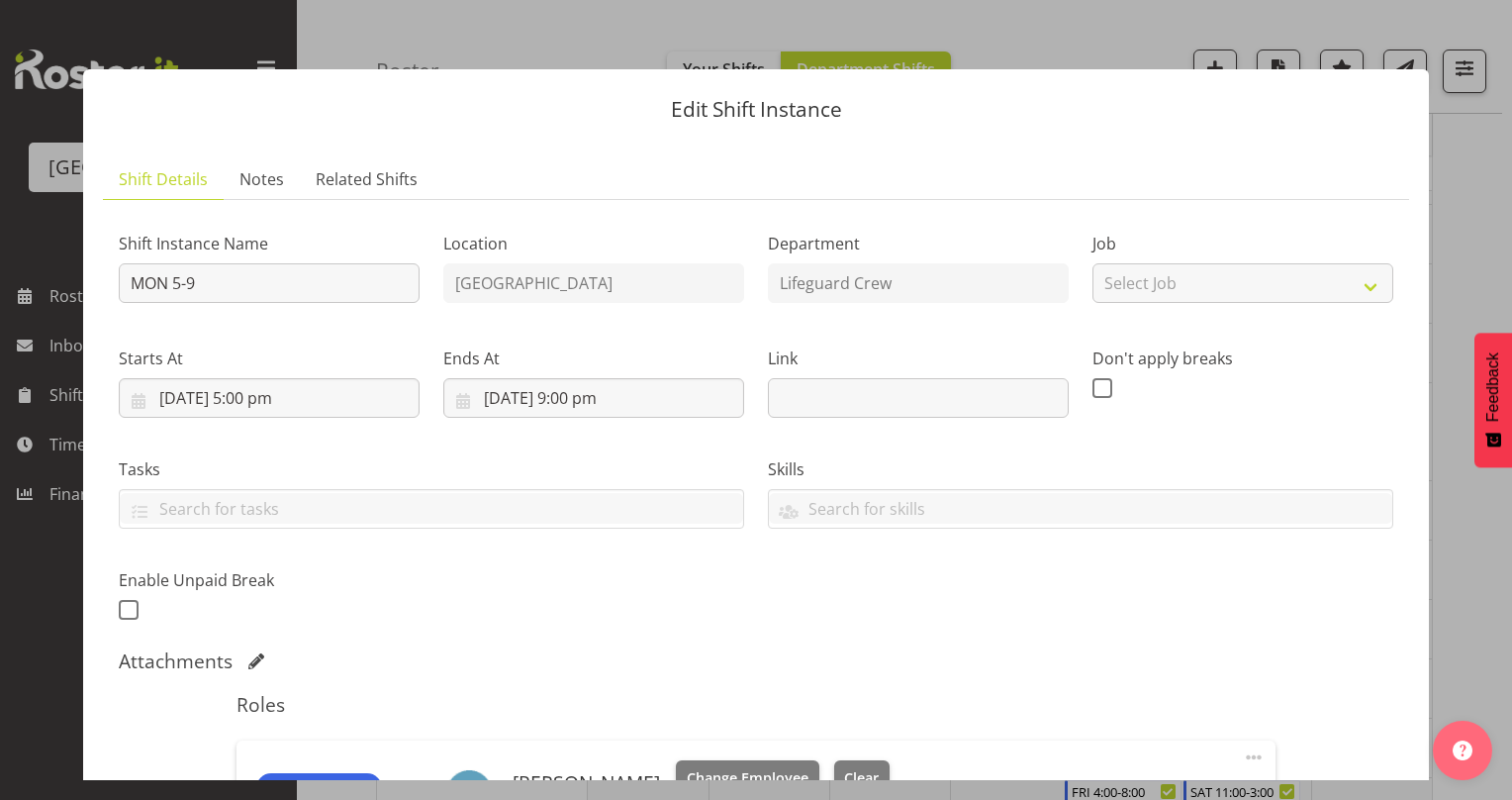click on "Shift Instance Name MON 5-9   Location Splash Palace   Department Lifeguard Crew   Job  Select Job  Create new job
Starts At
21/07/2025, 5:00 pm  January   February   March   April   May   June   July   August   September   October   November   December   2035   2034   2033   2032   2031   2030   2029   2028   2027   2026   2025   2024   2023   2022   2021   2020   2019   2018   2017   2016   2015   2014   2013   2012   2011   2010   2009   2008   2007   2006   2005   2004   2003   2002   2001   2000   1999   1998   1997   1996   1995   1994   1993   1992   1991   1990   1989   1988   1987   1986   1985   1984   1983   1982   1981   1980   1979   1978   1977   1976   1975   1974   1973   1972   1971   1970   1969   1968   1967   1966   1965   1964   1963   1962   1961   1960   1959   1958   1957   1956   1955   1954   1953   1952   1951   1950   1949   1948   1947   1946   1945   1944   1943   1942   1941   1940   1939   1938   1937   1936   1935   1934   1933   1932   1931   1930  S M" at bounding box center [756, 421] 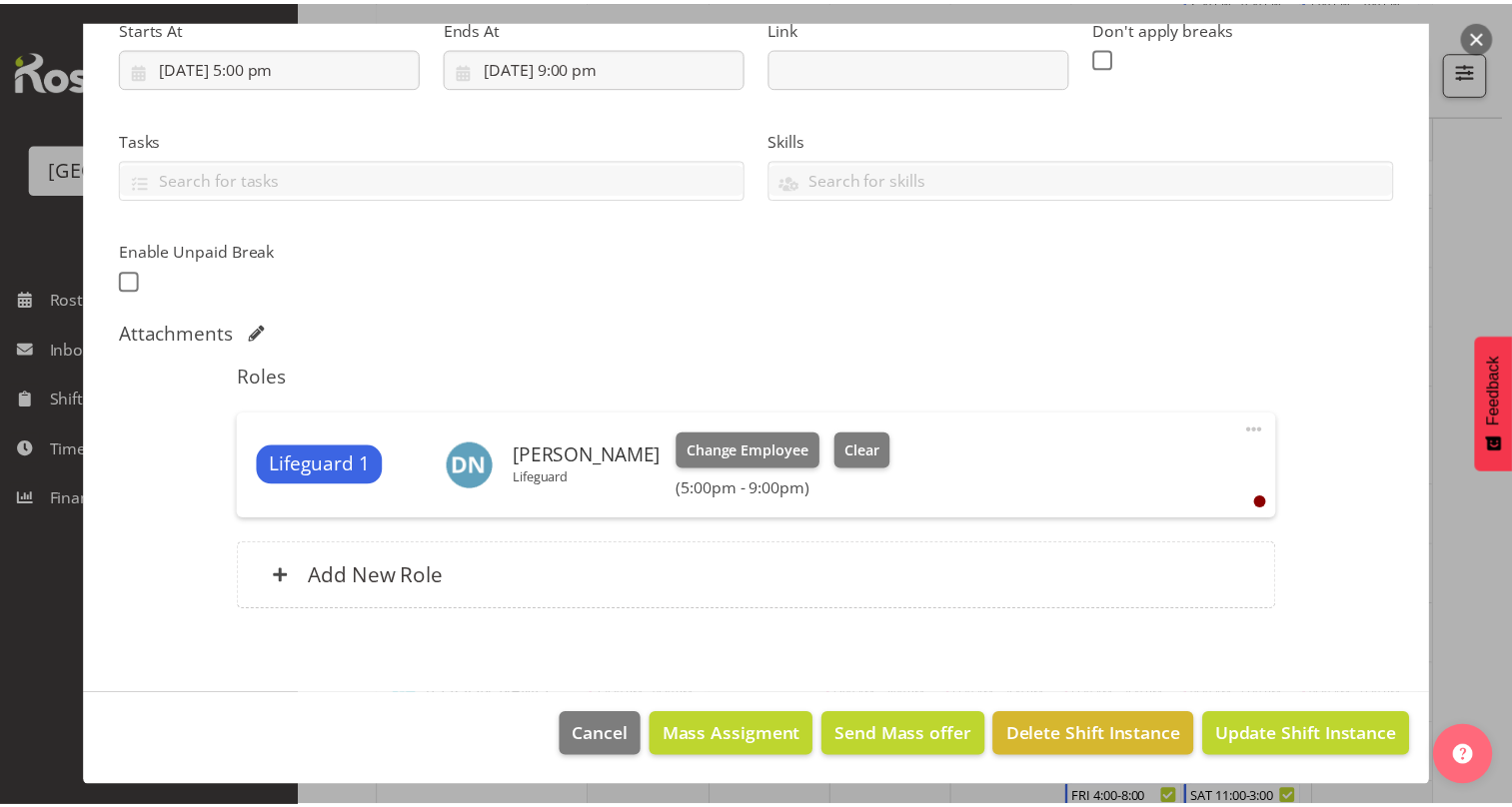 scroll, scrollTop: 0, scrollLeft: 0, axis: both 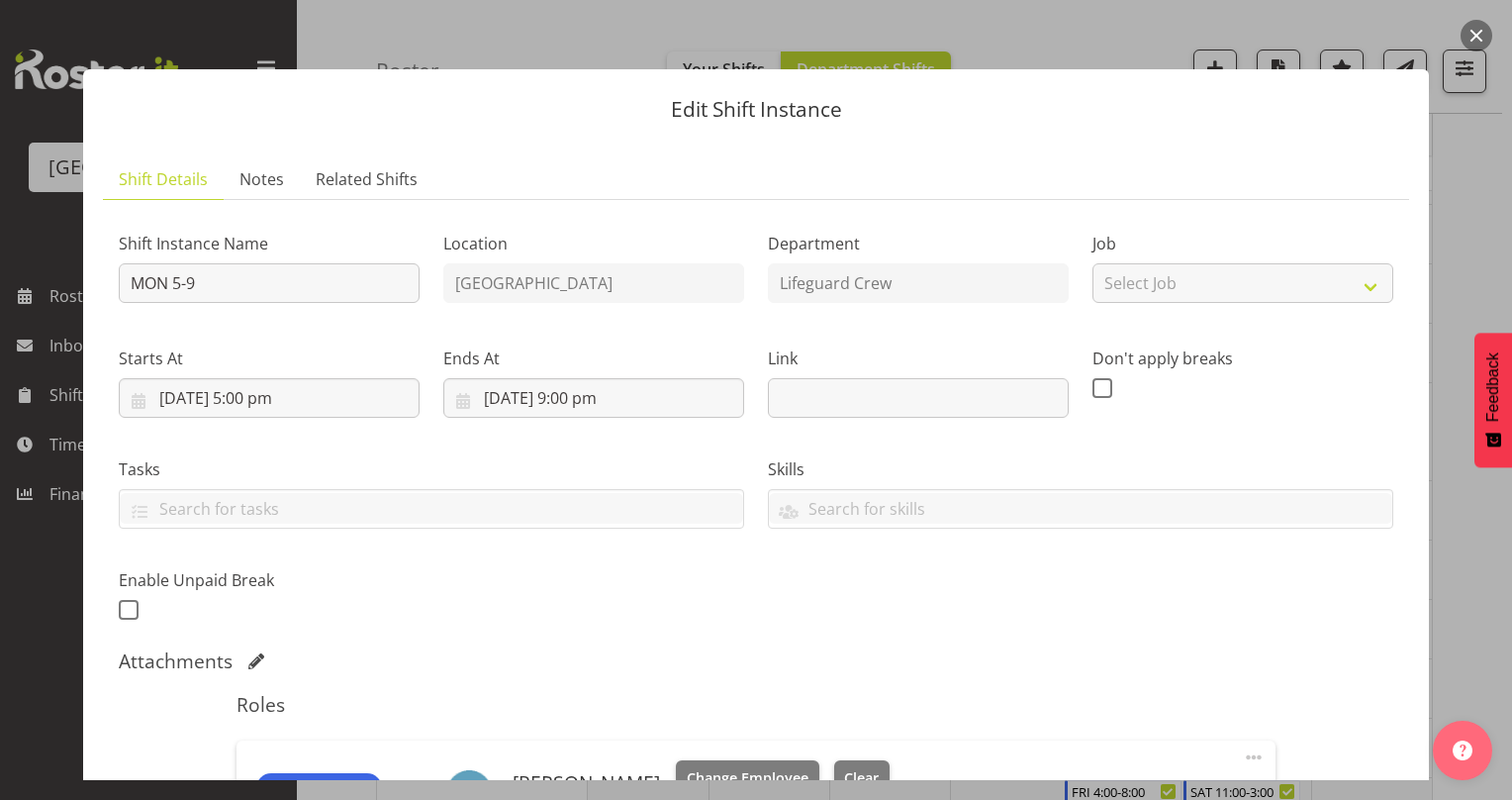 click at bounding box center (1476, 36) 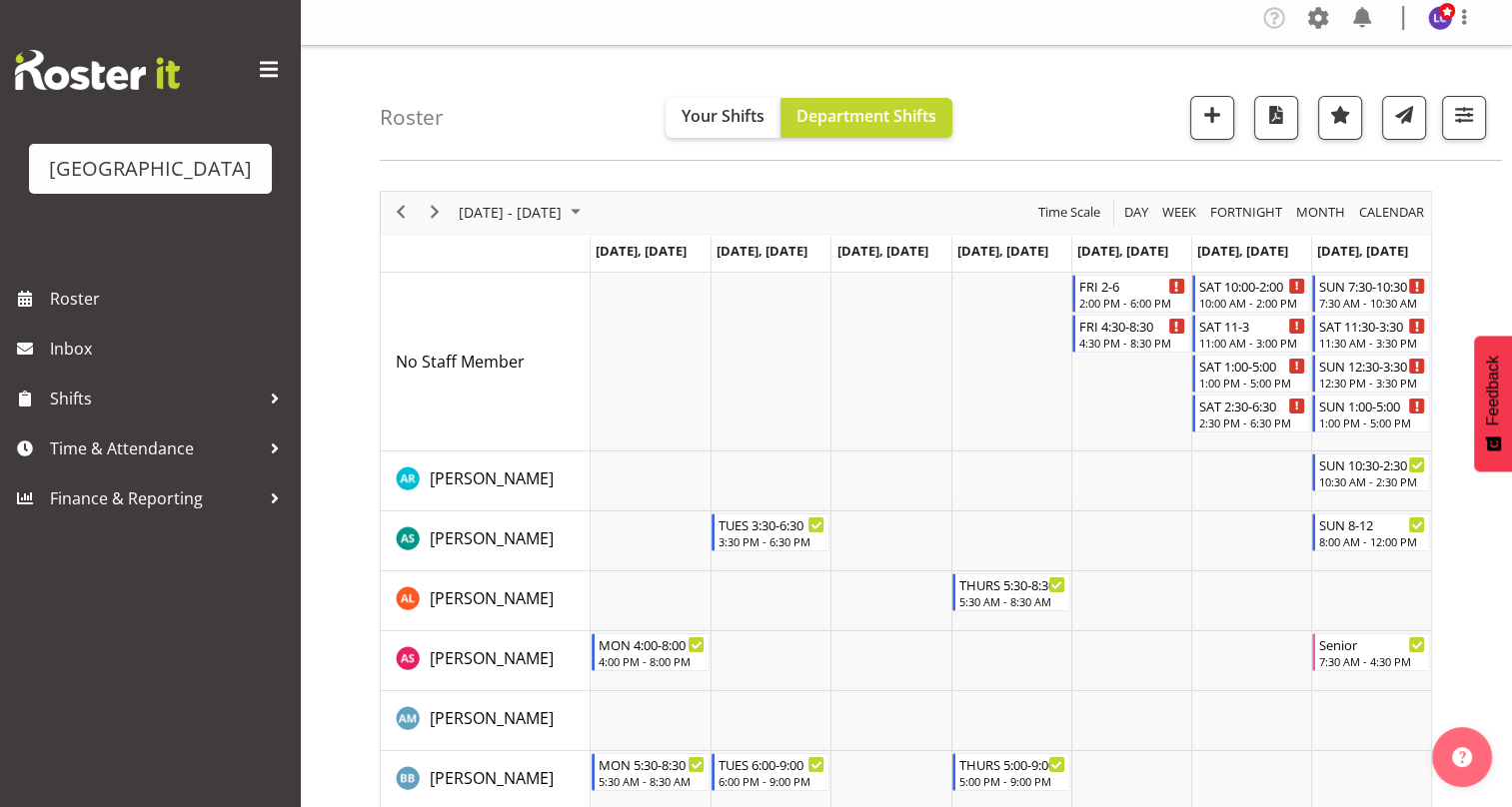 scroll, scrollTop: 0, scrollLeft: 0, axis: both 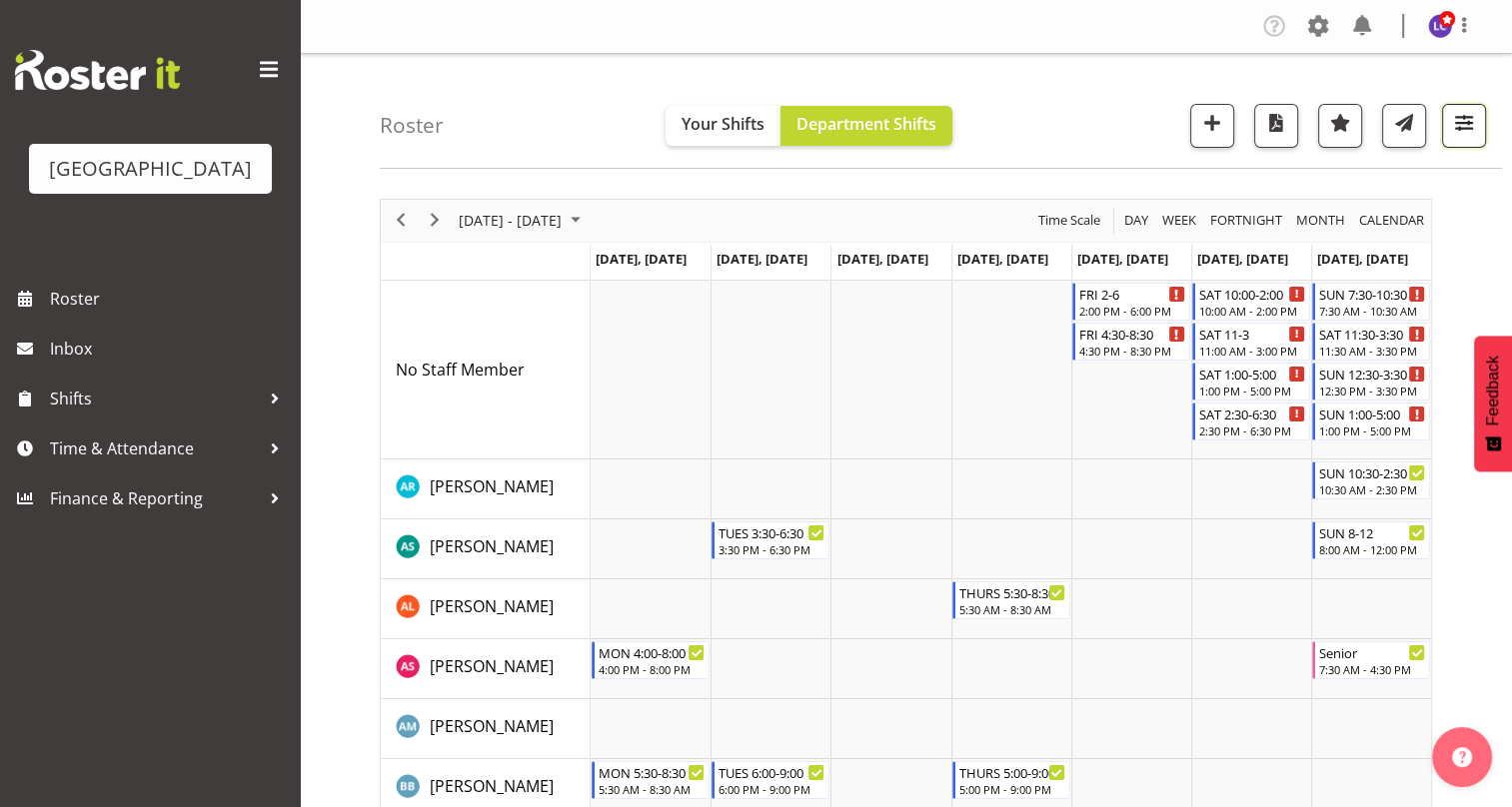 click at bounding box center (1464, 123) 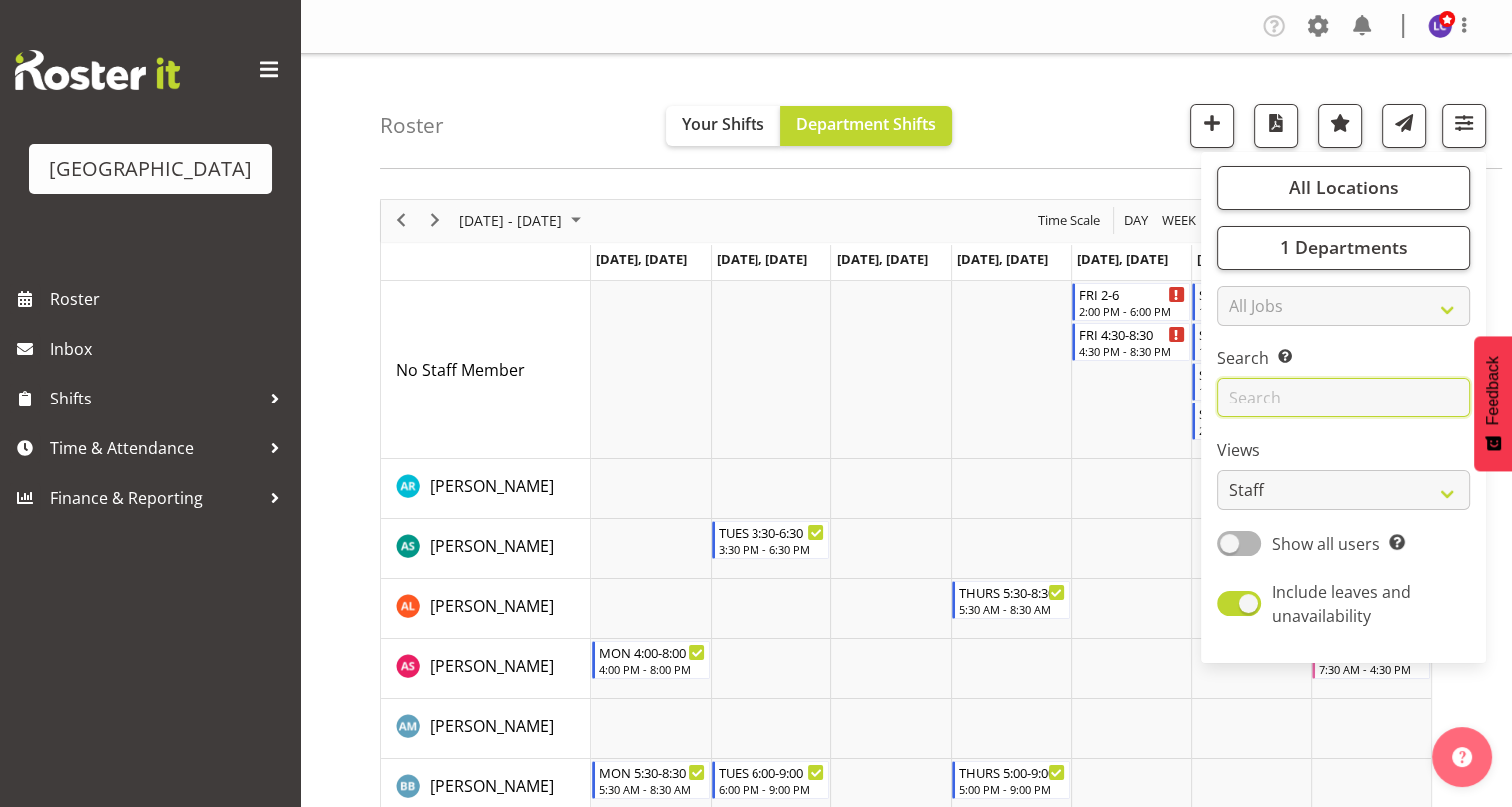 click at bounding box center (1343, 398) 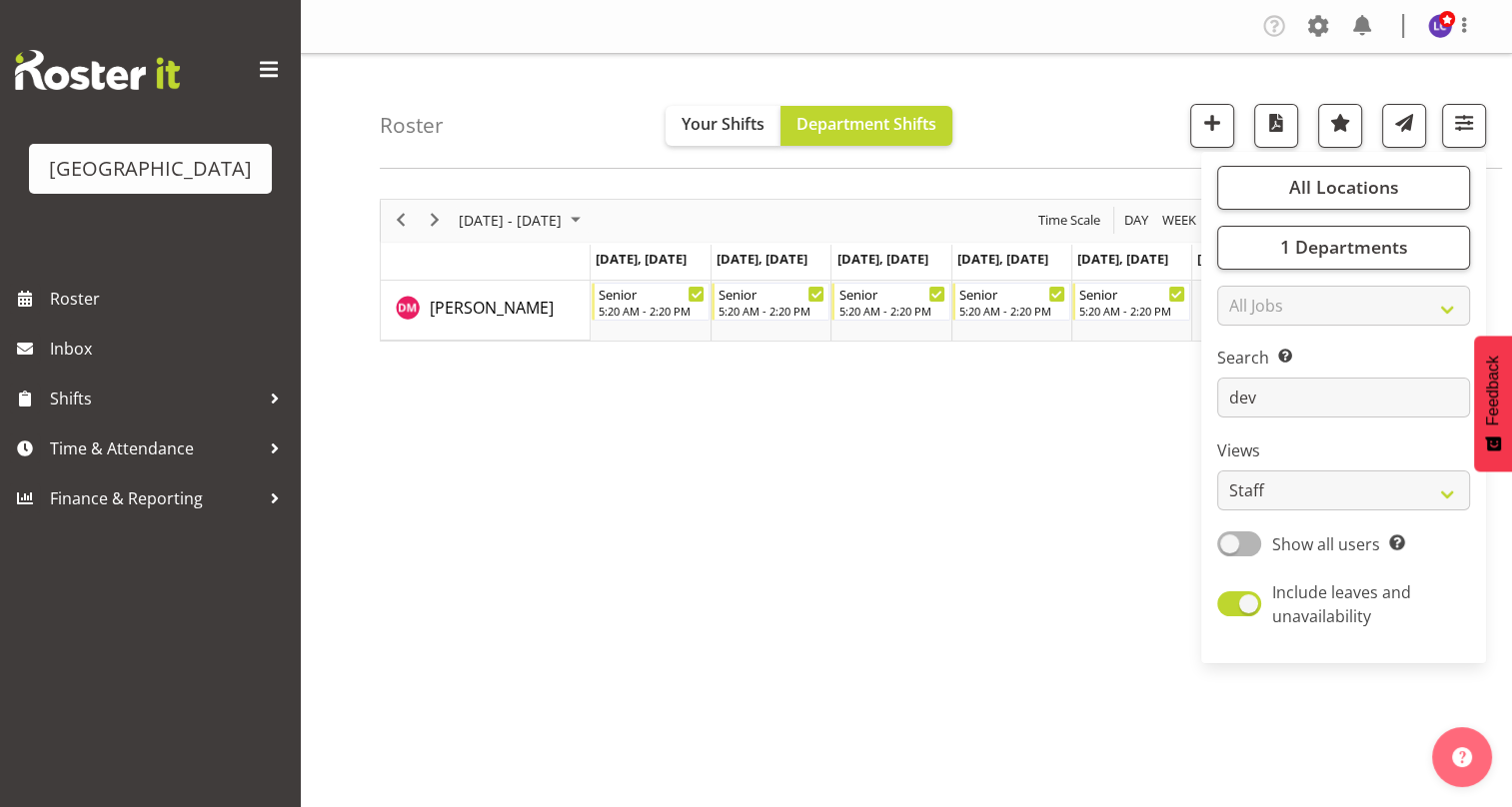click on "July 21 - 27, 2025 Today Day Week Fortnight Month calendar Month Agenda Time Scale Jul 21, Monday Jul 22, Tuesday Jul 23, Wednesday Jul 24, Thursday Jul 25, Friday Jul 26, Saturday Jul 27, Sunday Devon Morris-Brown Senior 5:20 AM - 2:20 PM Senior 5:20 AM - 2:20 PM Senior 5:20 AM - 2:20 PM Senior 5:20 AM - 2:20 PM Senior 5:20 AM - 2:20 PM
This roster is not published yet, please come back later to view your shifts.
Generating Roster   Please wait while we generate the roster, this should take no more than 30
seconds." at bounding box center (945, 583) 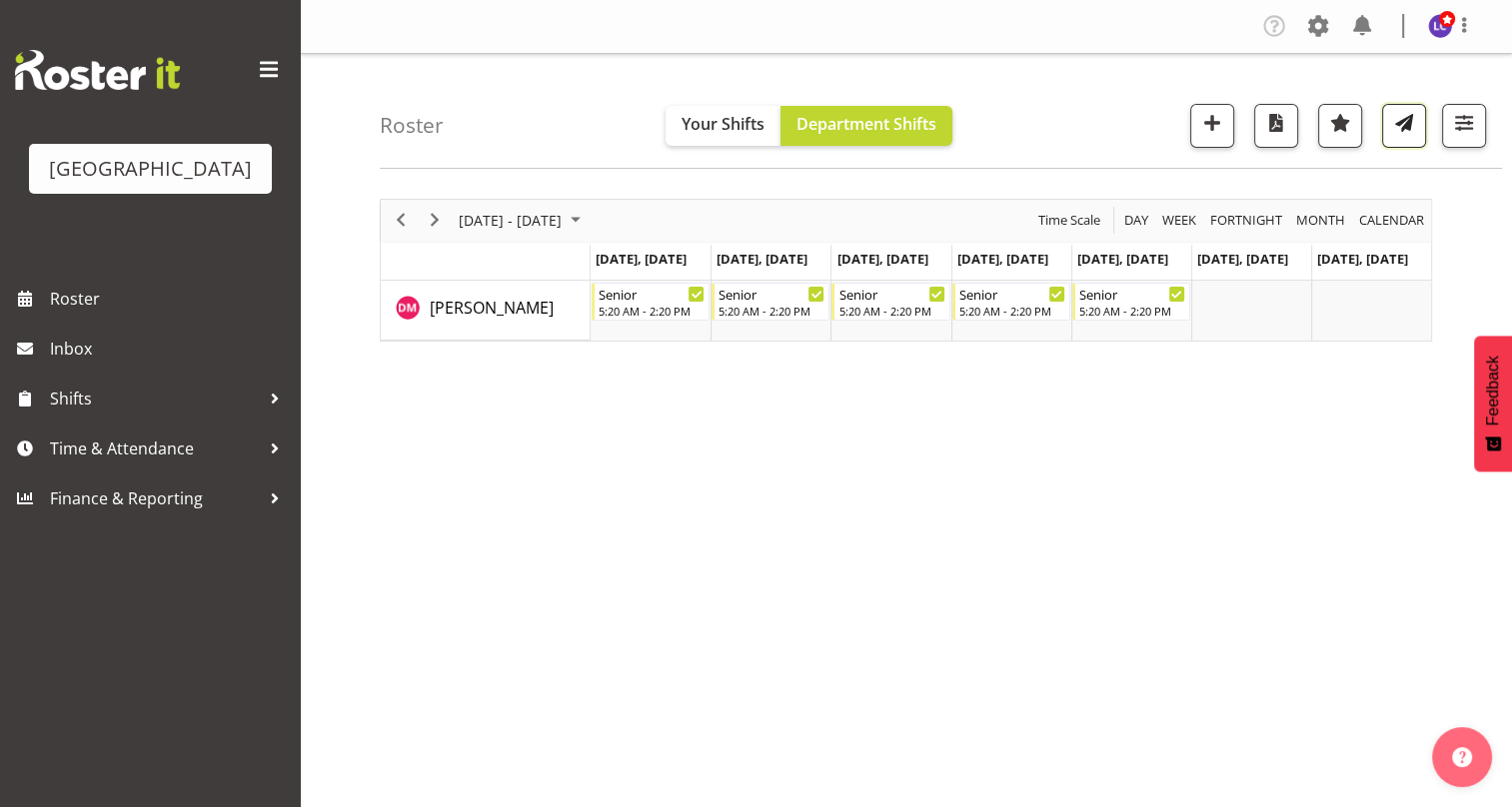 click at bounding box center (1404, 123) 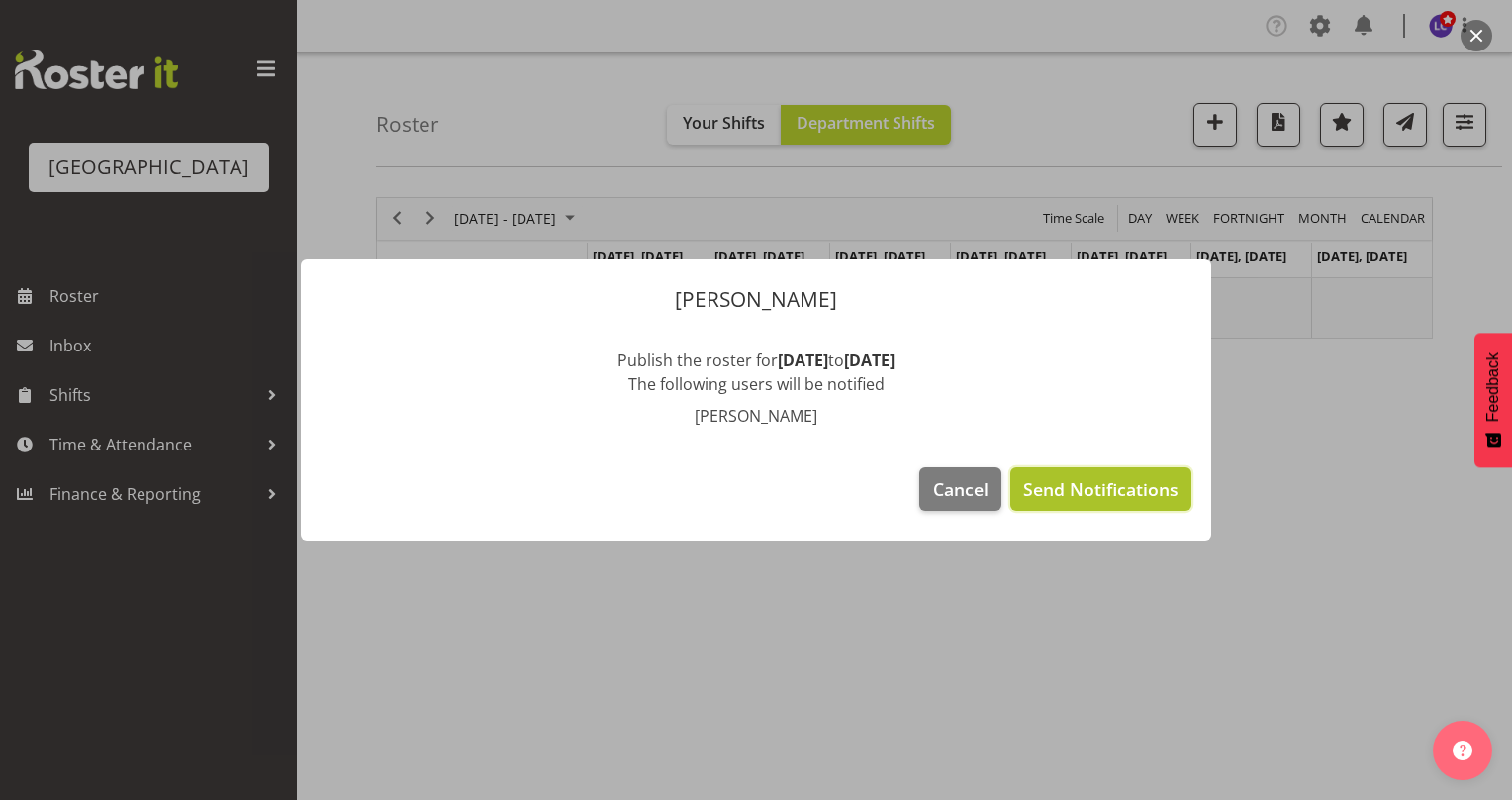 click on "Send Notifications" at bounding box center [1100, 489] 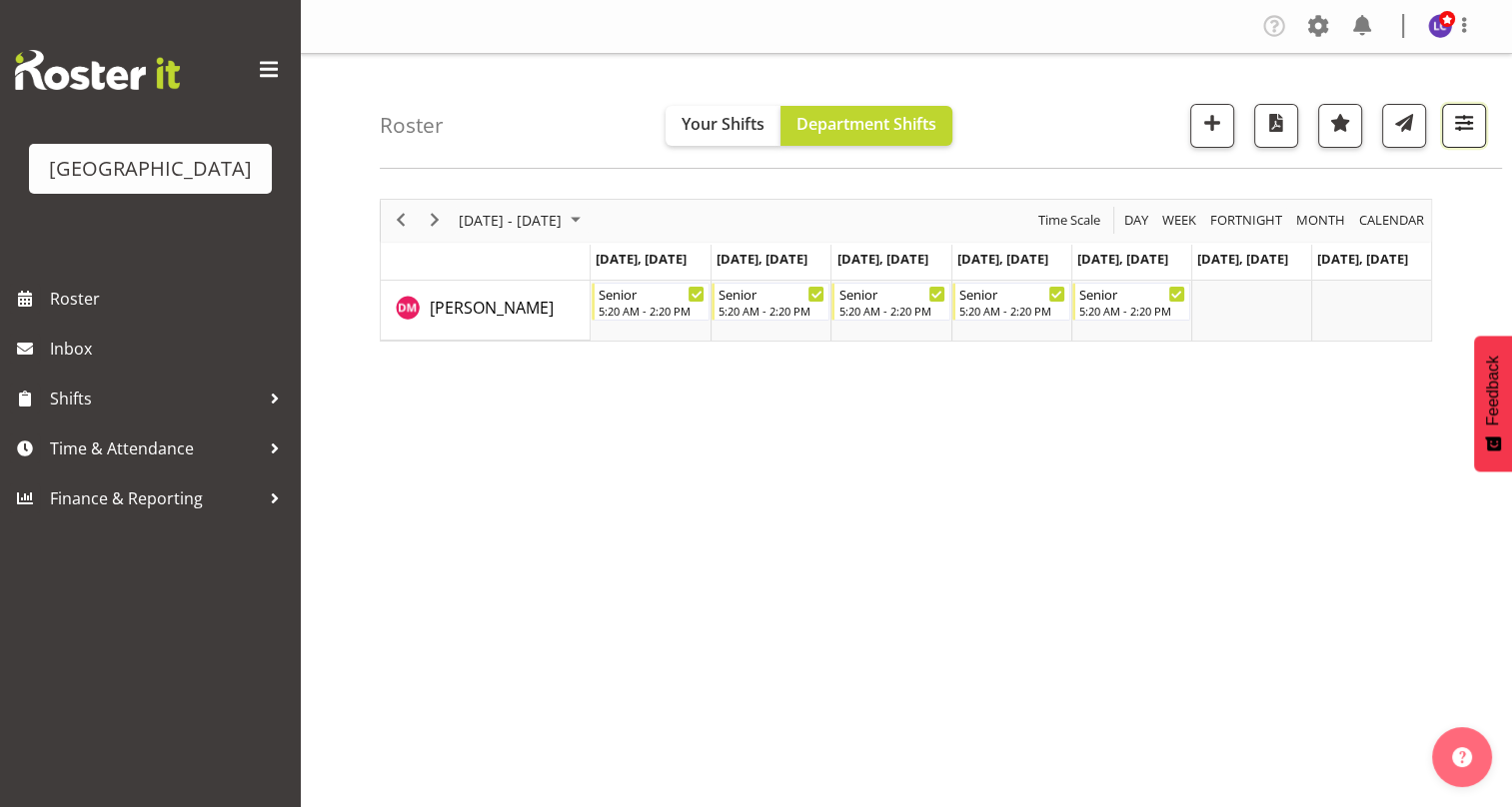 click at bounding box center (1464, 123) 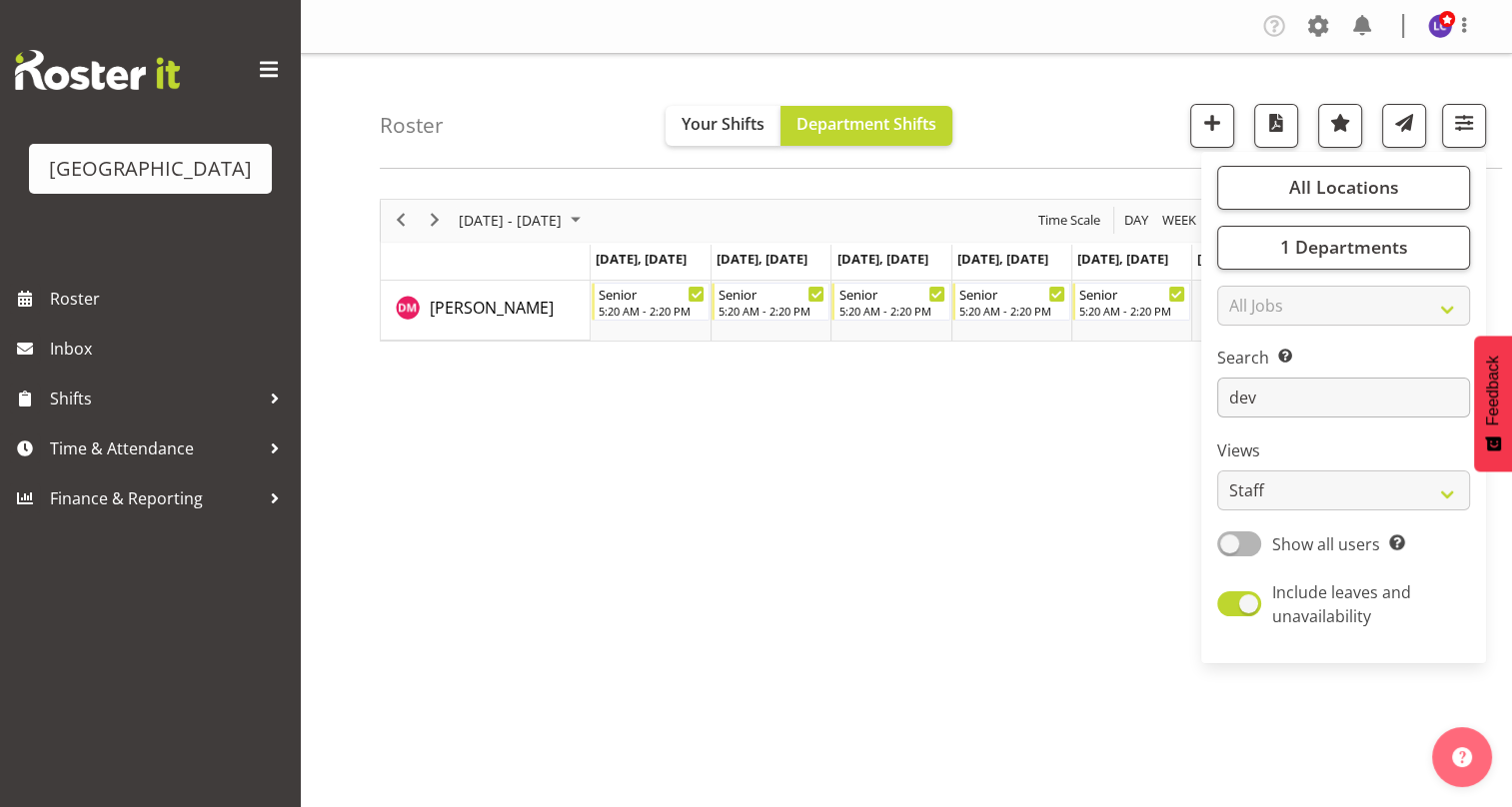 click on "Search
Search for a particular employee   dev" at bounding box center [1343, 382] 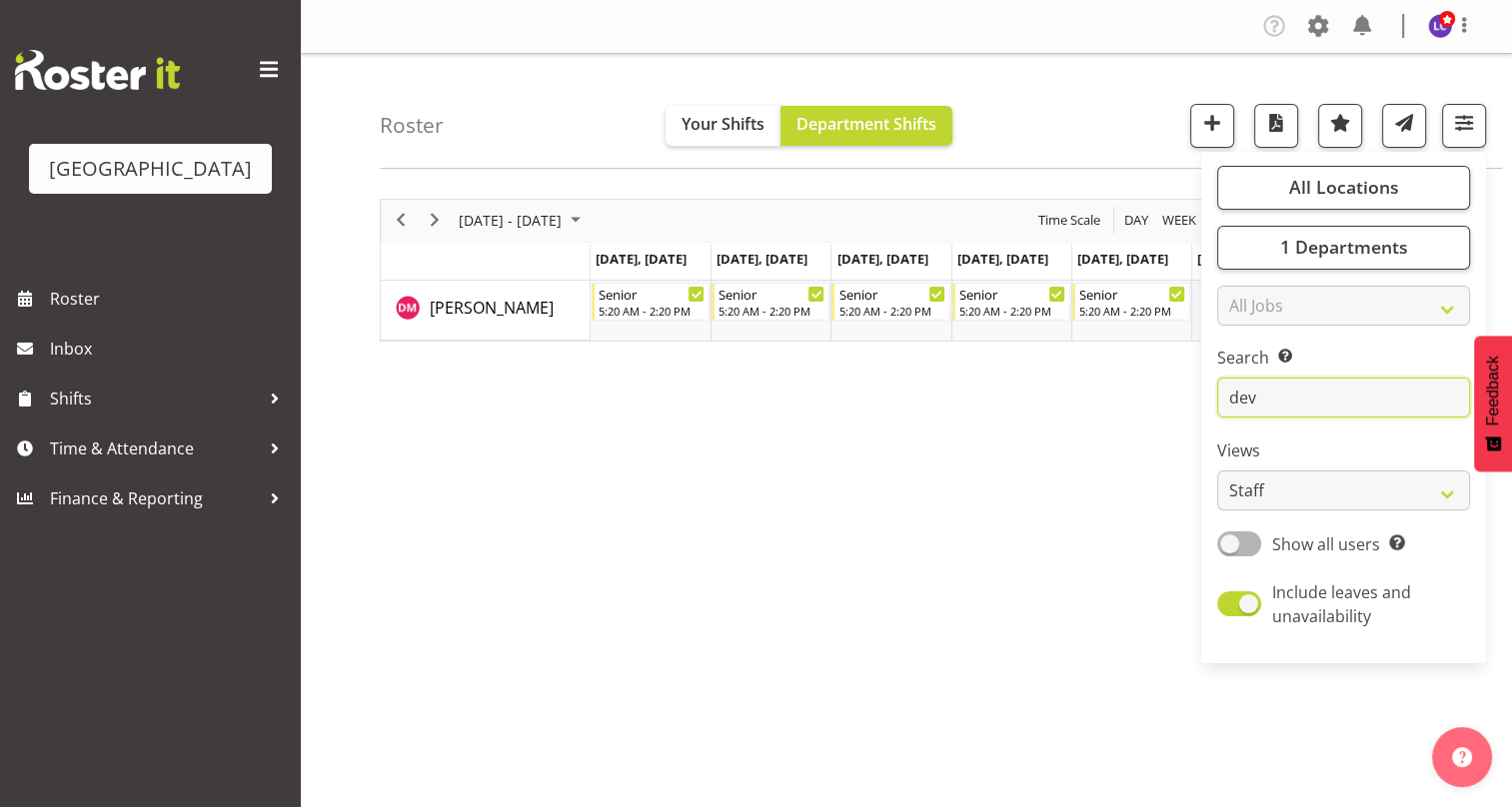 click on "dev" at bounding box center [1343, 398] 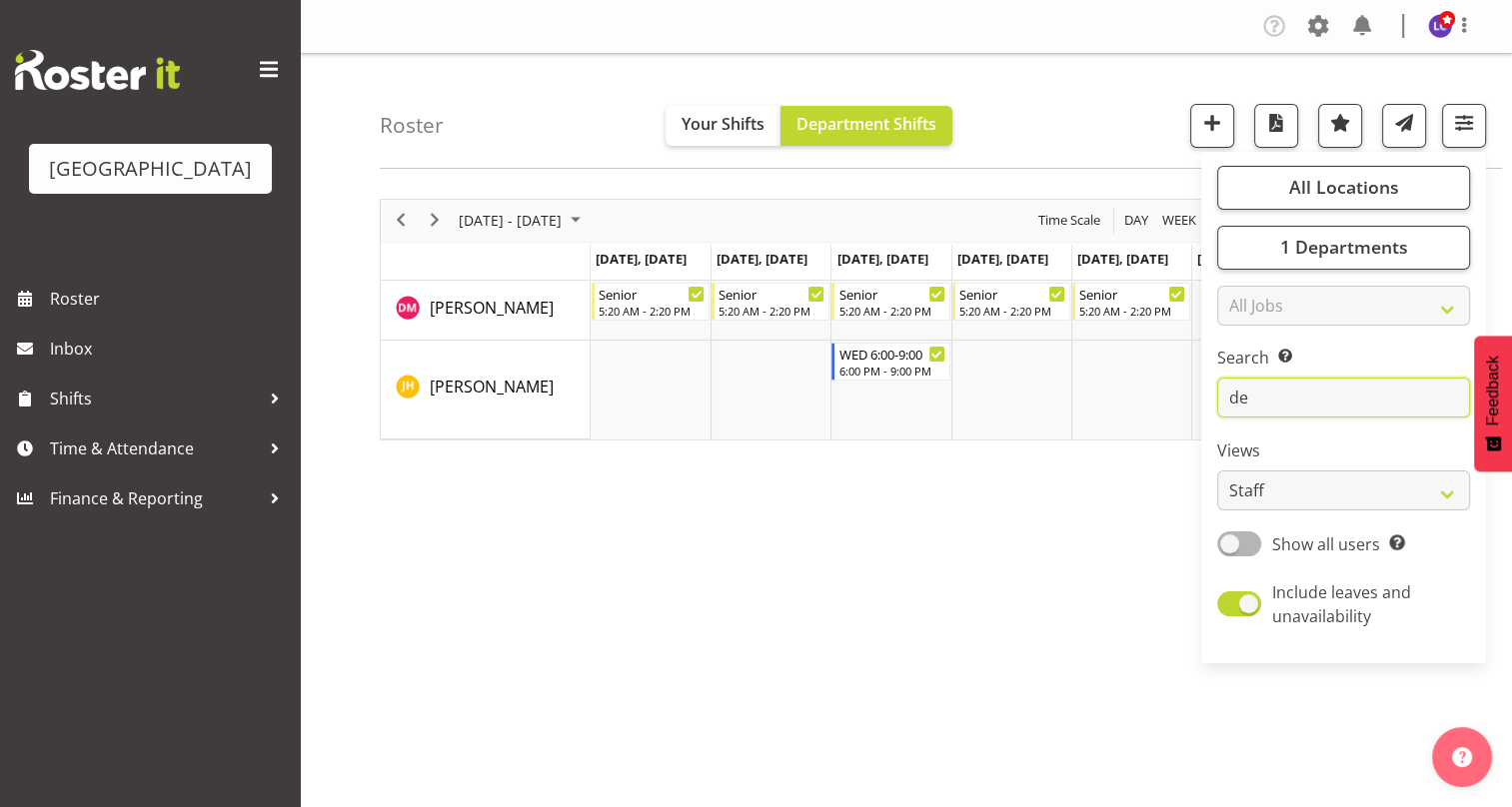 type on "d" 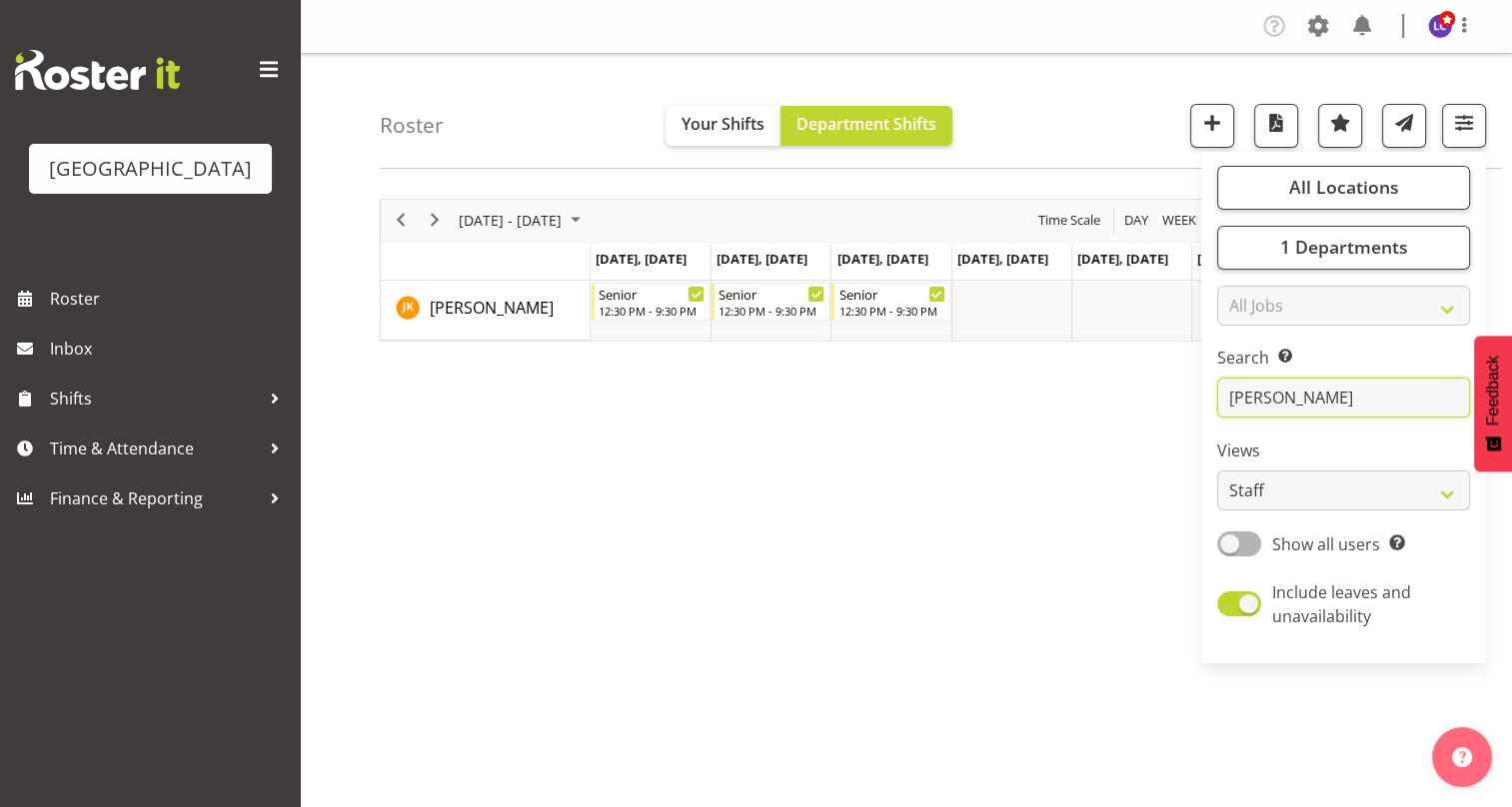 type on "jos" 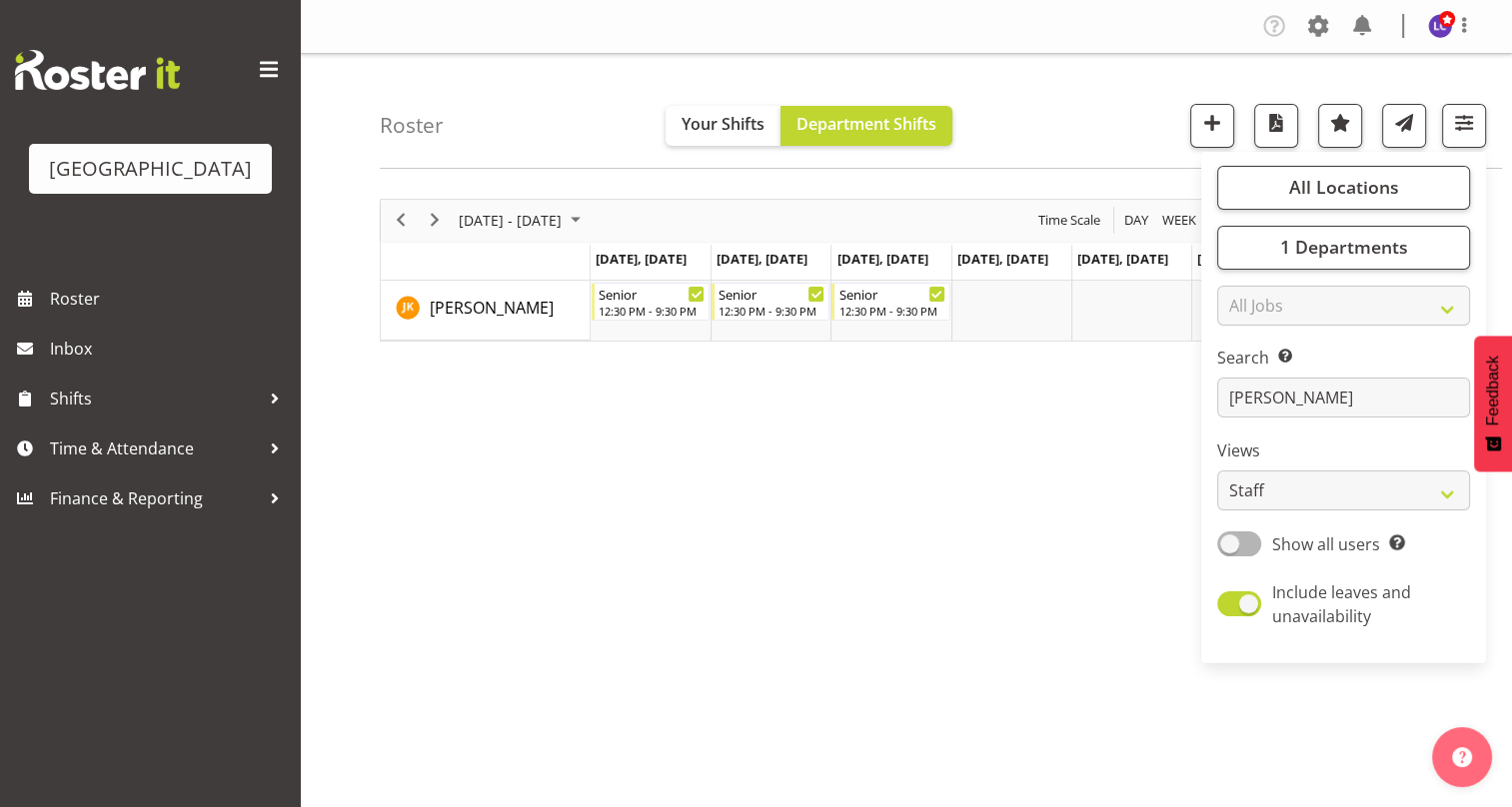 click on "July 21 - 27, 2025 Today Day Week Fortnight Month calendar Month Agenda Time Scale Jul 21, Monday Jul 22, Tuesday Jul 23, Wednesday Jul 24, Thursday Jul 25, Friday Jul 26, Saturday Jul 27, Sunday Joshua Keen Senior 12:30 PM - 9:30 PM Senior 12:30 PM - 9:30 PM Senior 12:30 PM - 9:30 PM
This roster is not published yet, please come back later to view your shifts.
Generating Roster   Please wait while we generate the roster, this should take no more than 30
seconds." at bounding box center [945, 583] 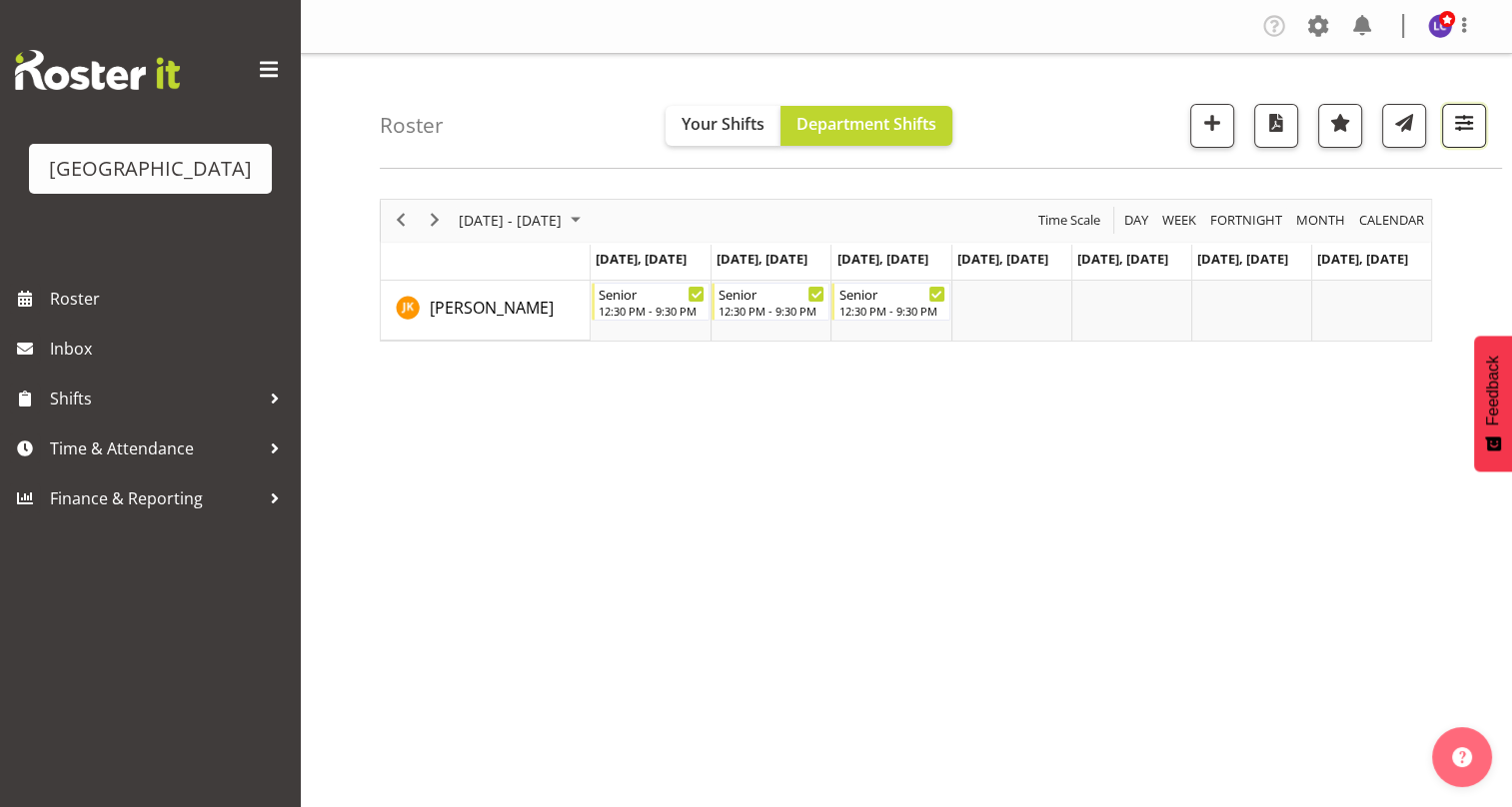 click at bounding box center [1464, 123] 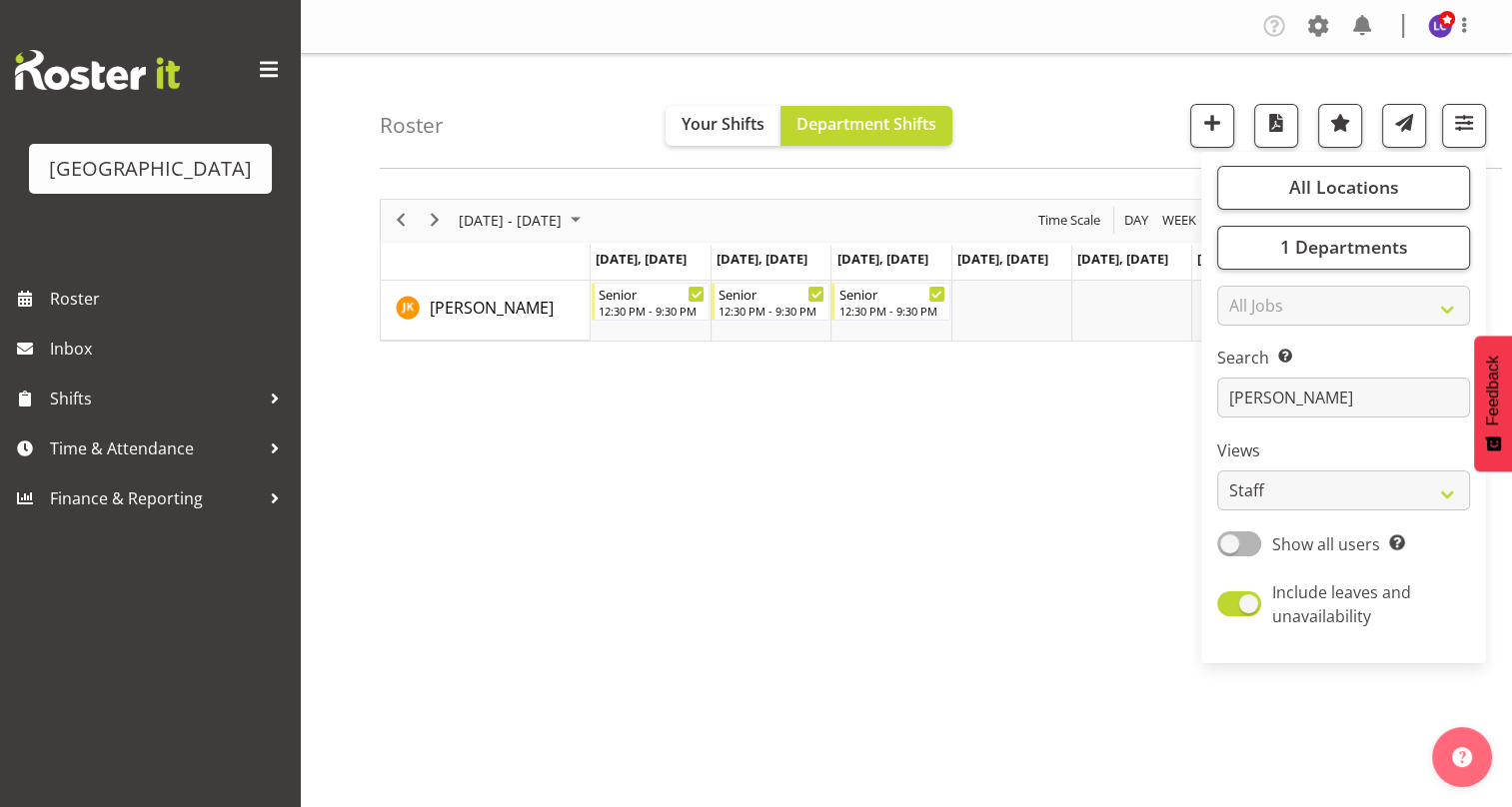 click on "July 21 - 27, 2025 Today Day Week Fortnight Month calendar Month Agenda Time Scale Jul 21, Monday Jul 22, Tuesday Jul 23, Wednesday Jul 24, Thursday Jul 25, Friday Jul 26, Saturday Jul 27, Sunday Joshua Keen Senior 12:30 PM - 9:30 PM Senior 12:30 PM - 9:30 PM Senior 12:30 PM - 9:30 PM
This roster is not published yet, please come back later to view your shifts.
Generating Roster   Please wait while we generate the roster, this should take no more than 30
seconds." at bounding box center [945, 583] 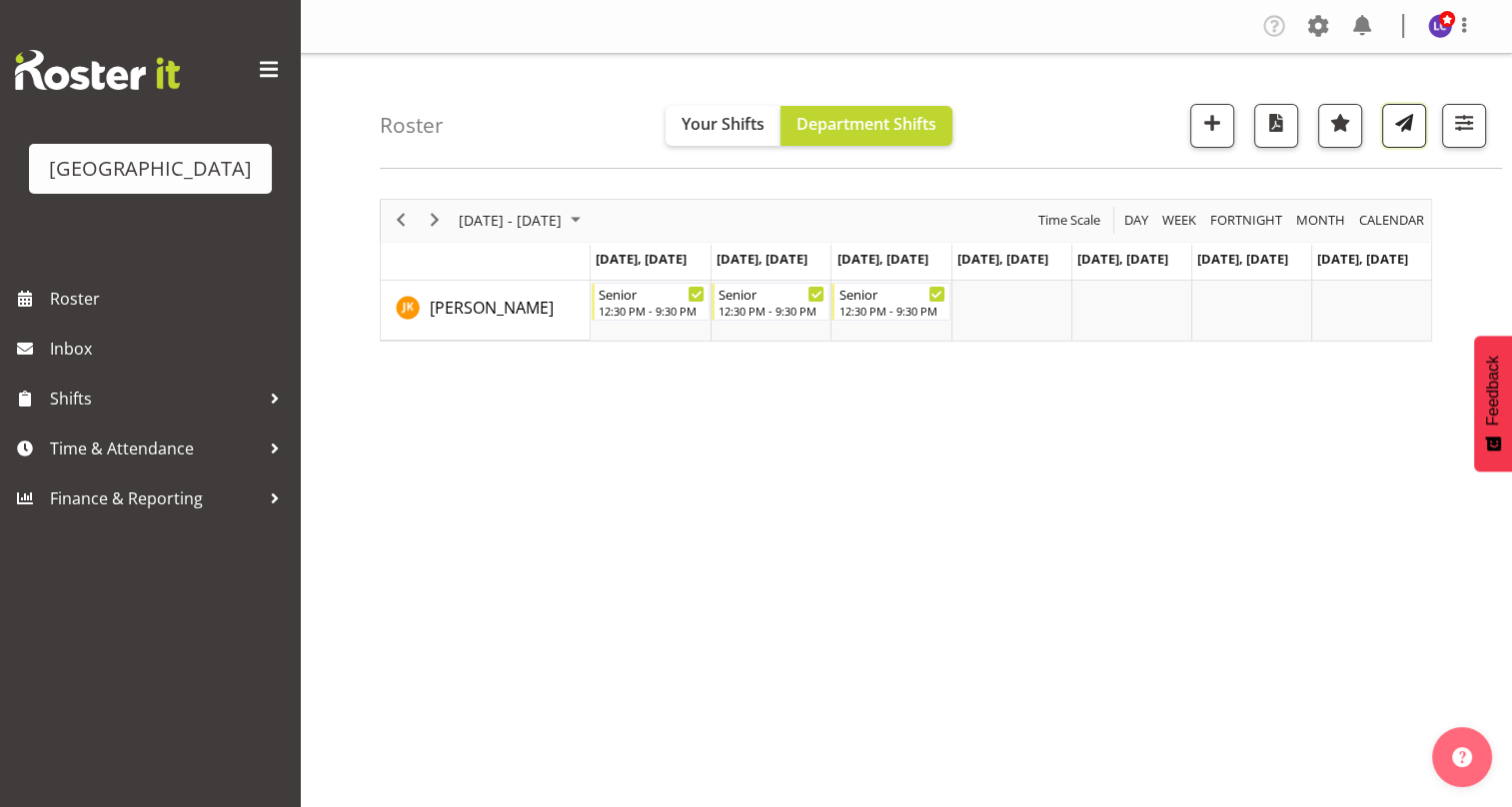 click at bounding box center (1404, 123) 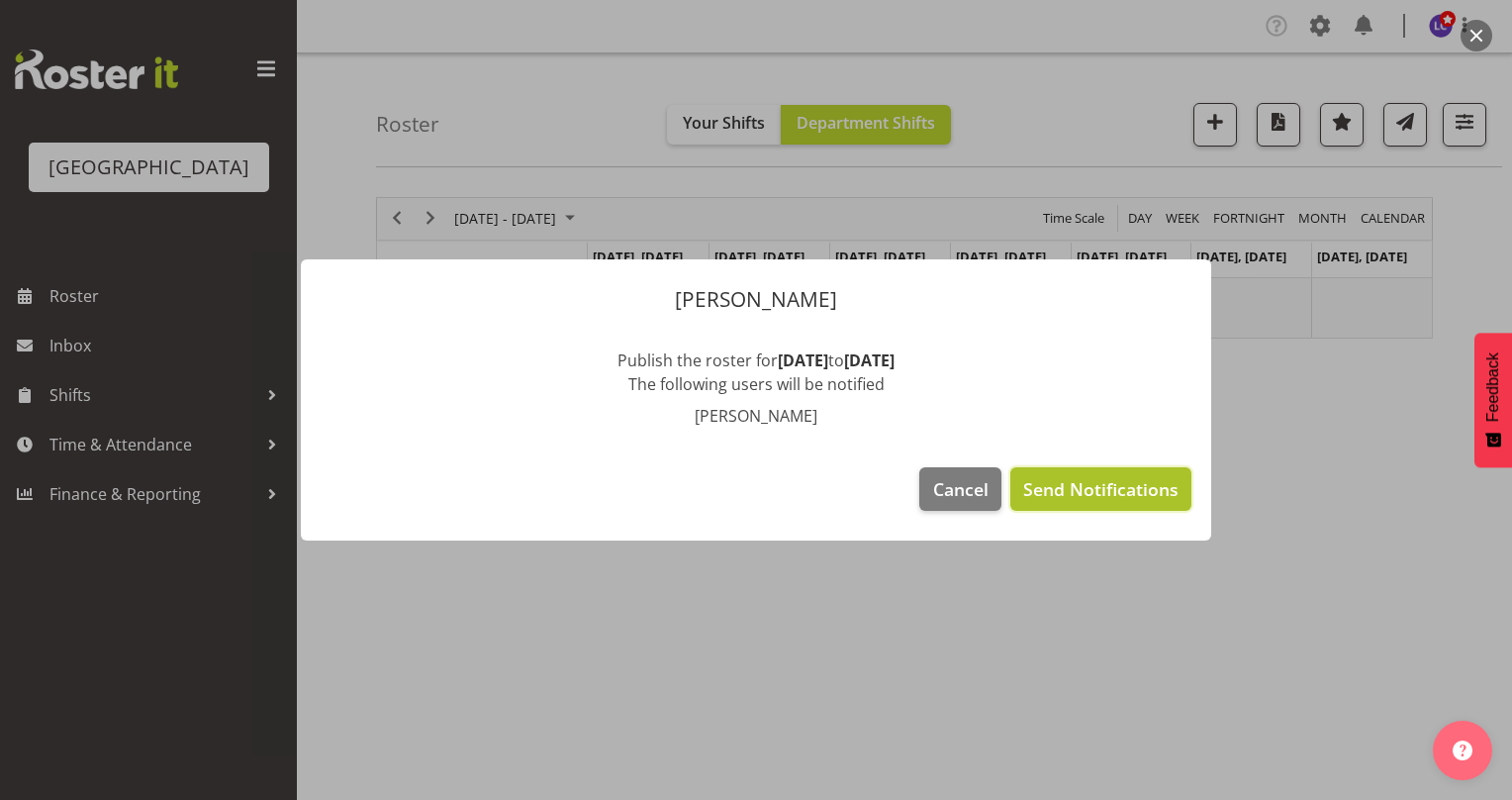 click on "Send Notifications" at bounding box center (1100, 489) 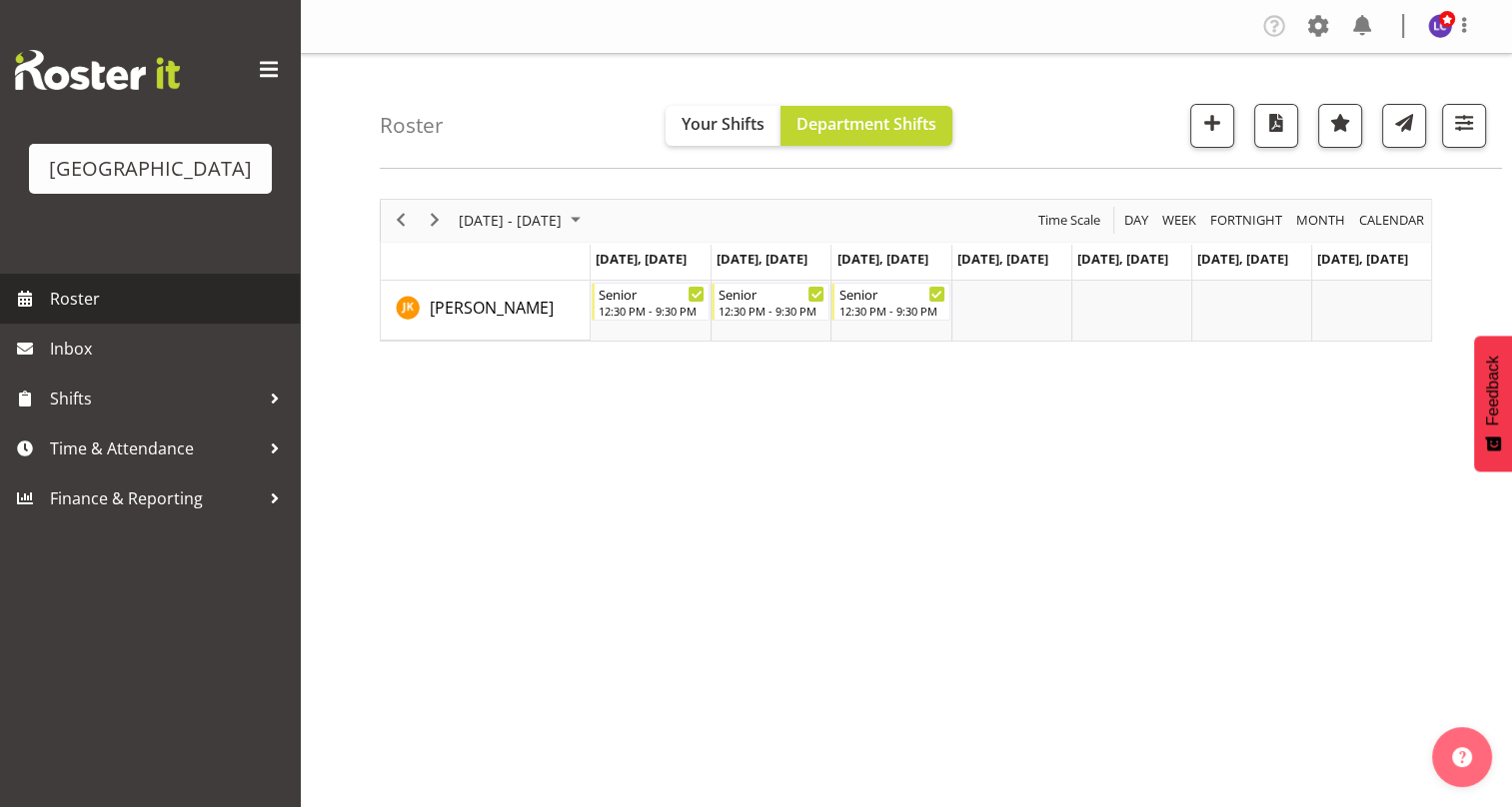 click on "Roster" at bounding box center [170, 299] 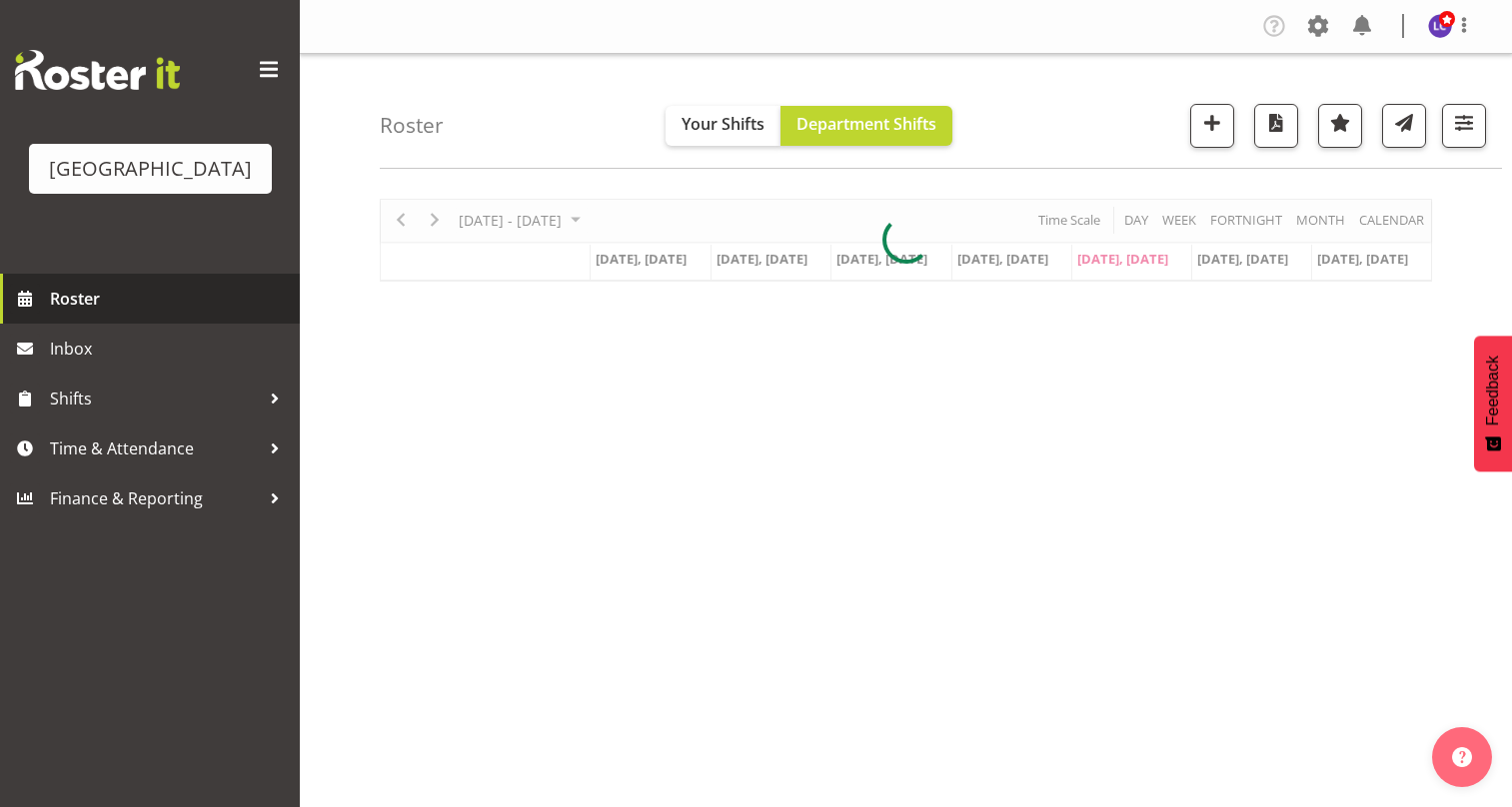 scroll, scrollTop: 0, scrollLeft: 0, axis: both 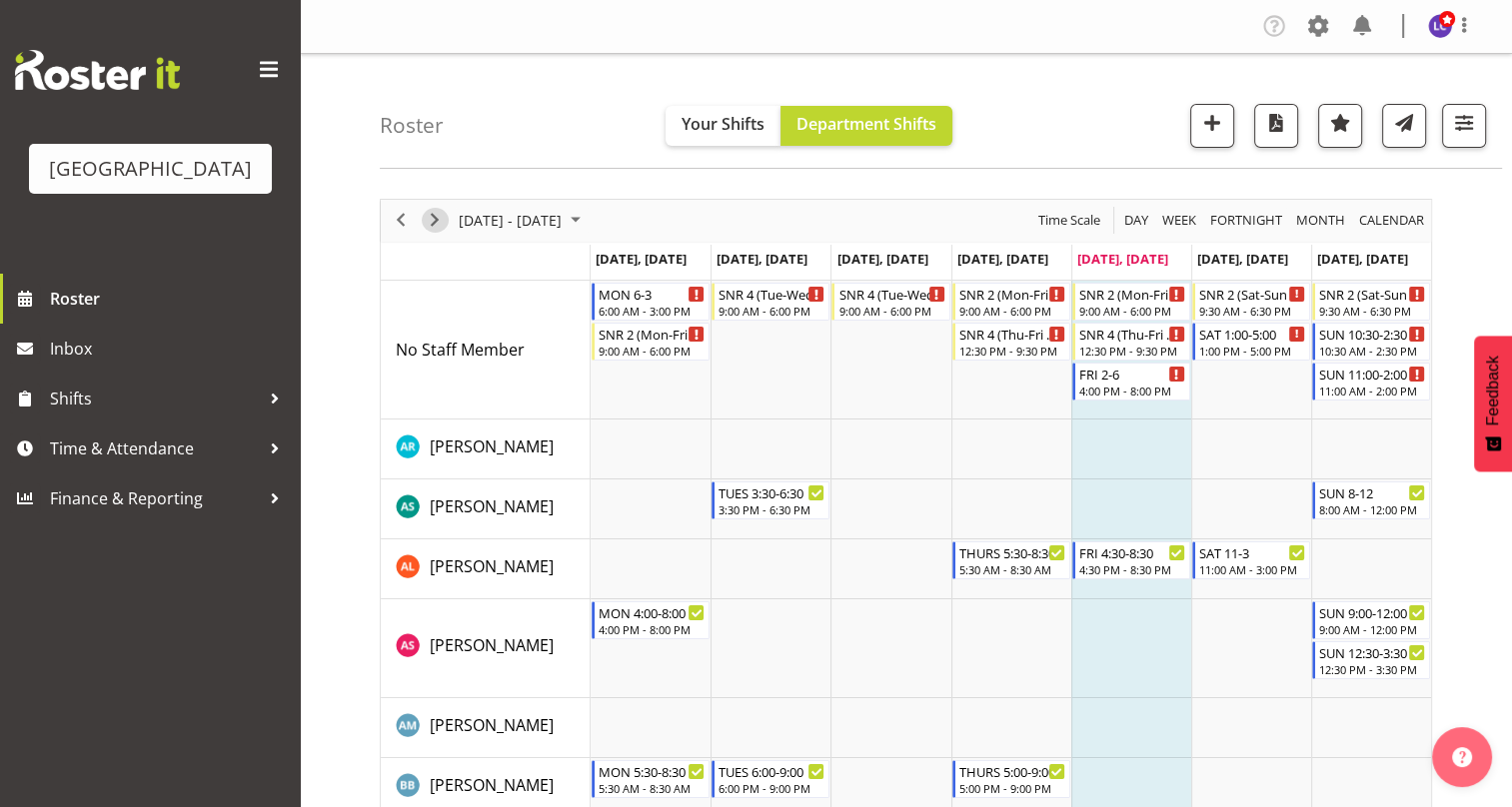 click at bounding box center [435, 220] 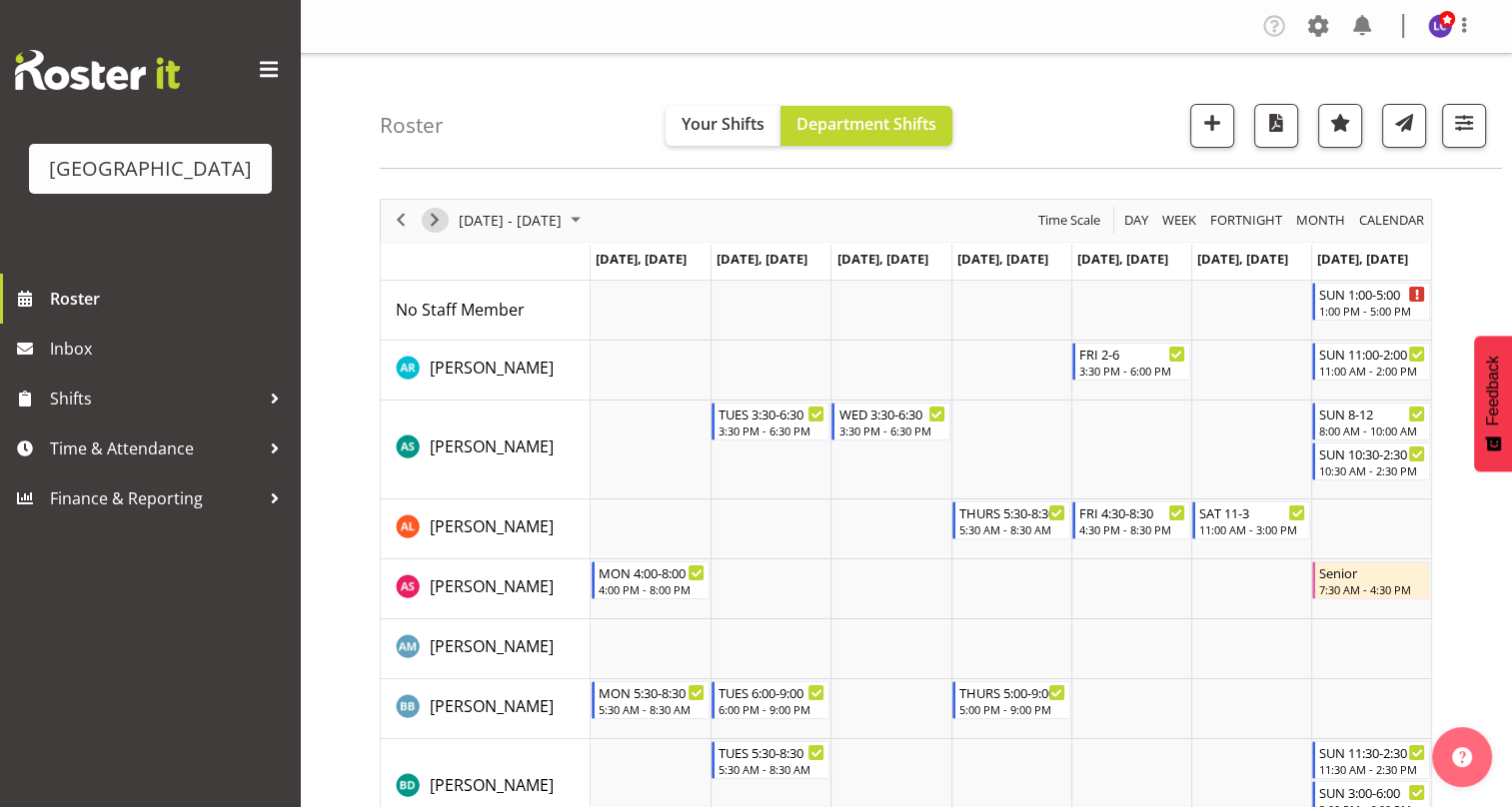 click at bounding box center [435, 220] 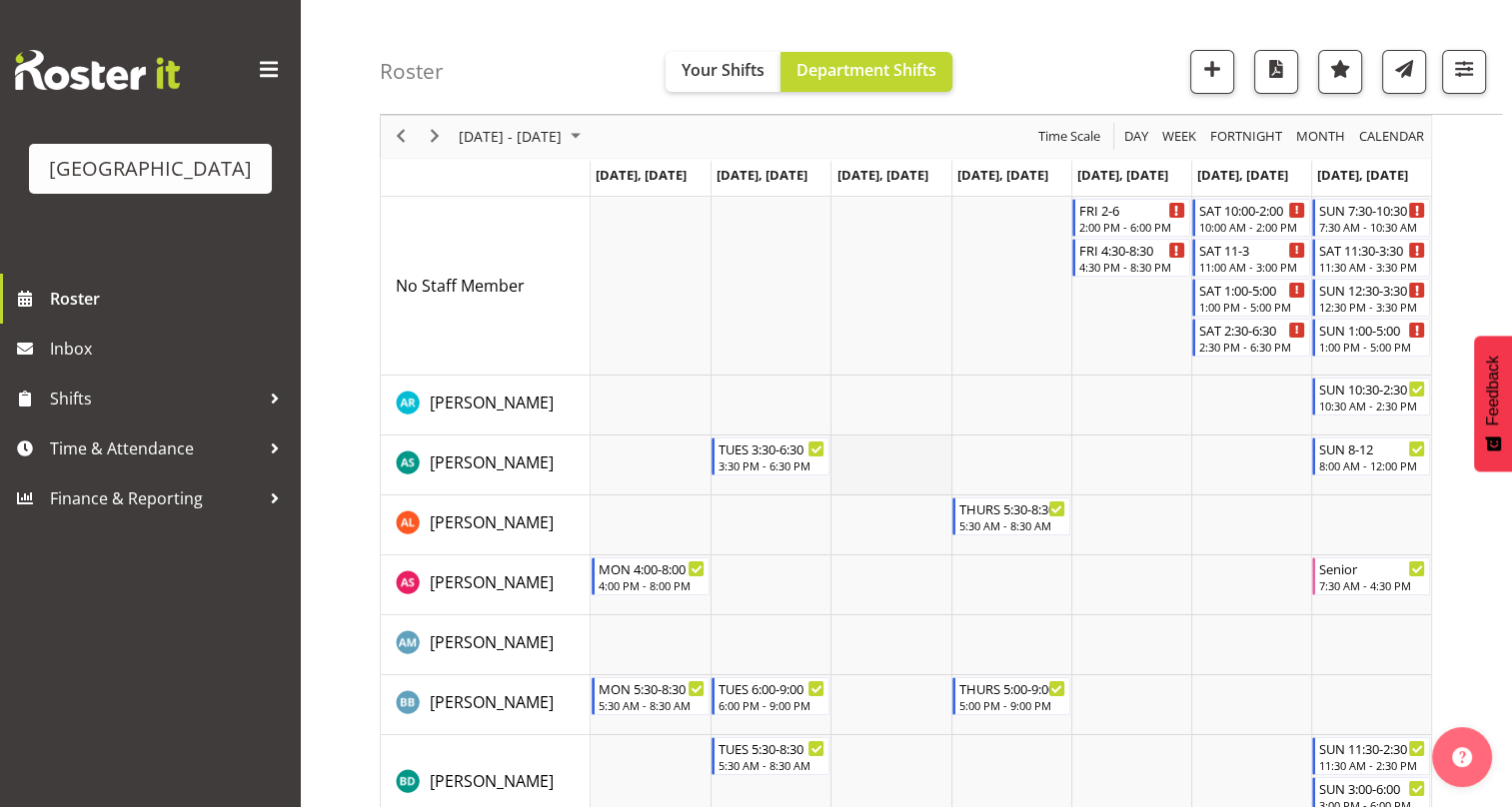 scroll, scrollTop: 0, scrollLeft: 0, axis: both 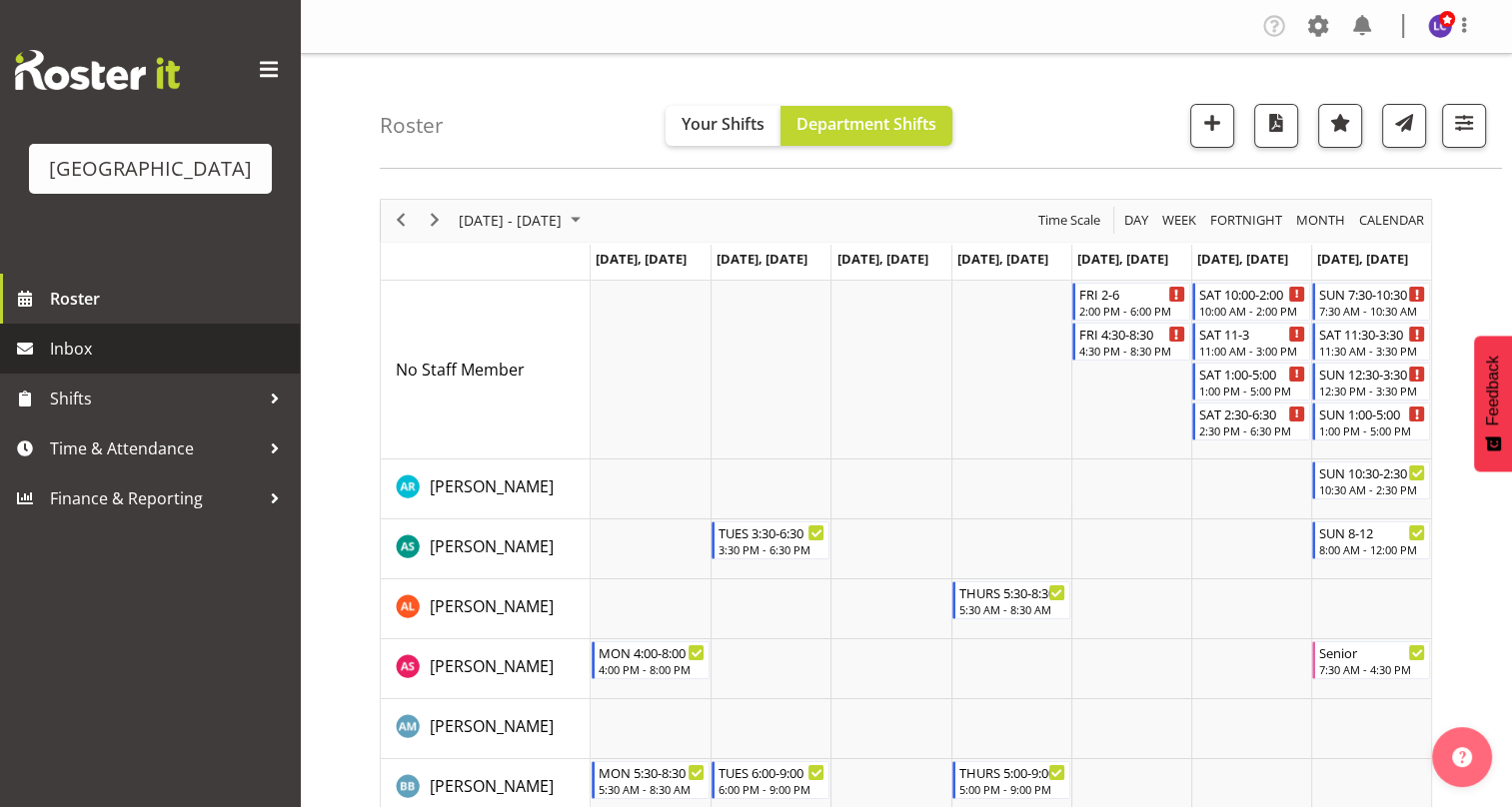 click on "Inbox" at bounding box center (170, 349) 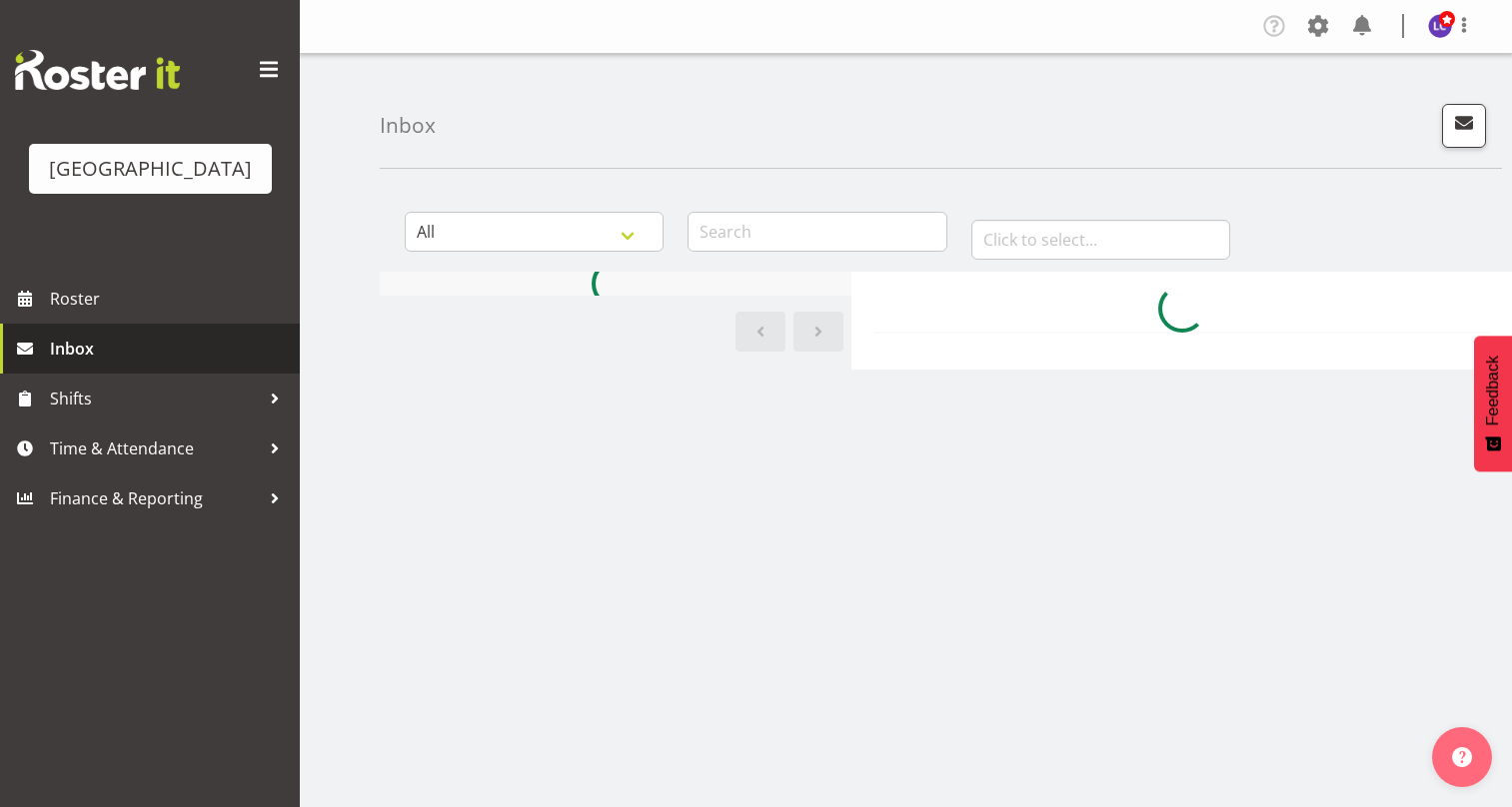 scroll, scrollTop: 0, scrollLeft: 0, axis: both 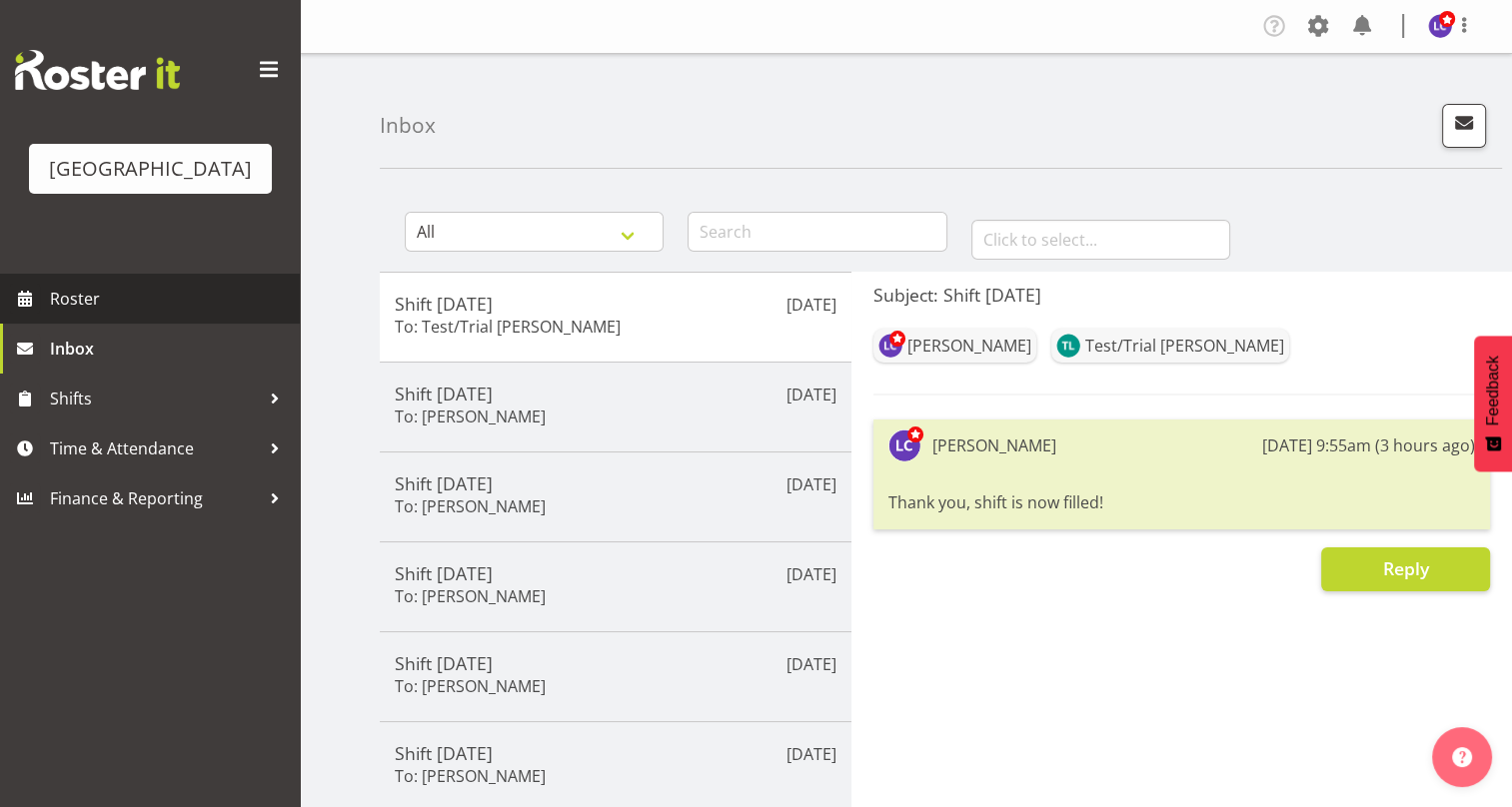 click on "Roster" at bounding box center (170, 299) 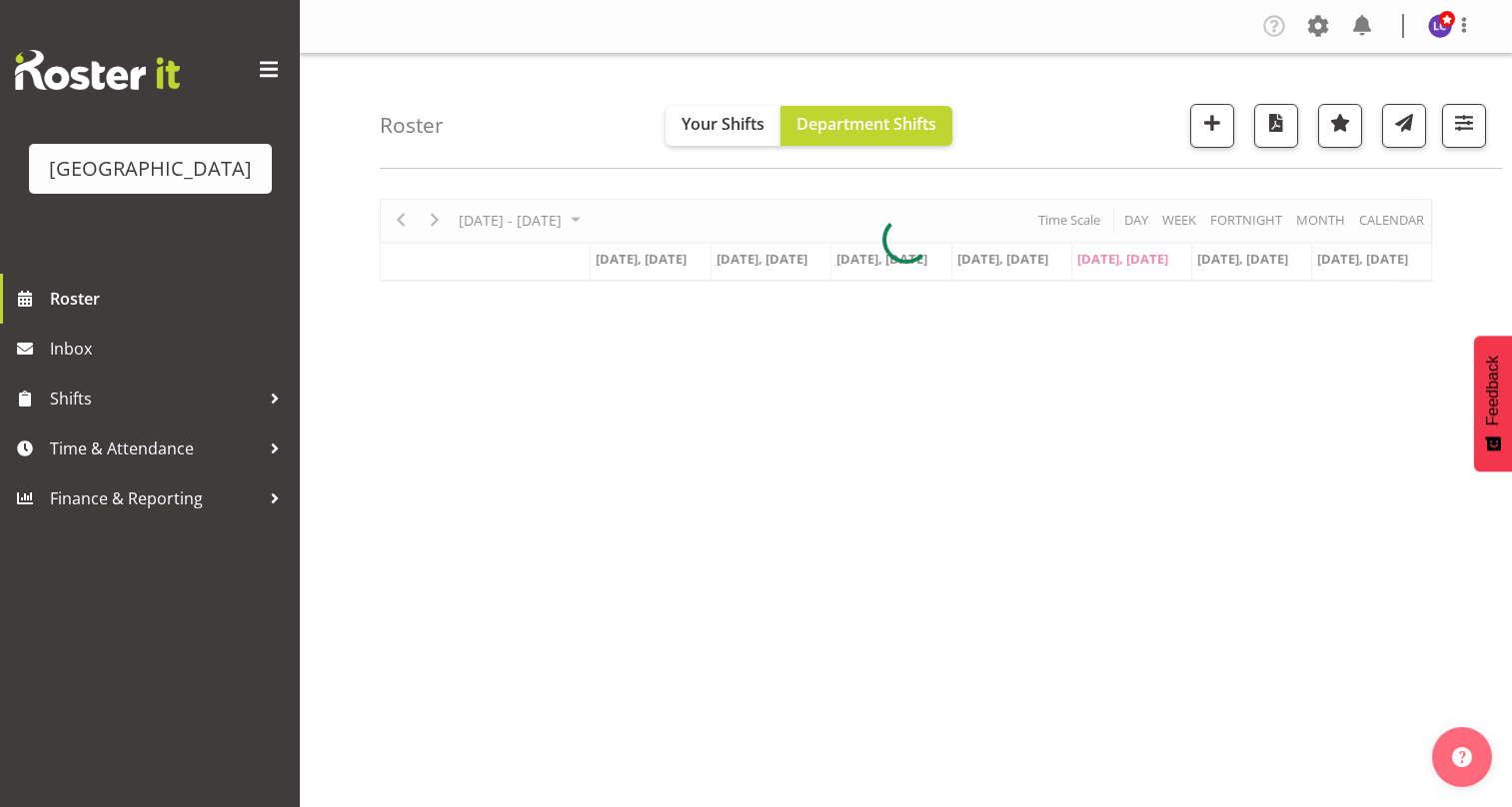 scroll, scrollTop: 0, scrollLeft: 0, axis: both 